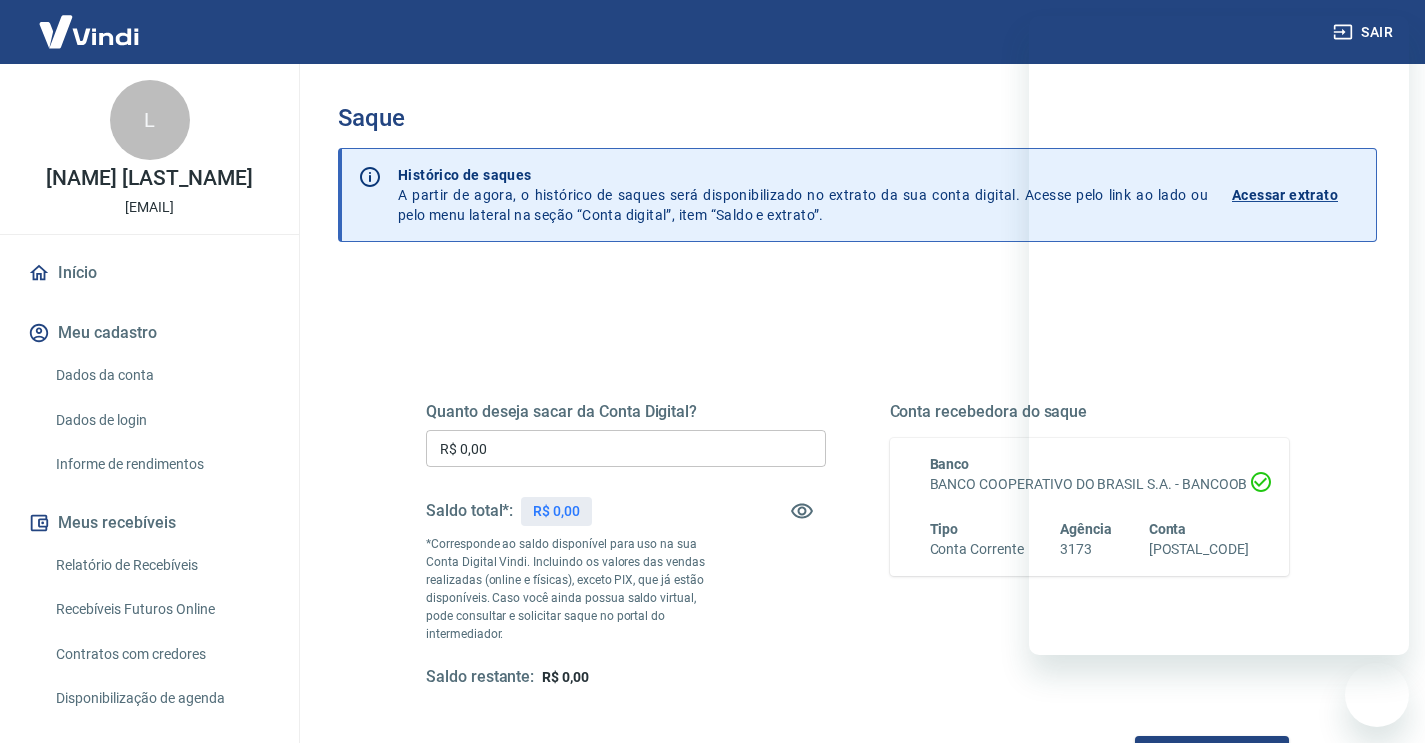 scroll, scrollTop: 245, scrollLeft: 0, axis: vertical 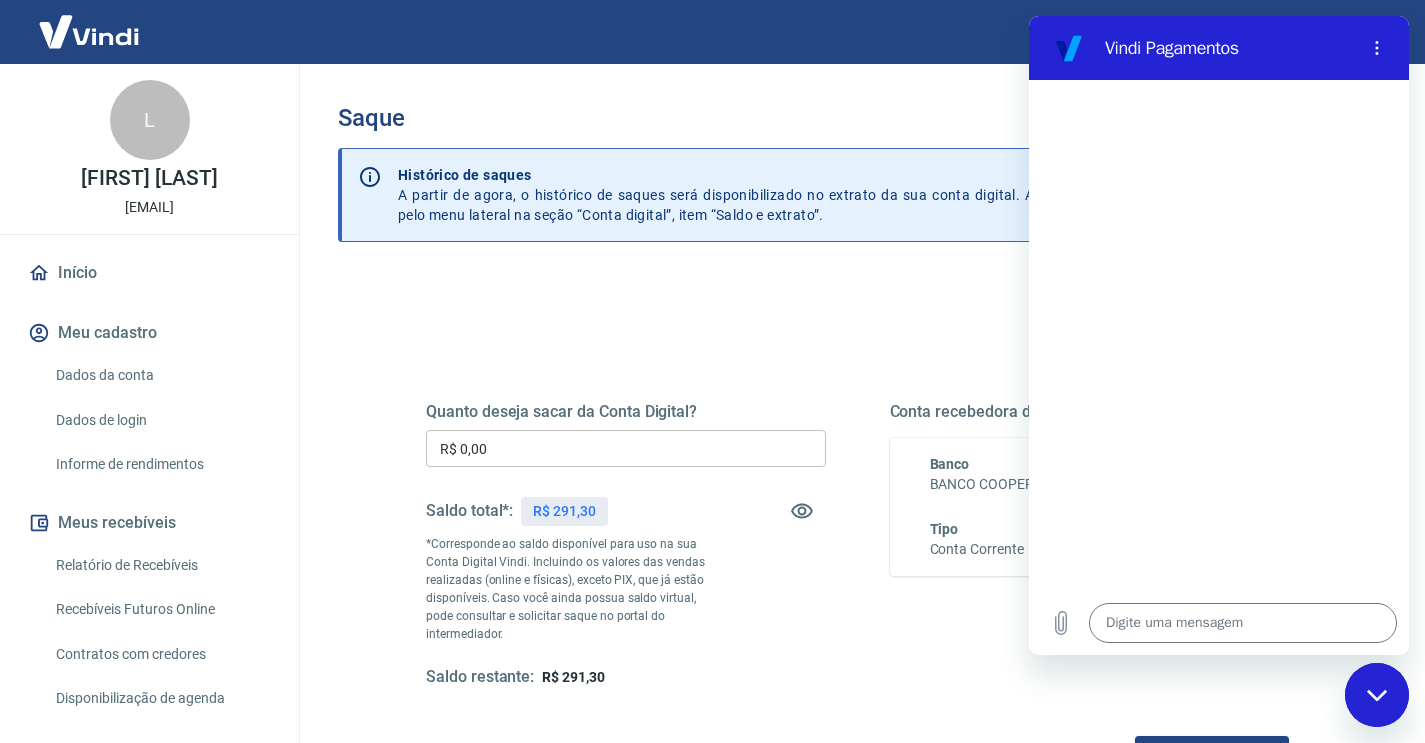 click at bounding box center (1377, 695) 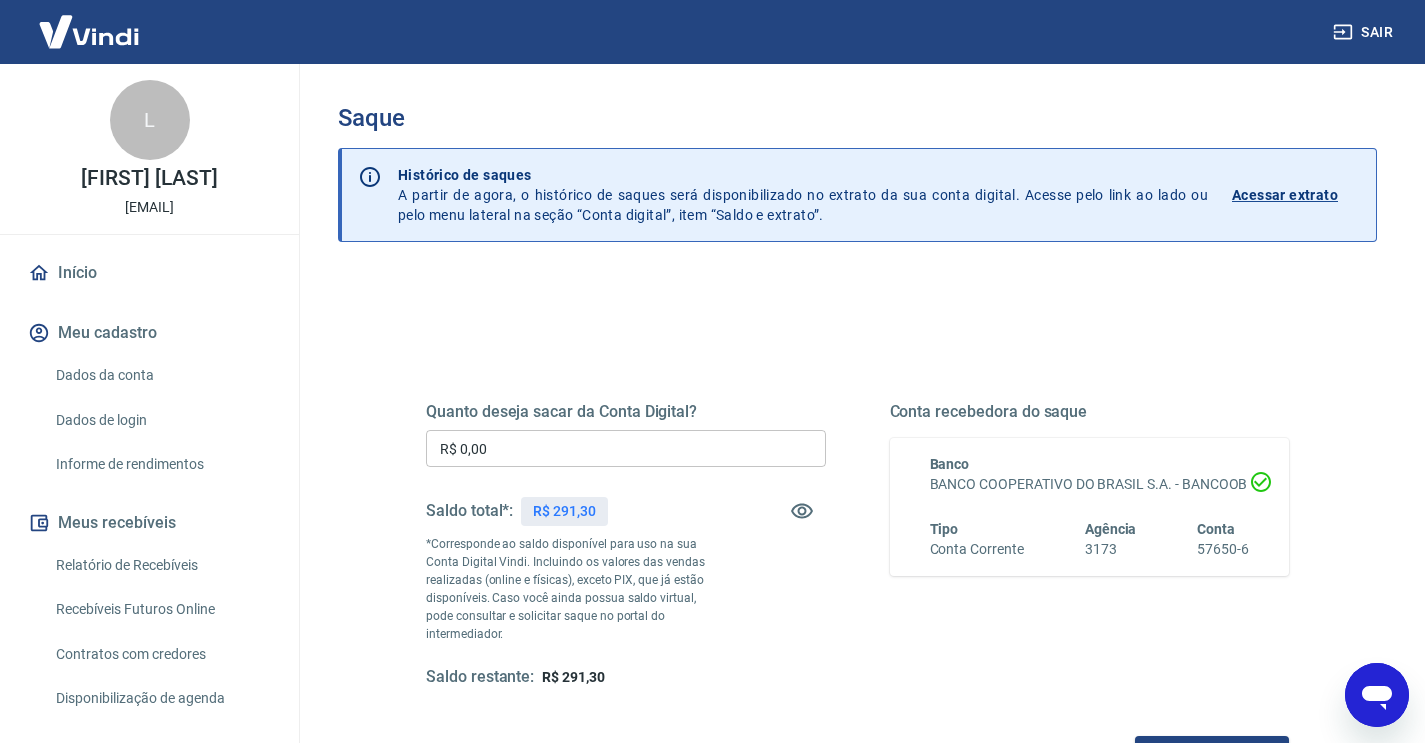 click 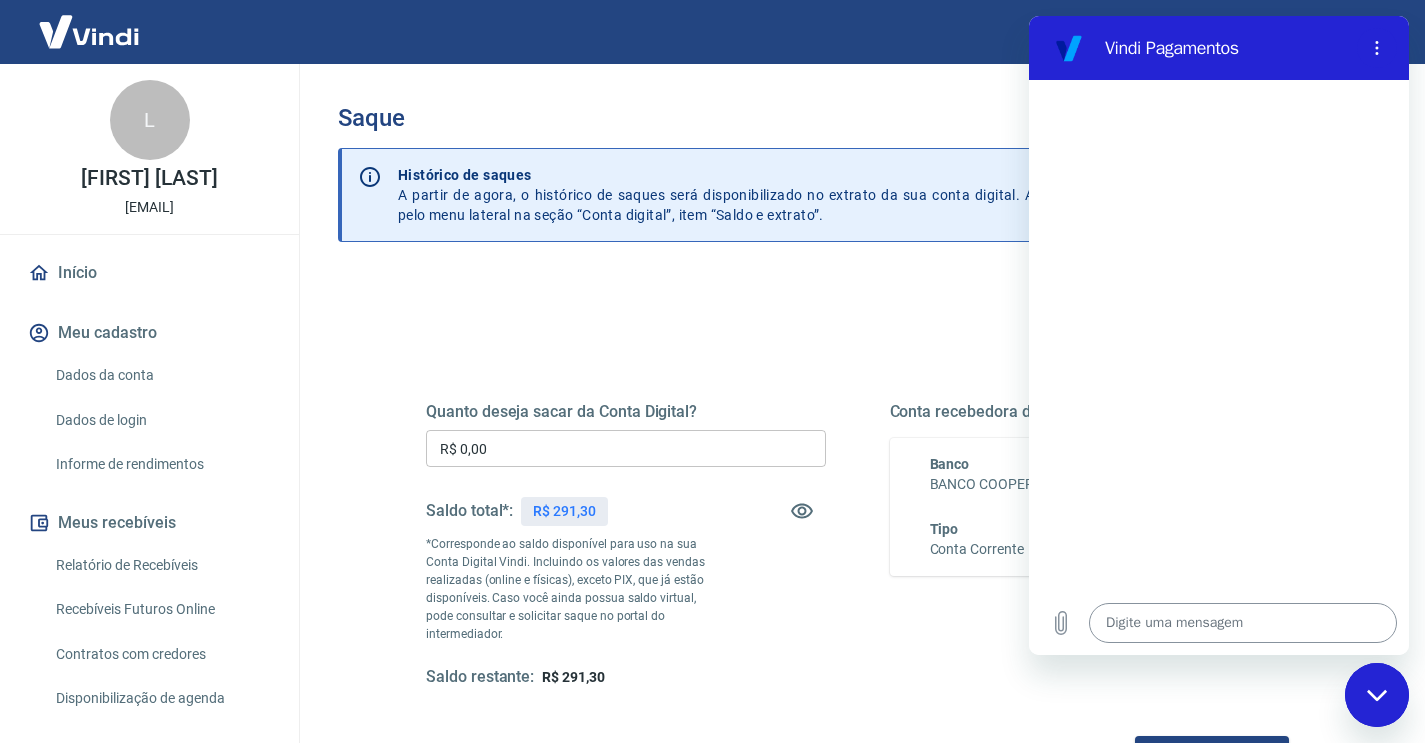 click at bounding box center (1243, 623) 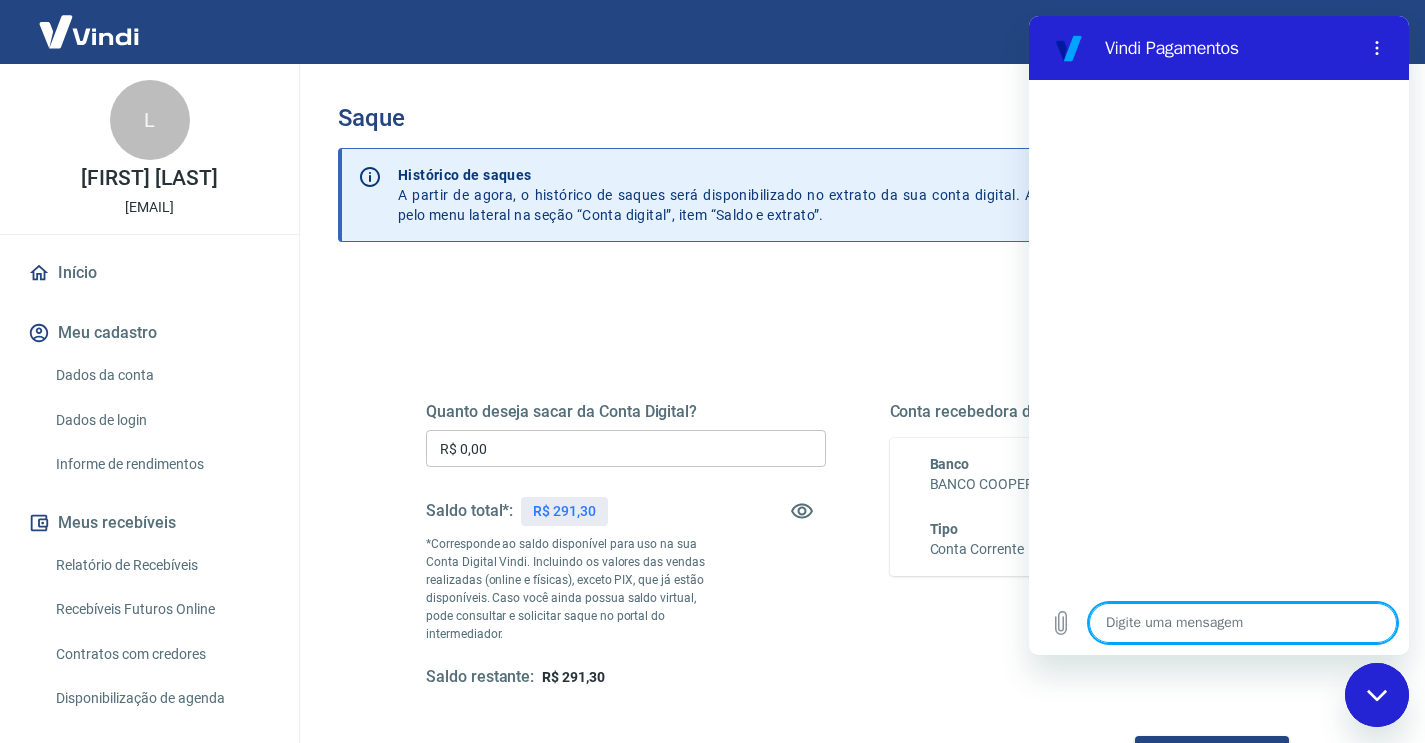 type on "f" 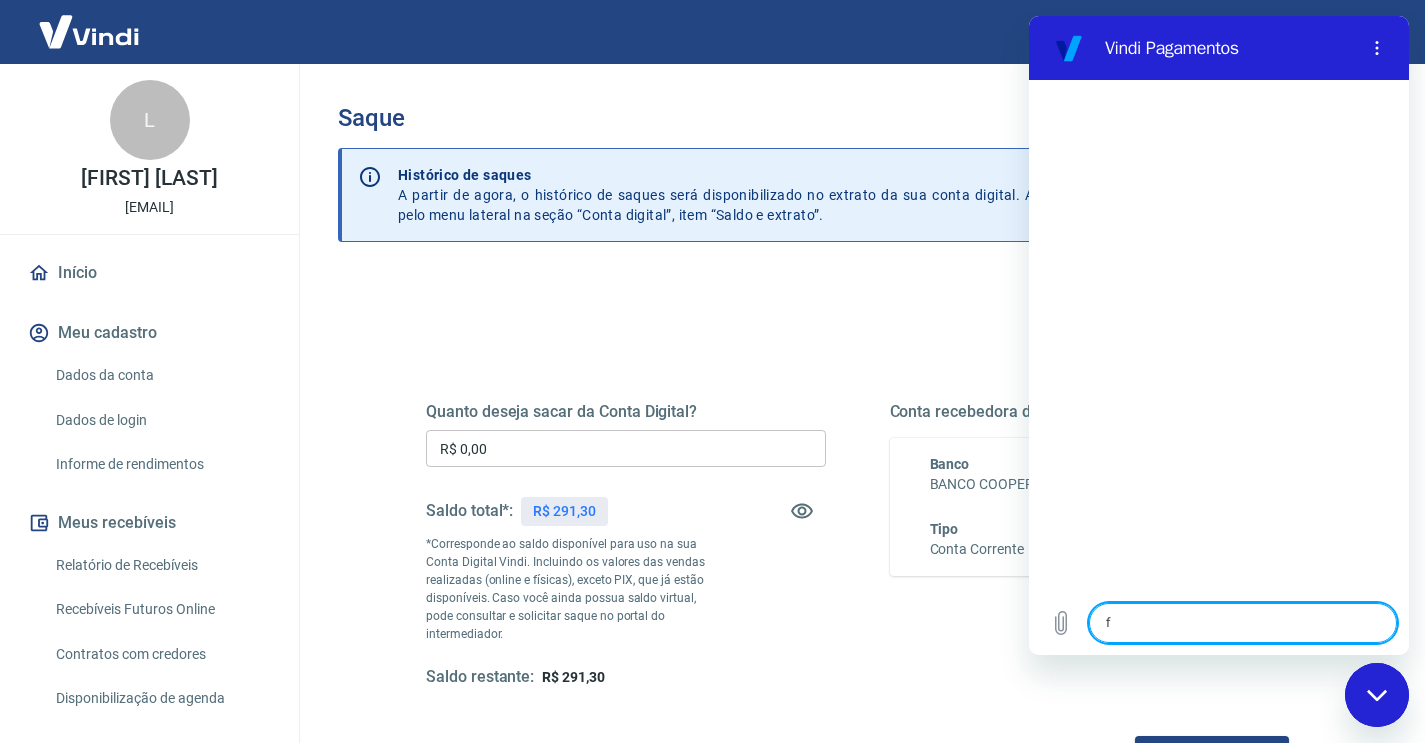 type on "fa" 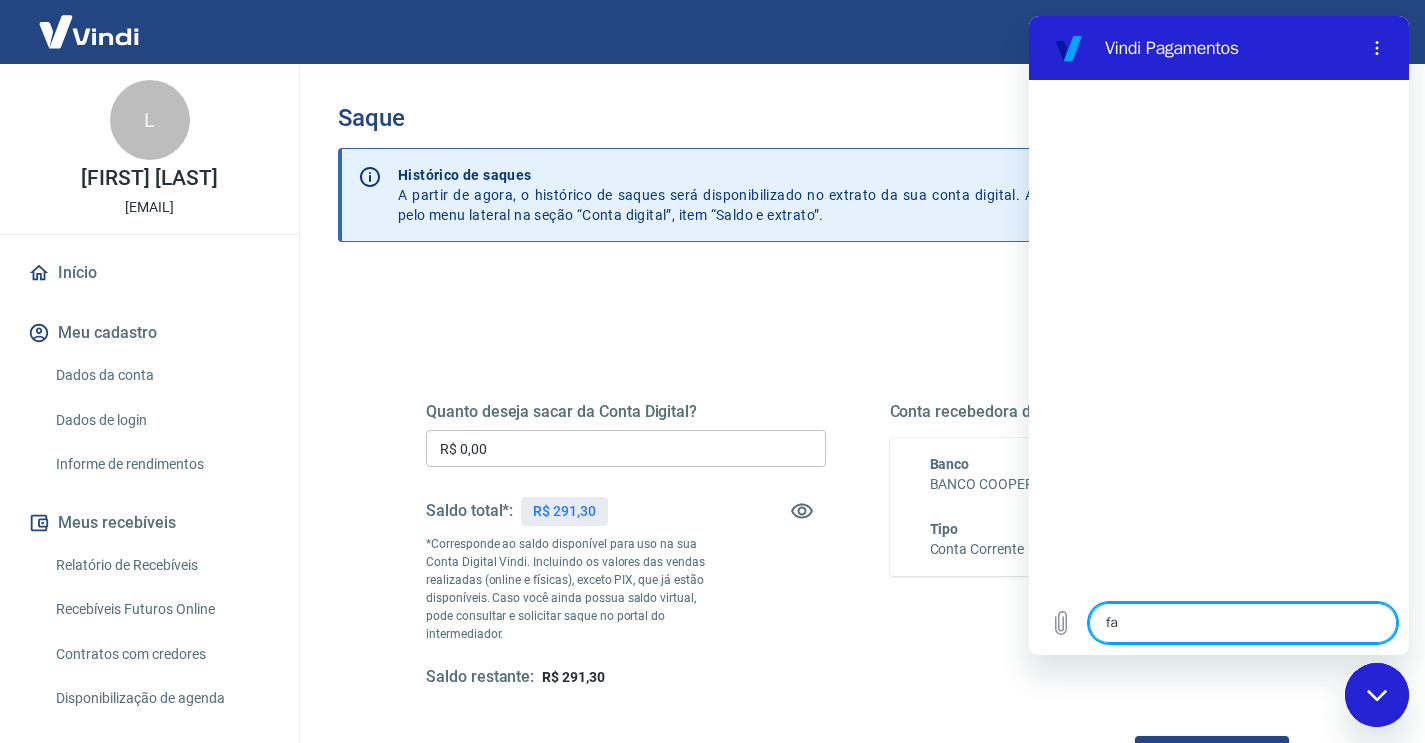 type on "fal" 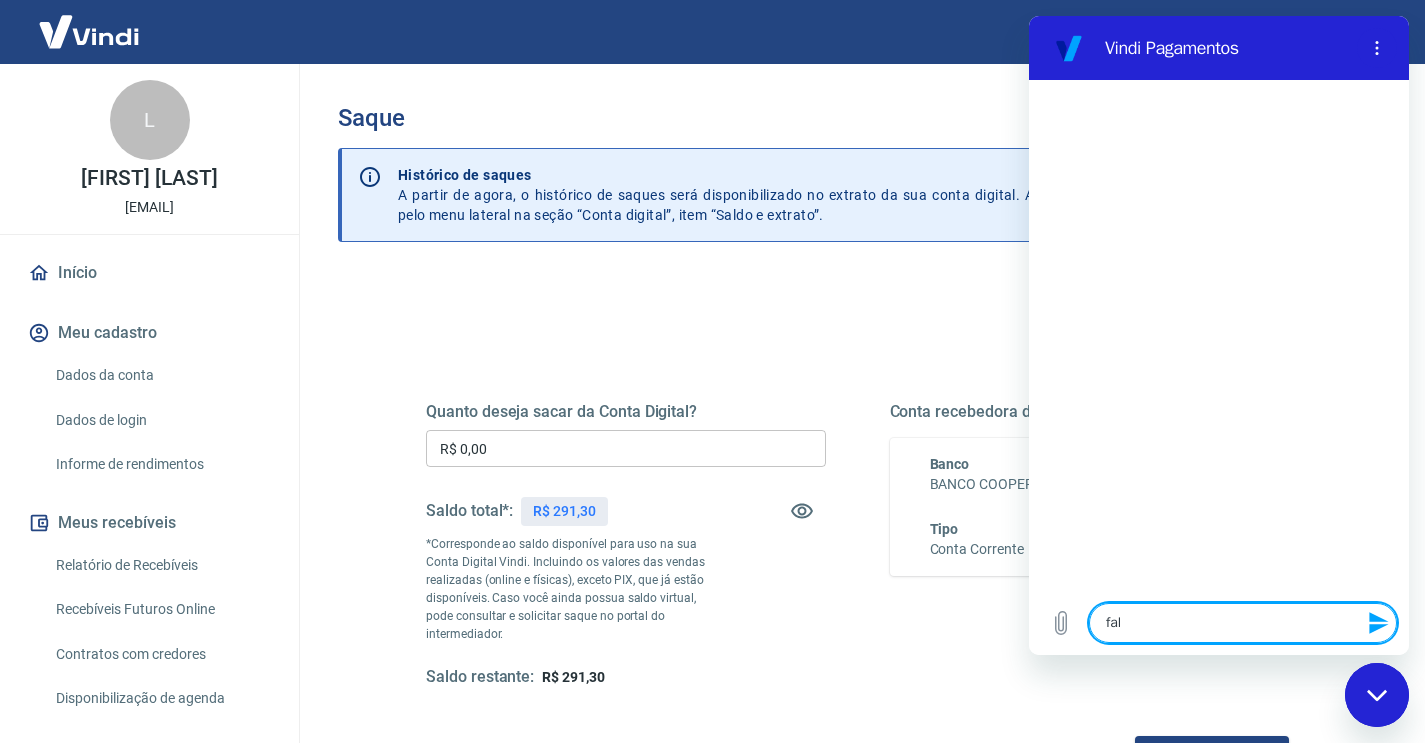 type on "fala" 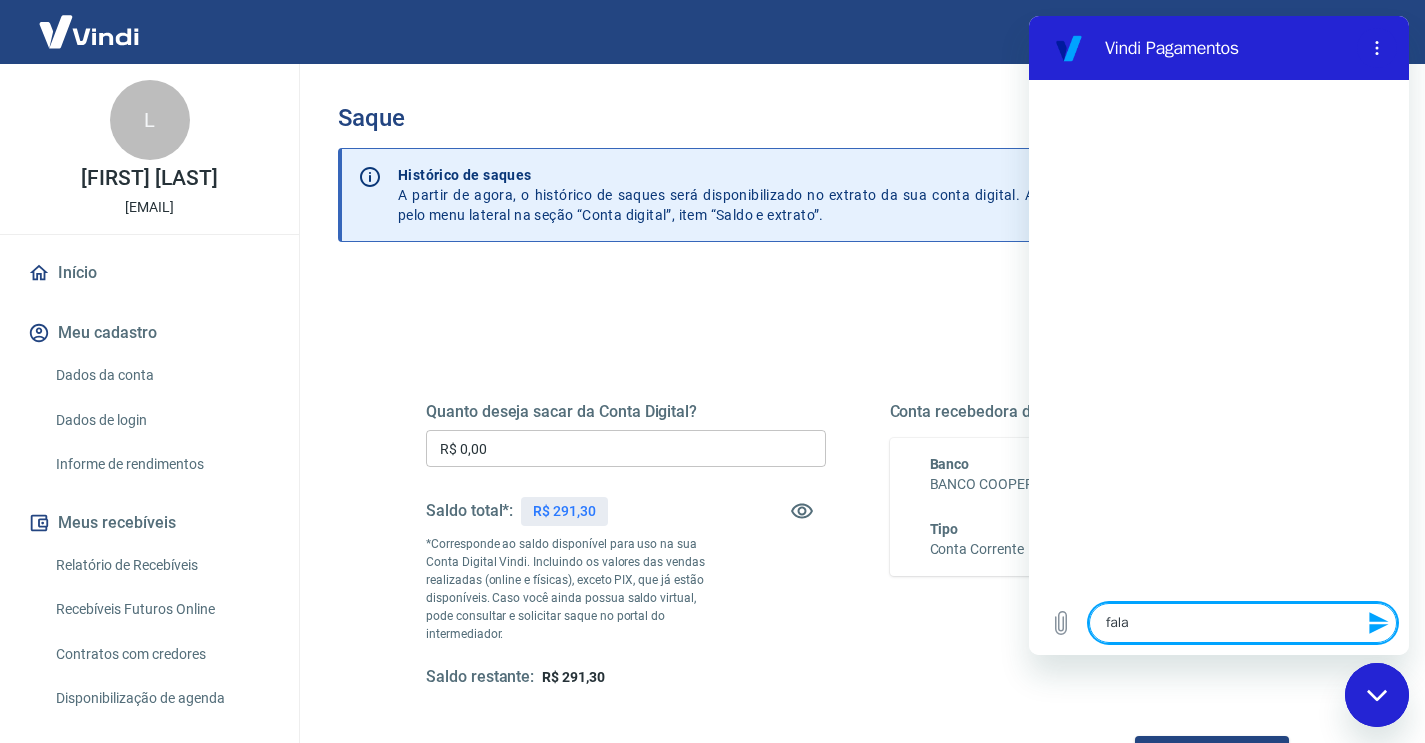 type on "falar" 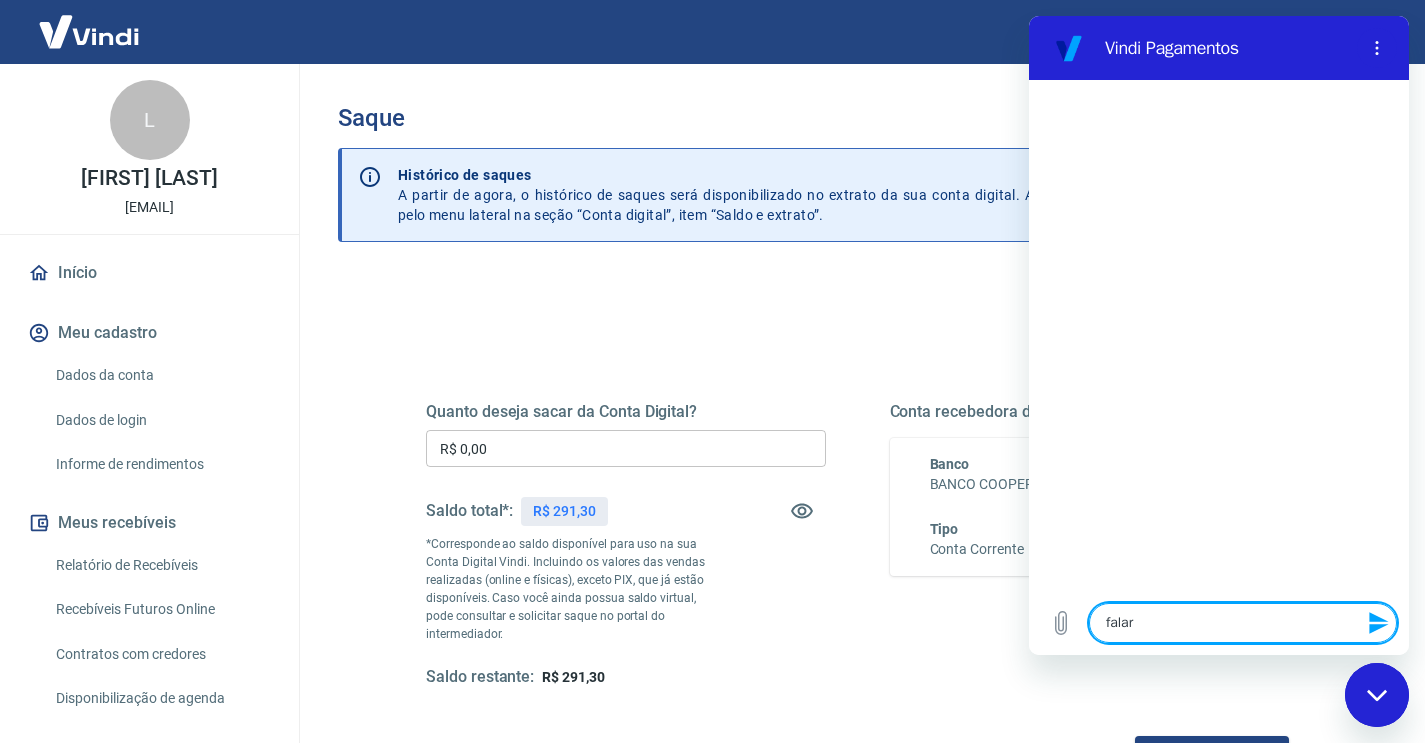 type 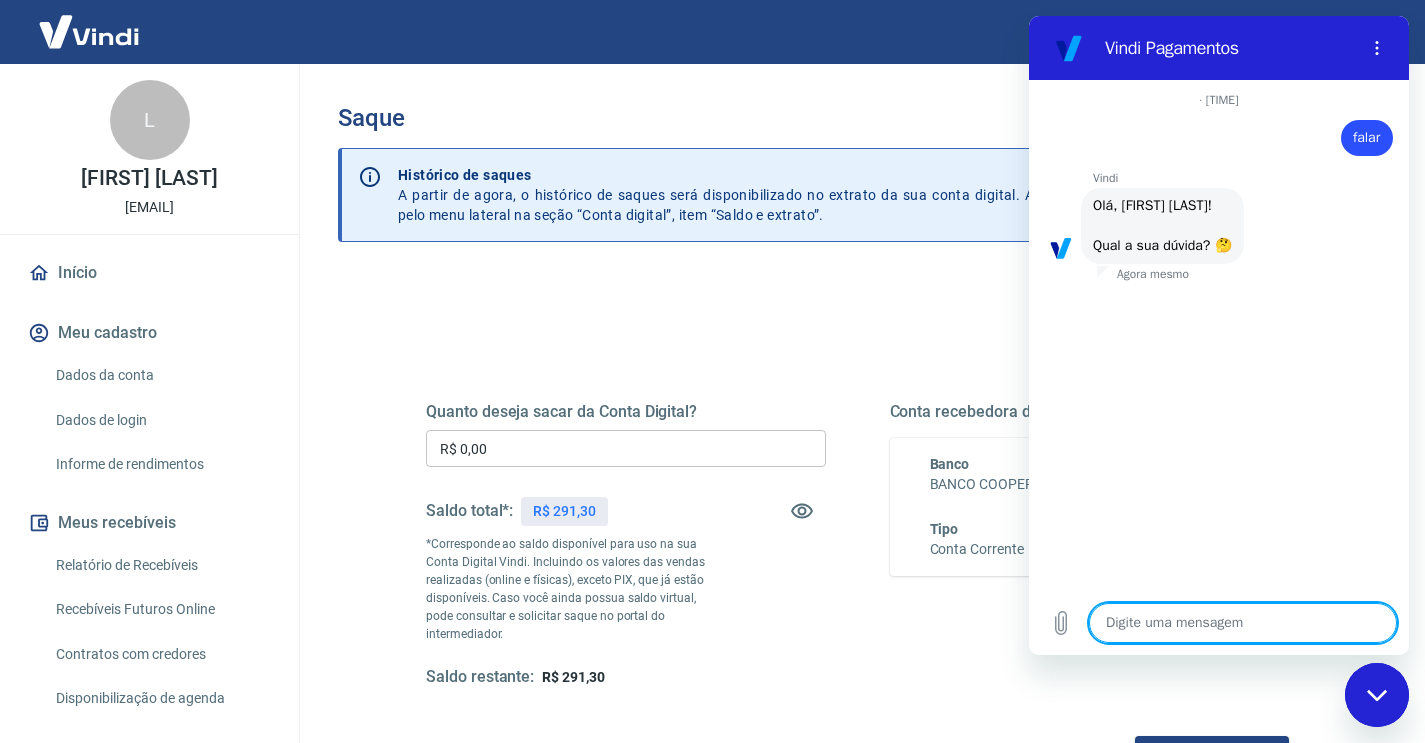 type on "x" 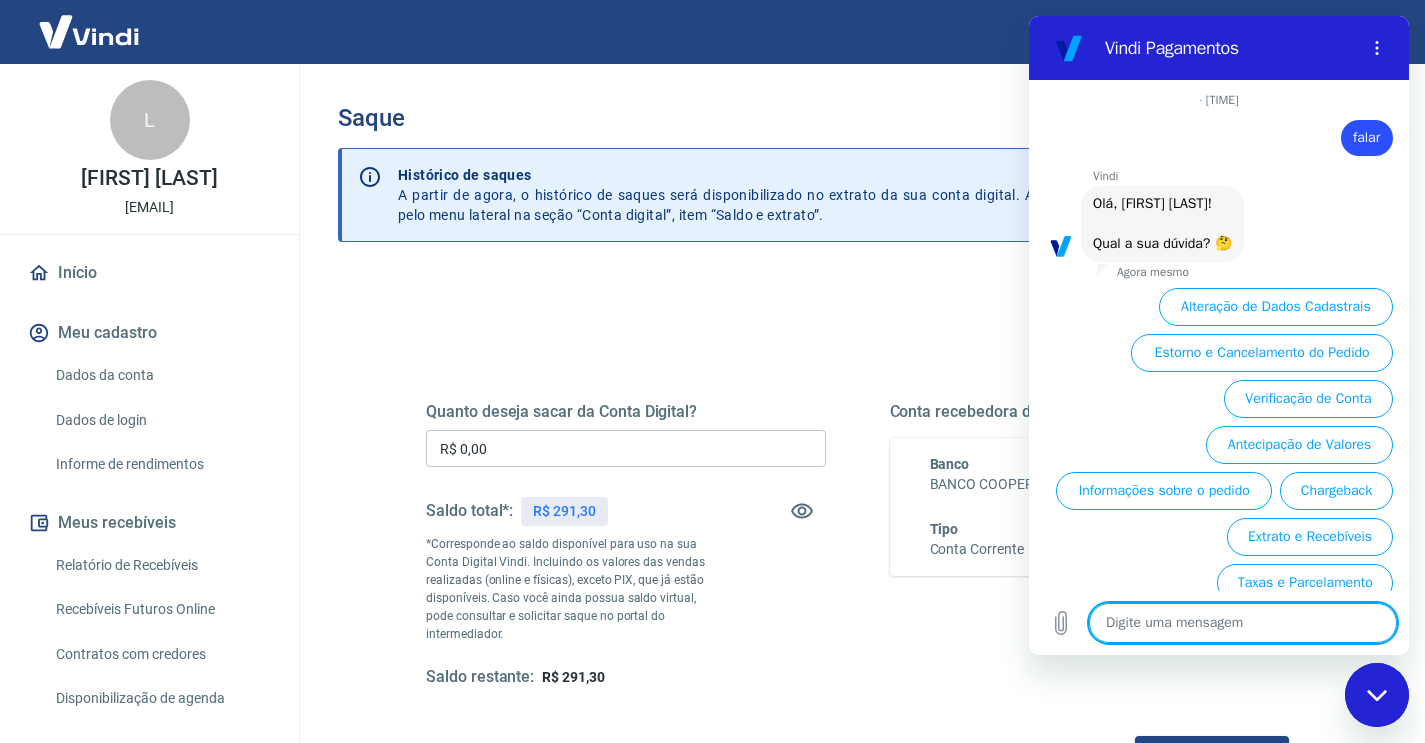 scroll, scrollTop: 62, scrollLeft: 0, axis: vertical 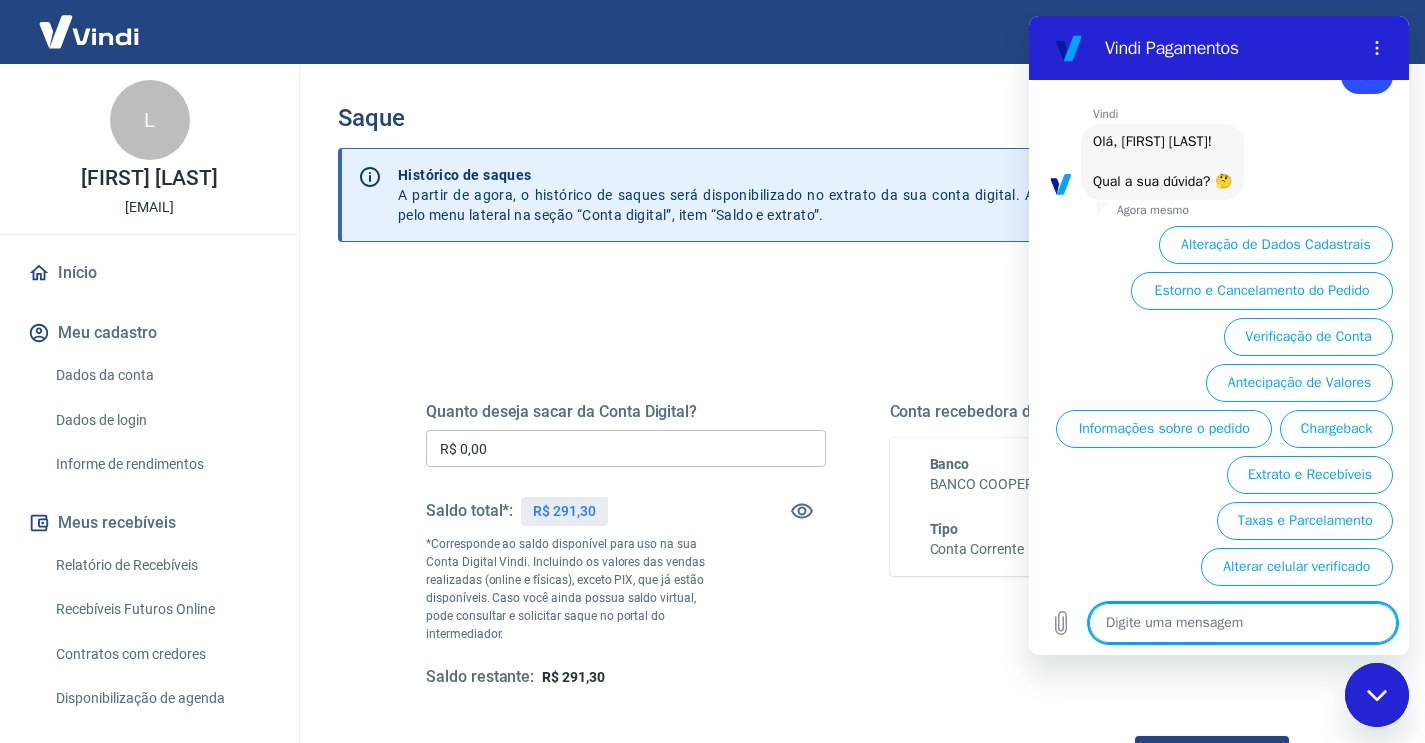 type on "f" 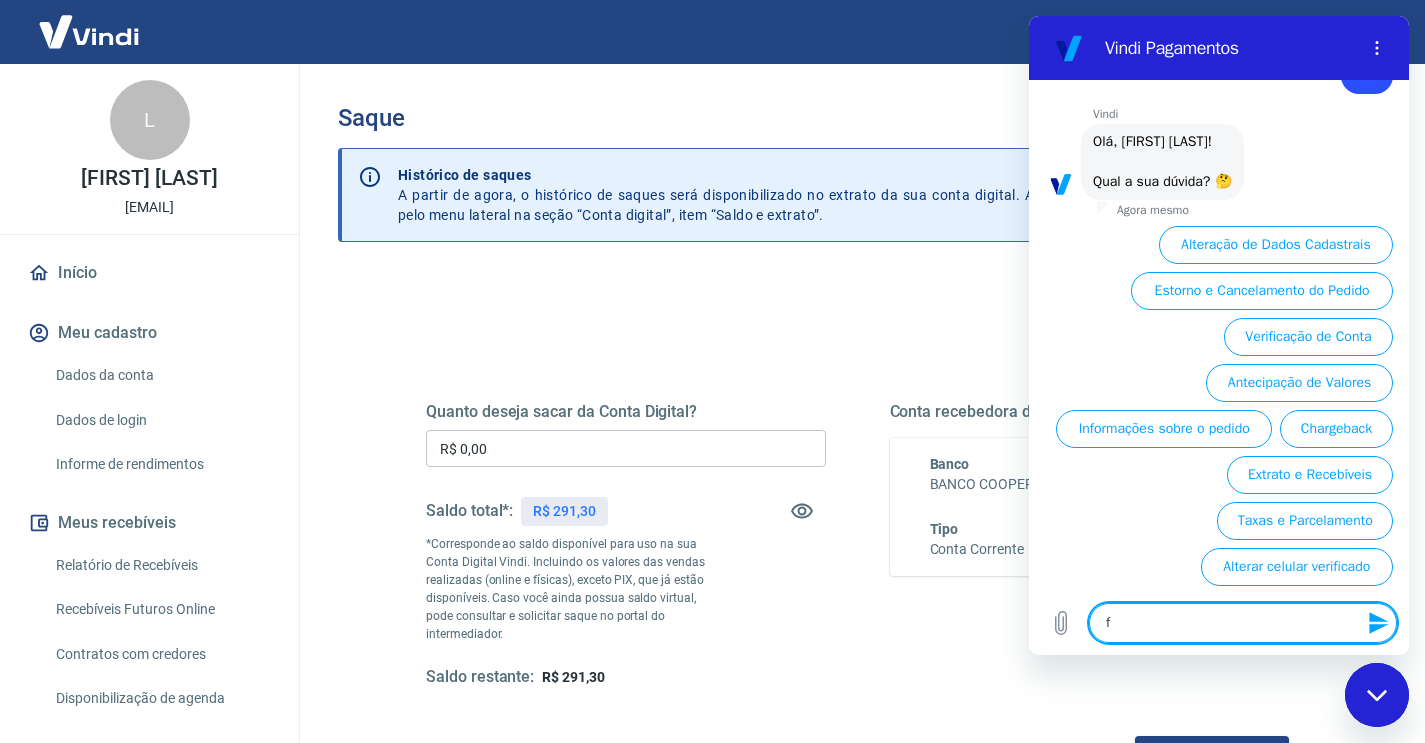 type on "fa" 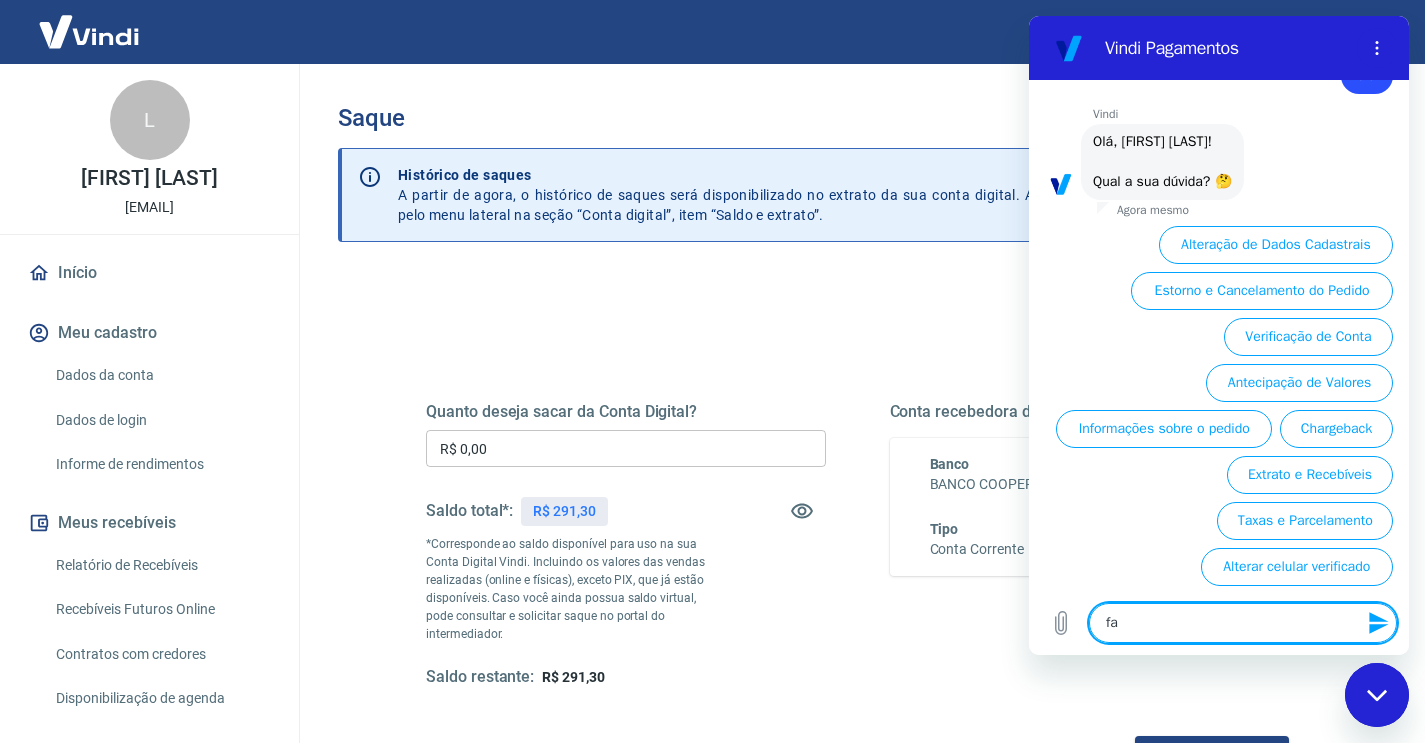 type on "fal" 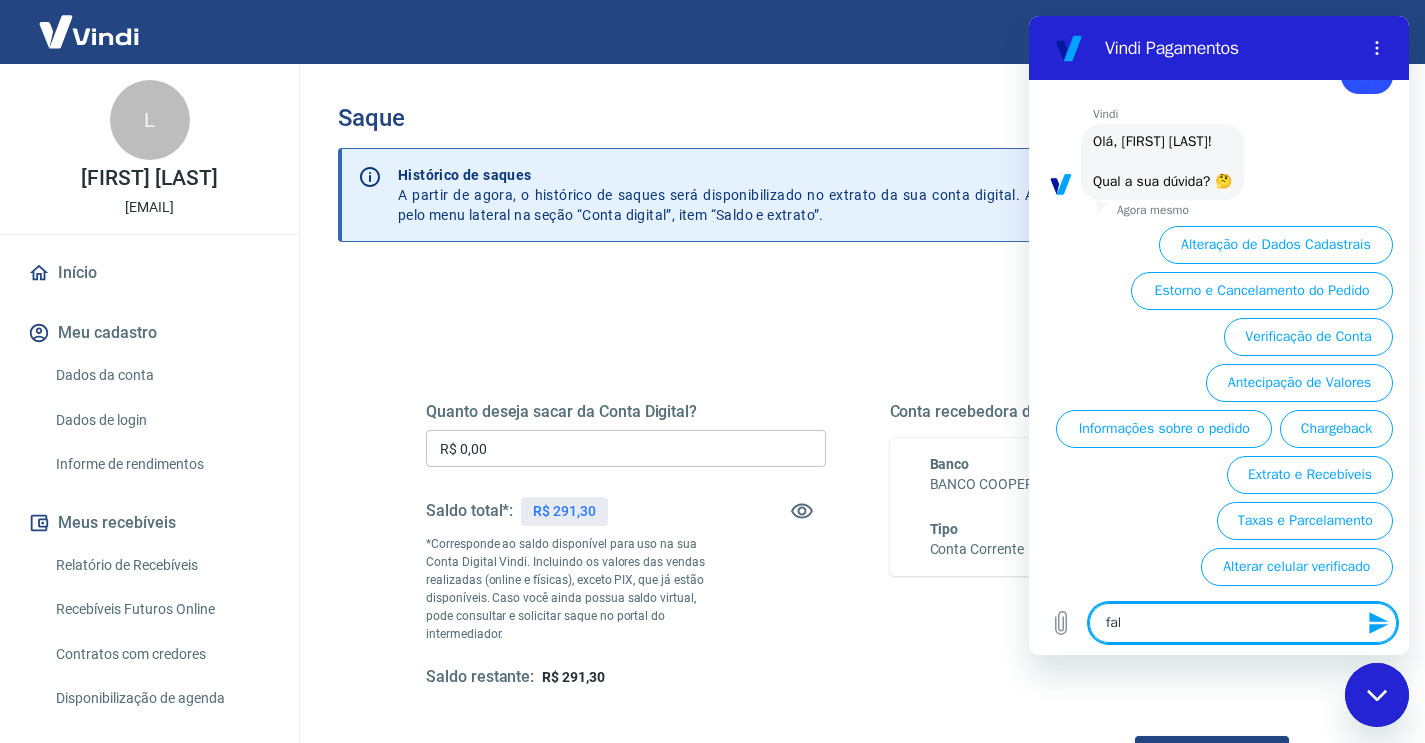 type on "falr" 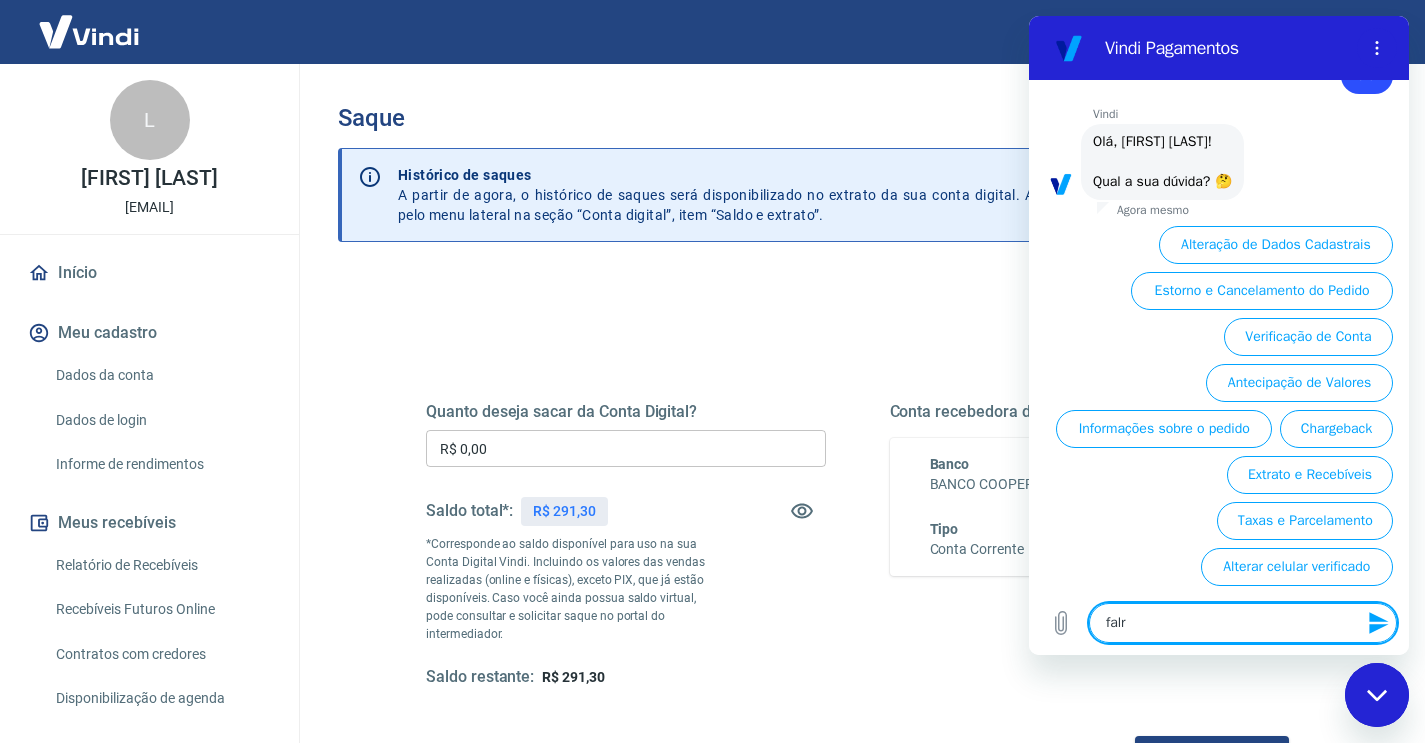type on "fal" 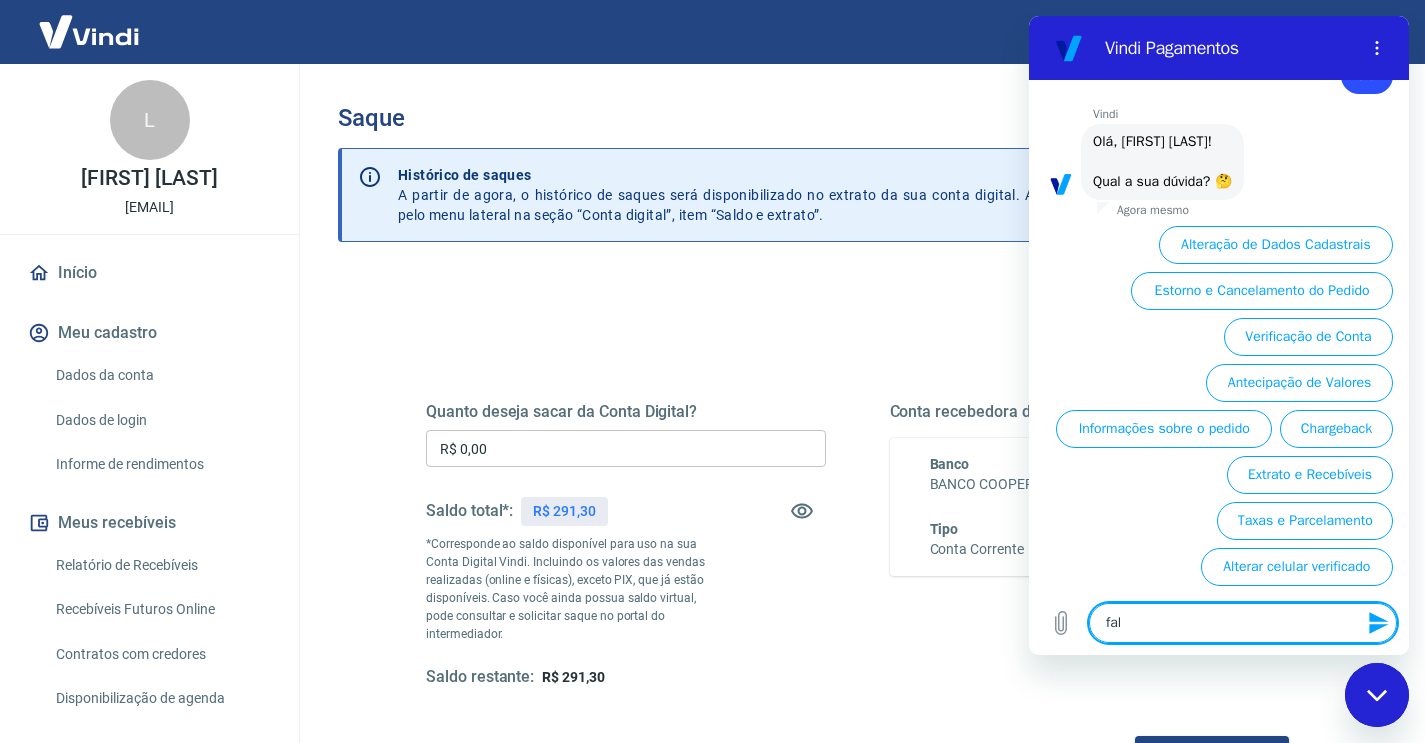 type on "x" 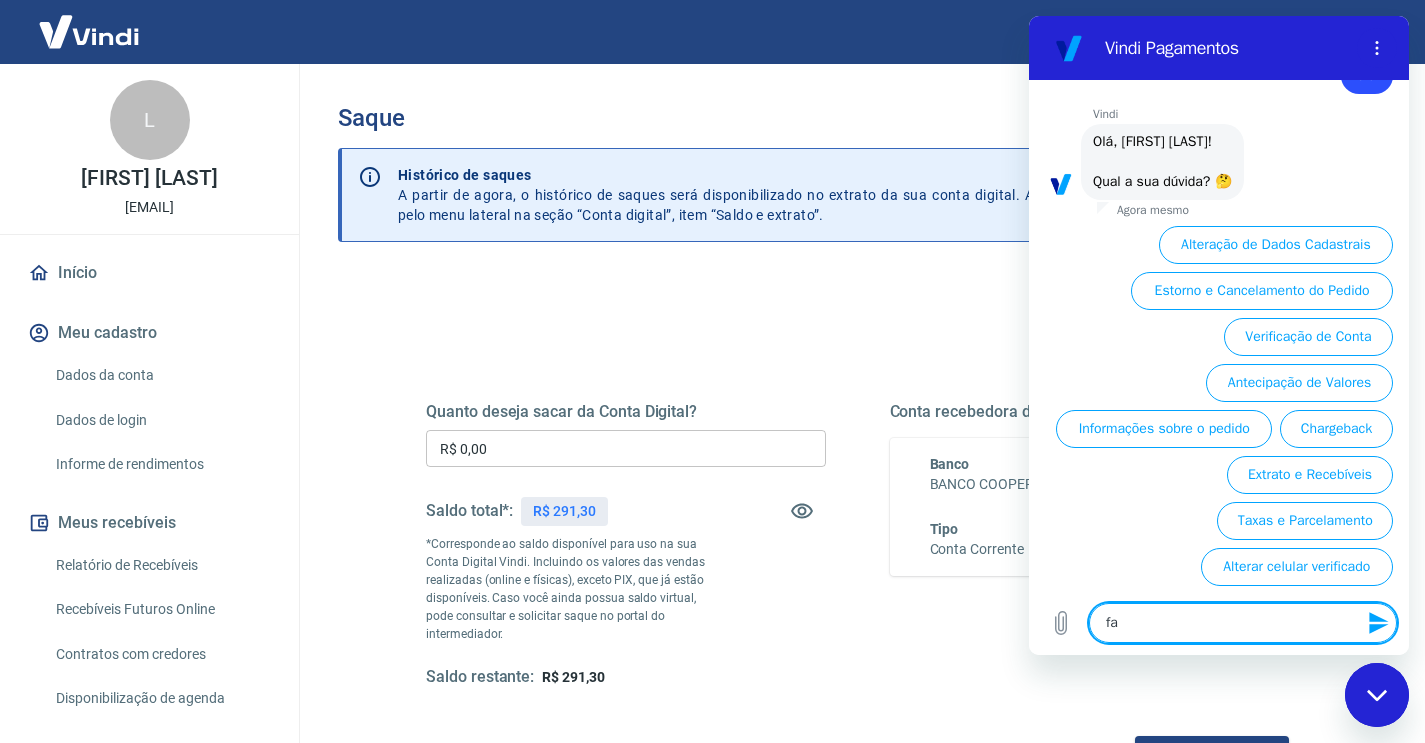 type on "faa" 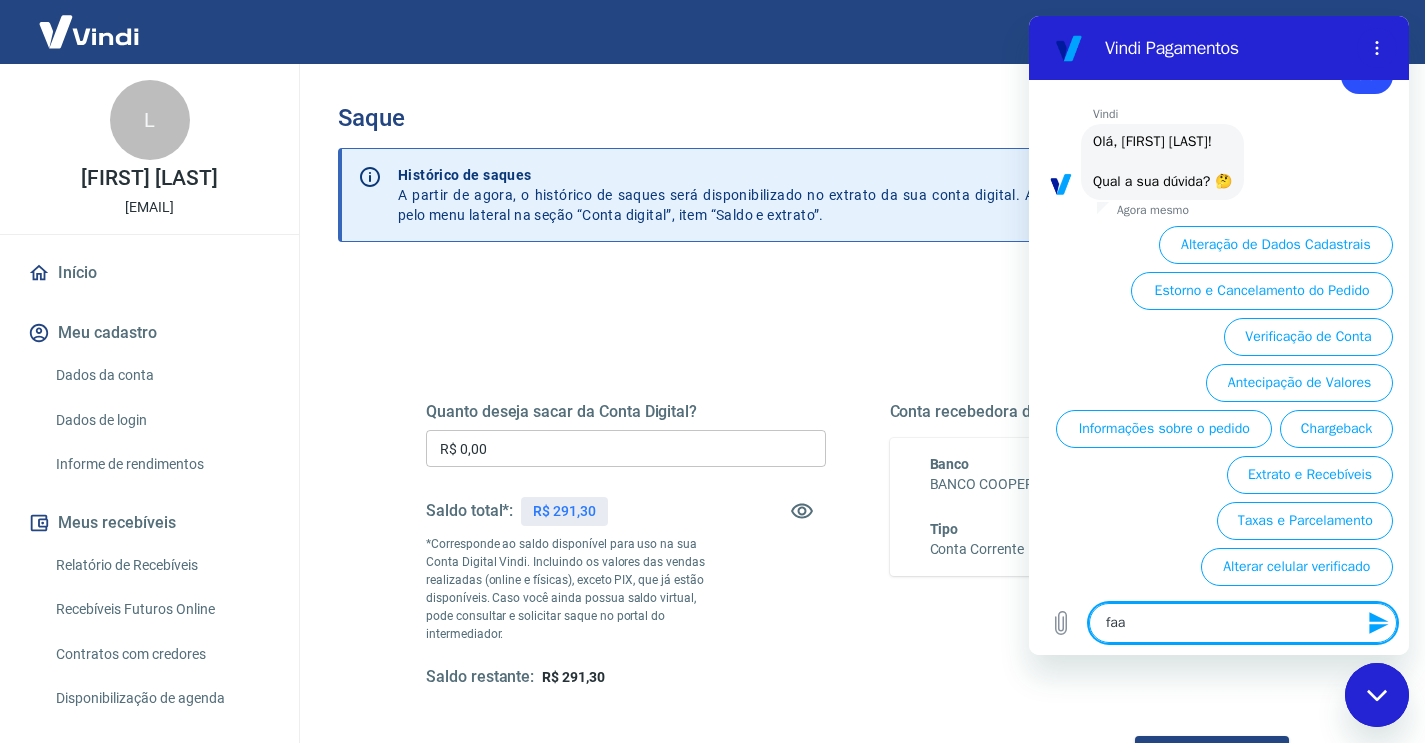 type on "fa" 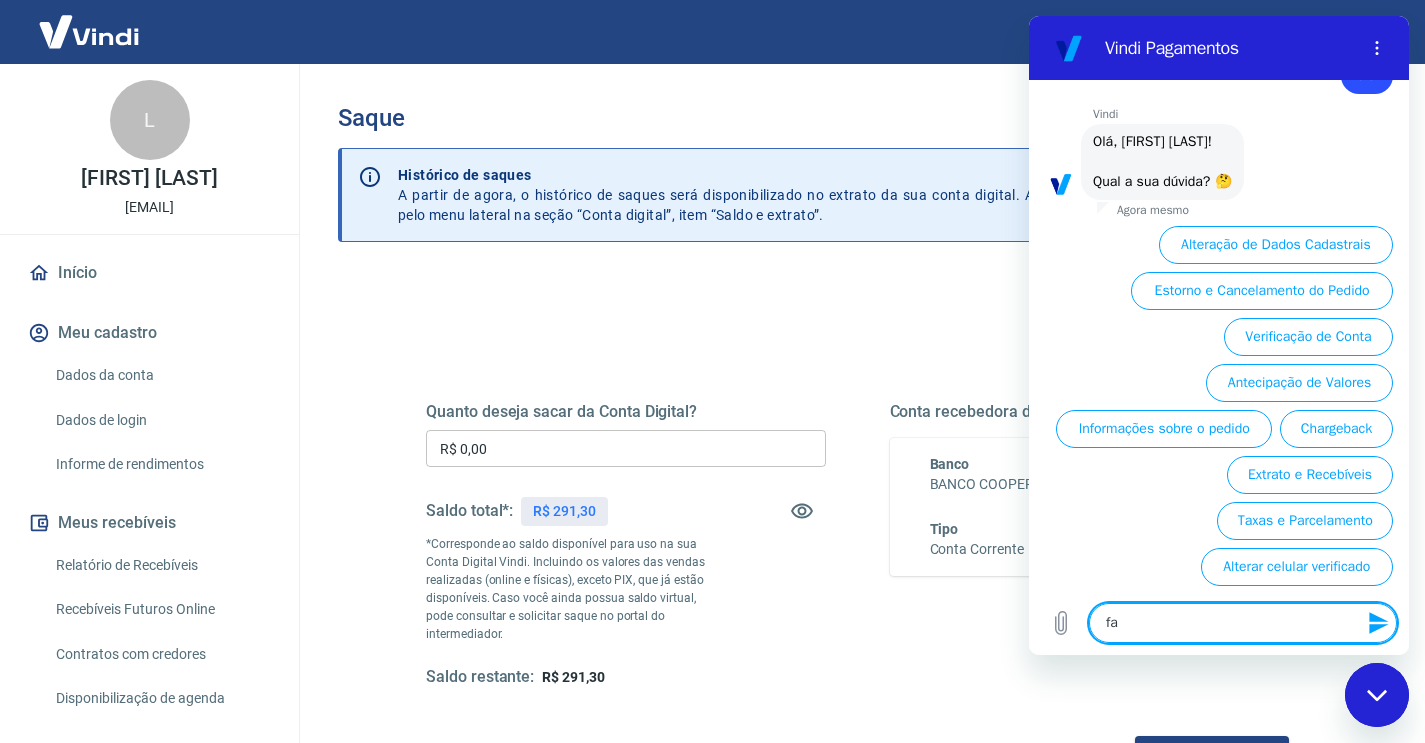 type on "fa;" 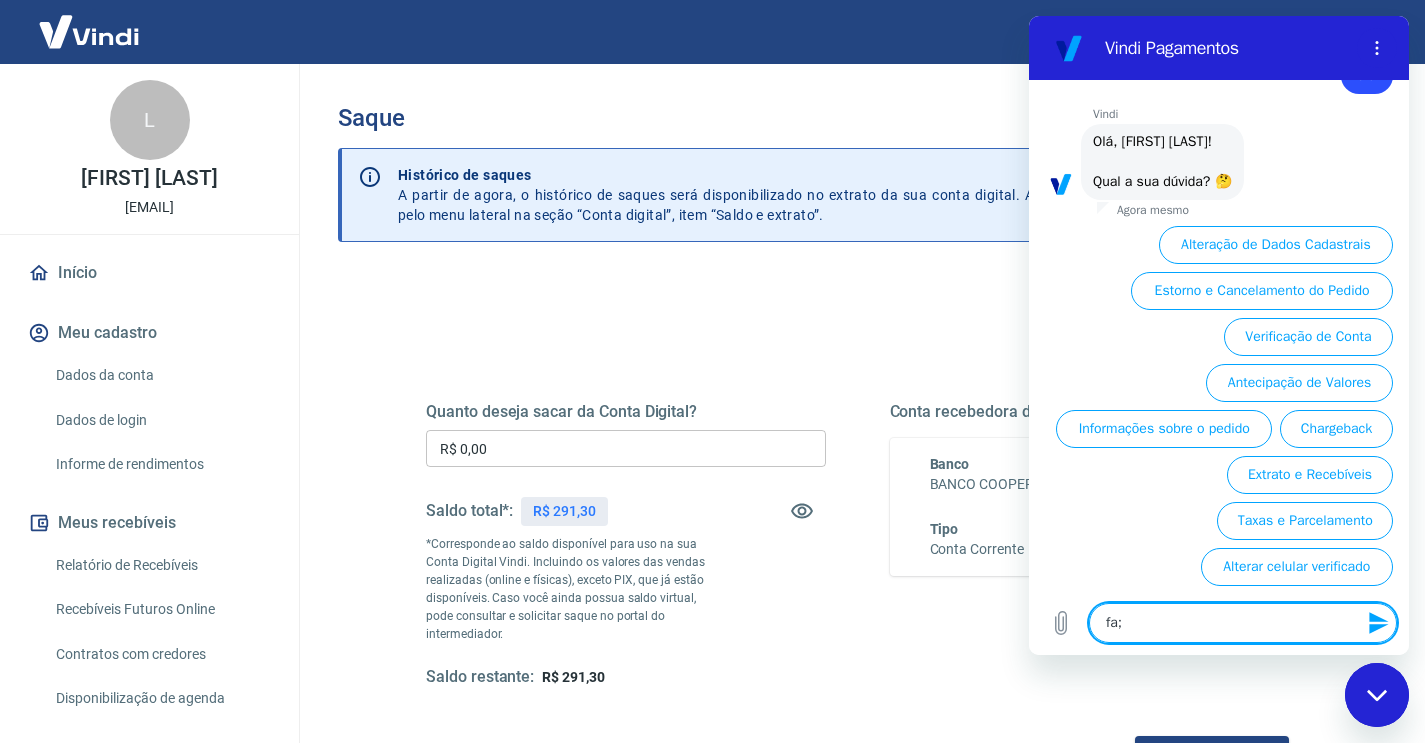 type on "fa;a" 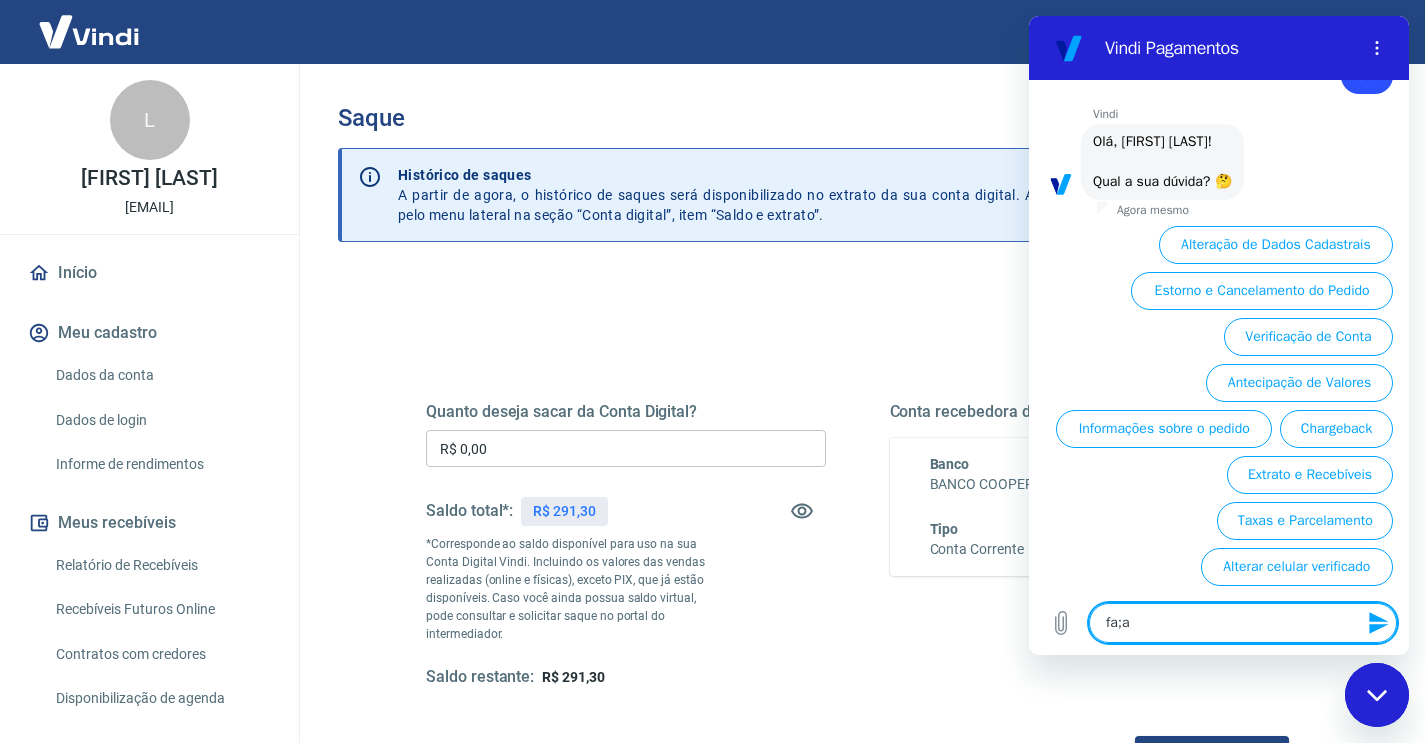 type on "fa;ar" 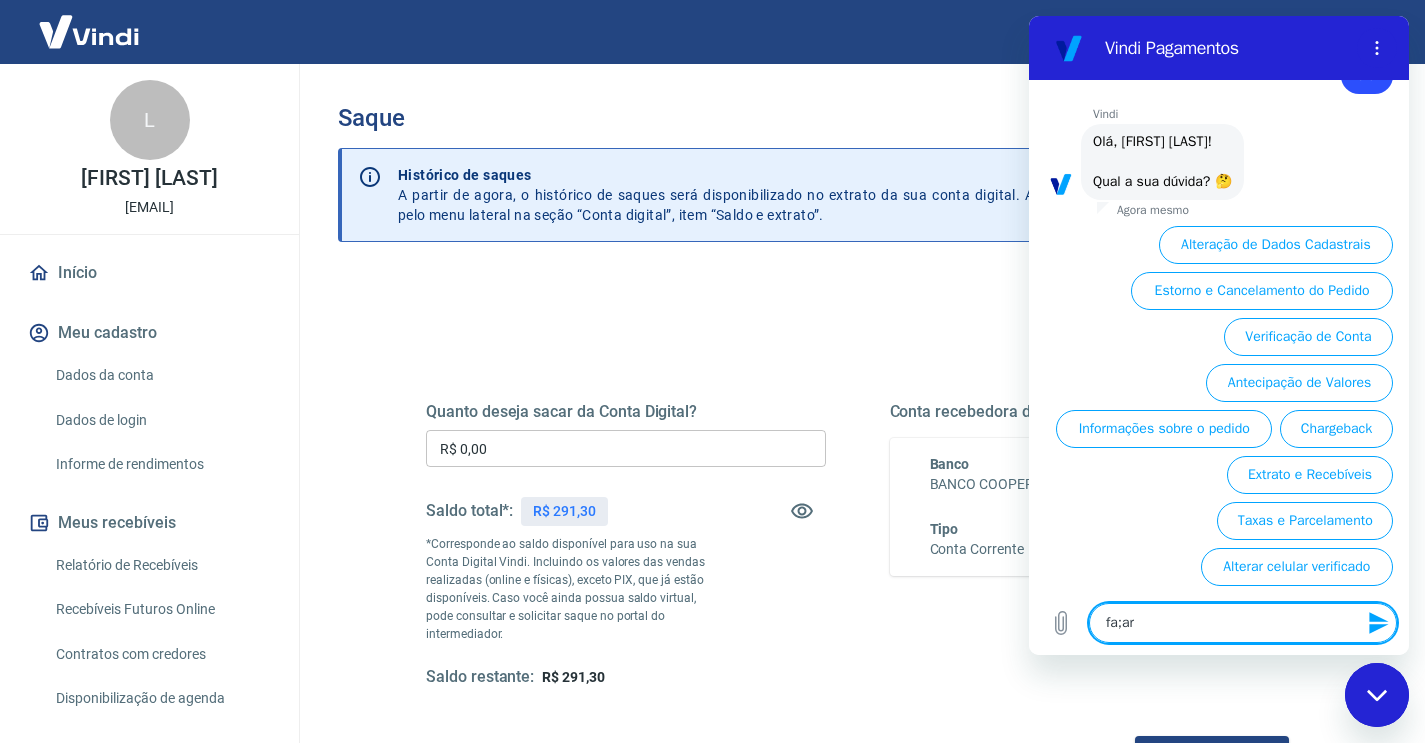 type on "fa;a" 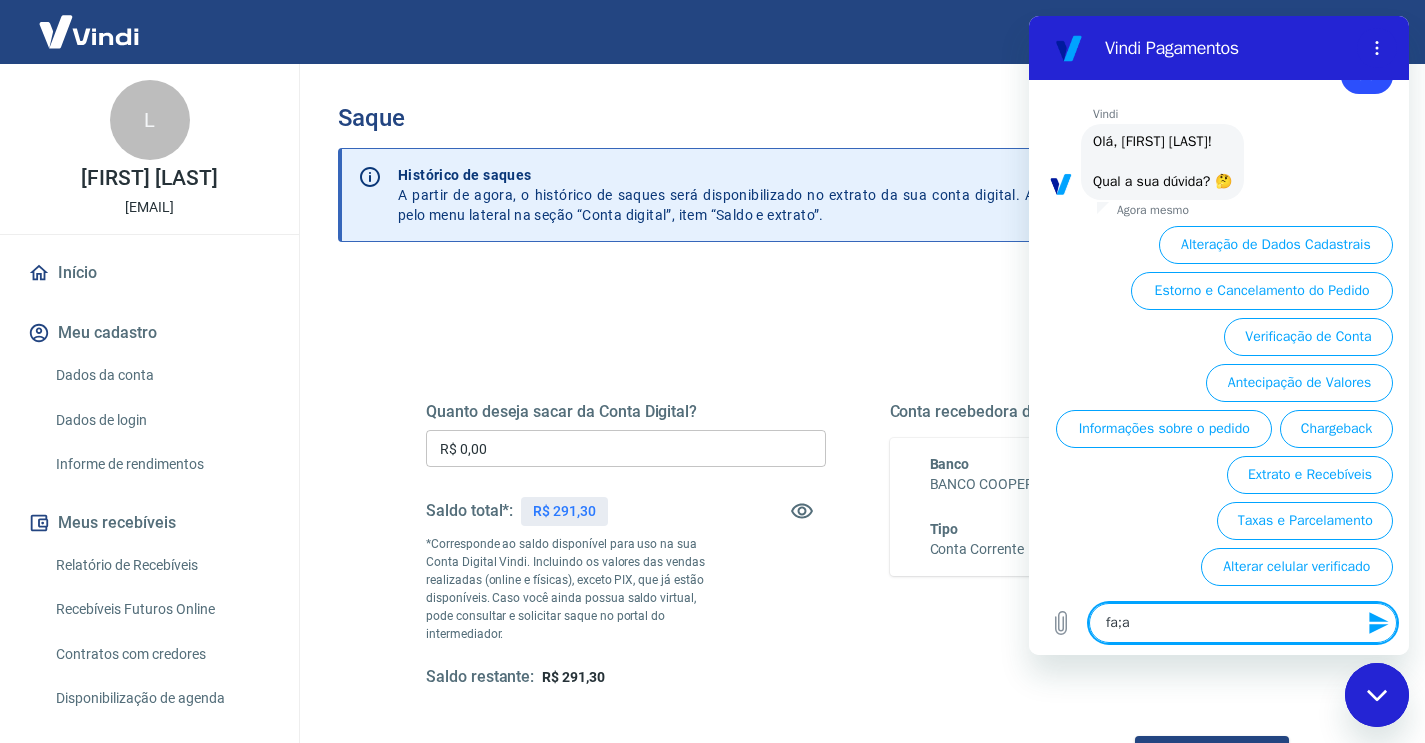 type on "fa;" 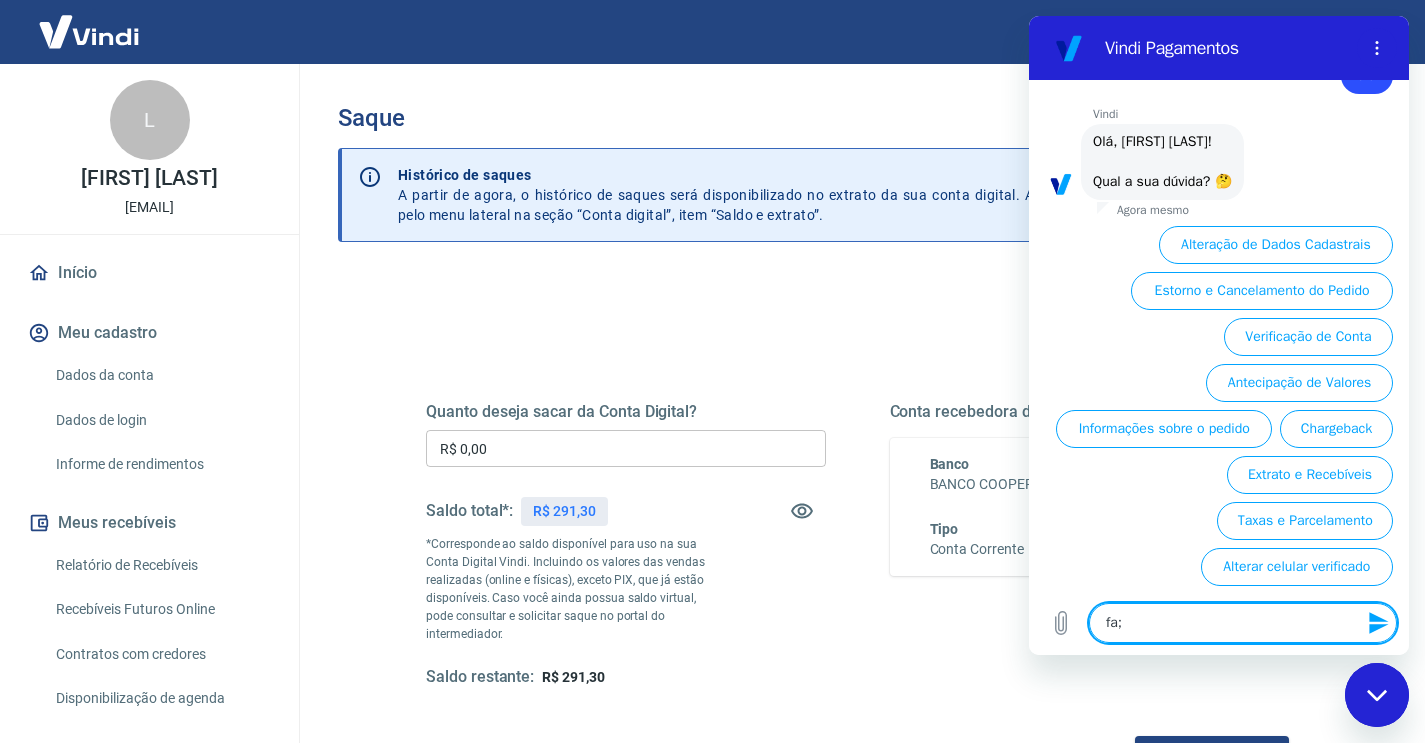 type on "fa" 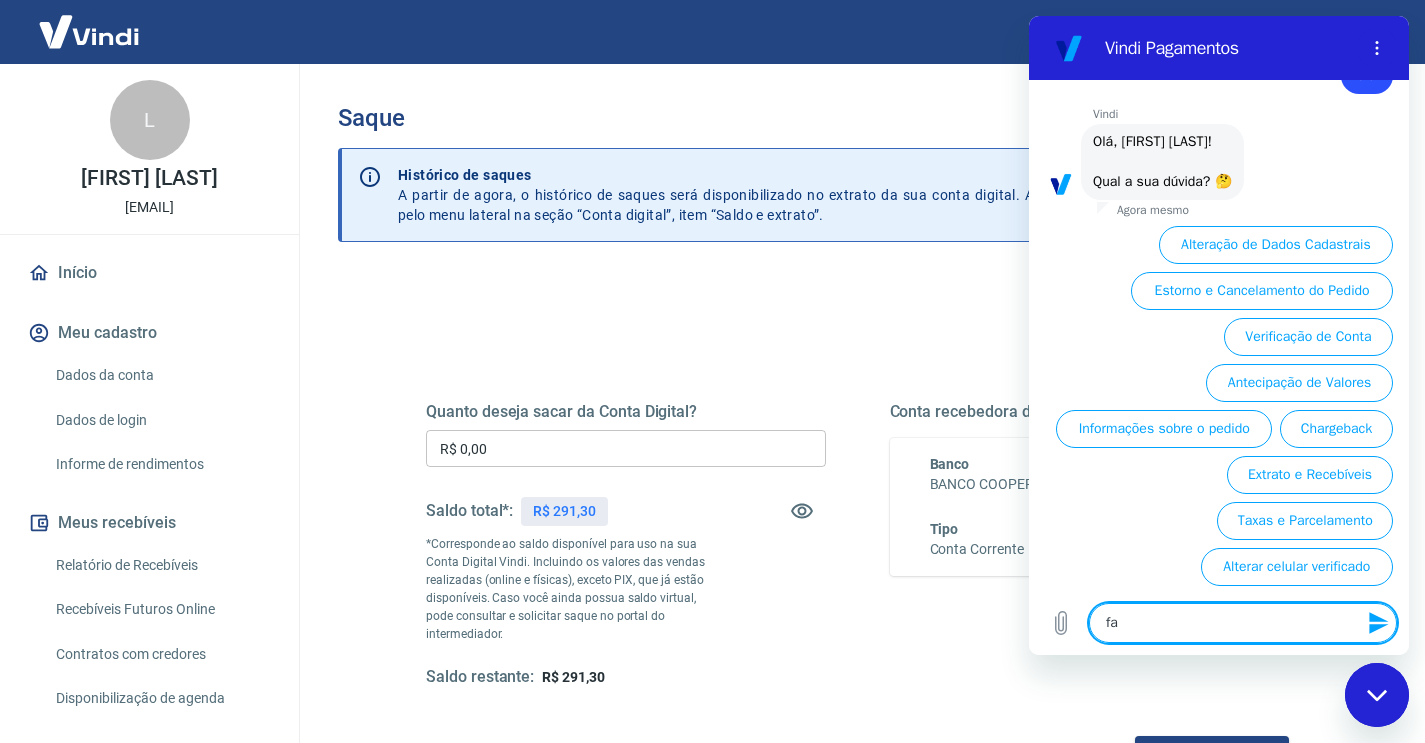 type on "fal" 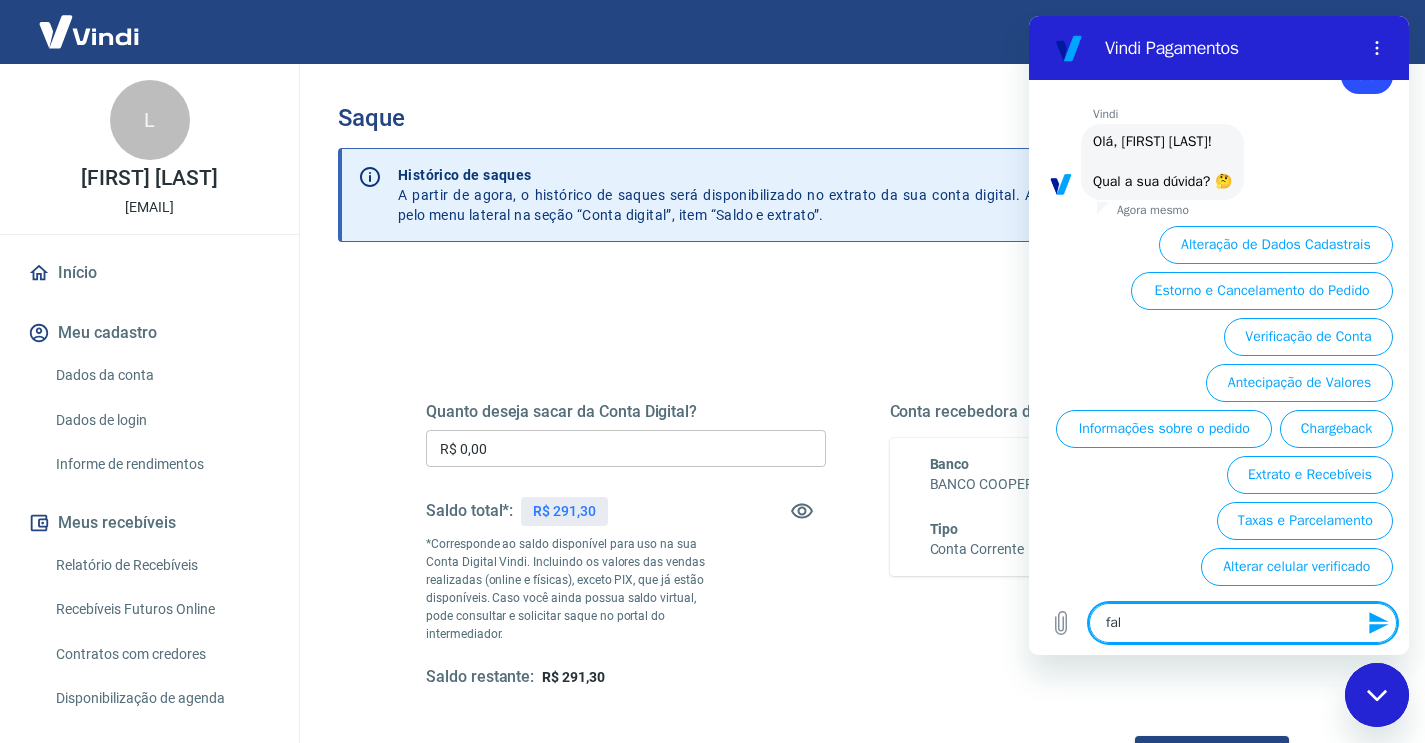 type on "fala" 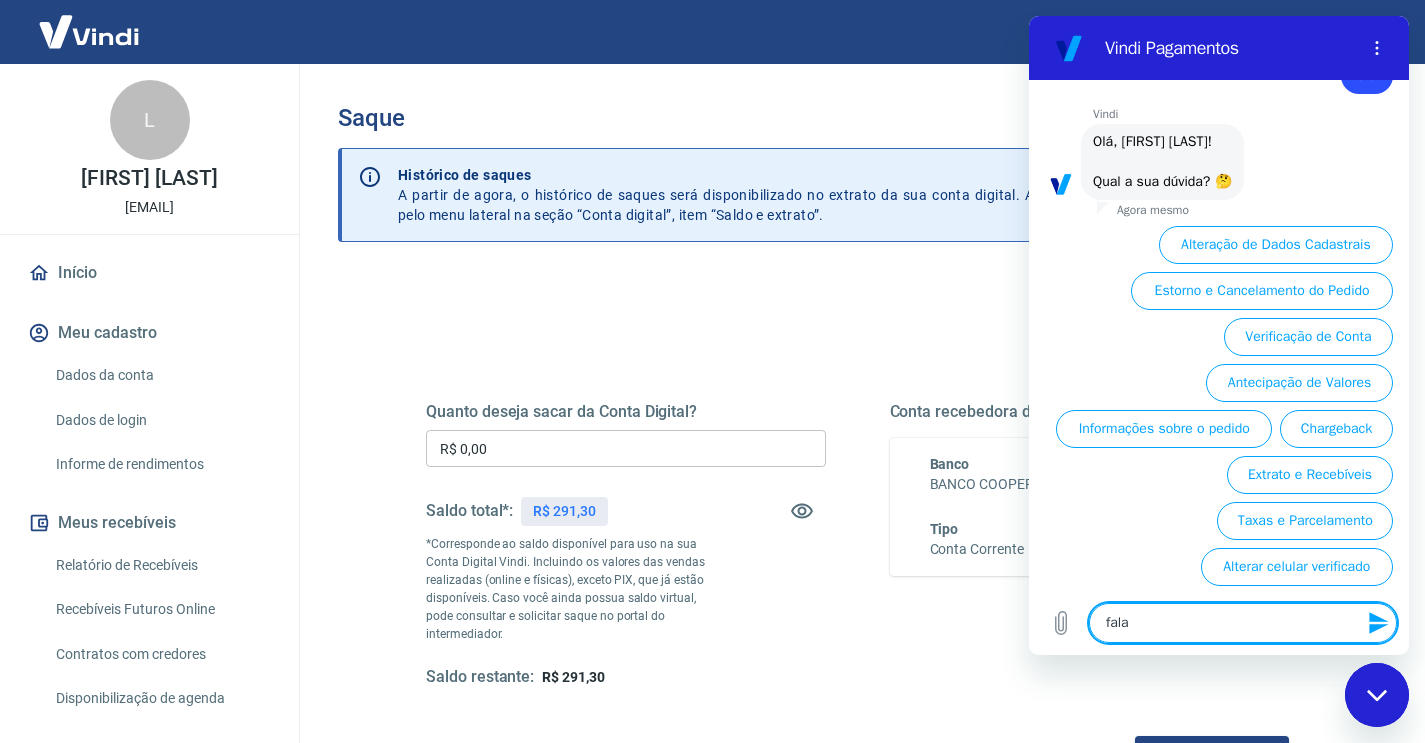 type on "falar" 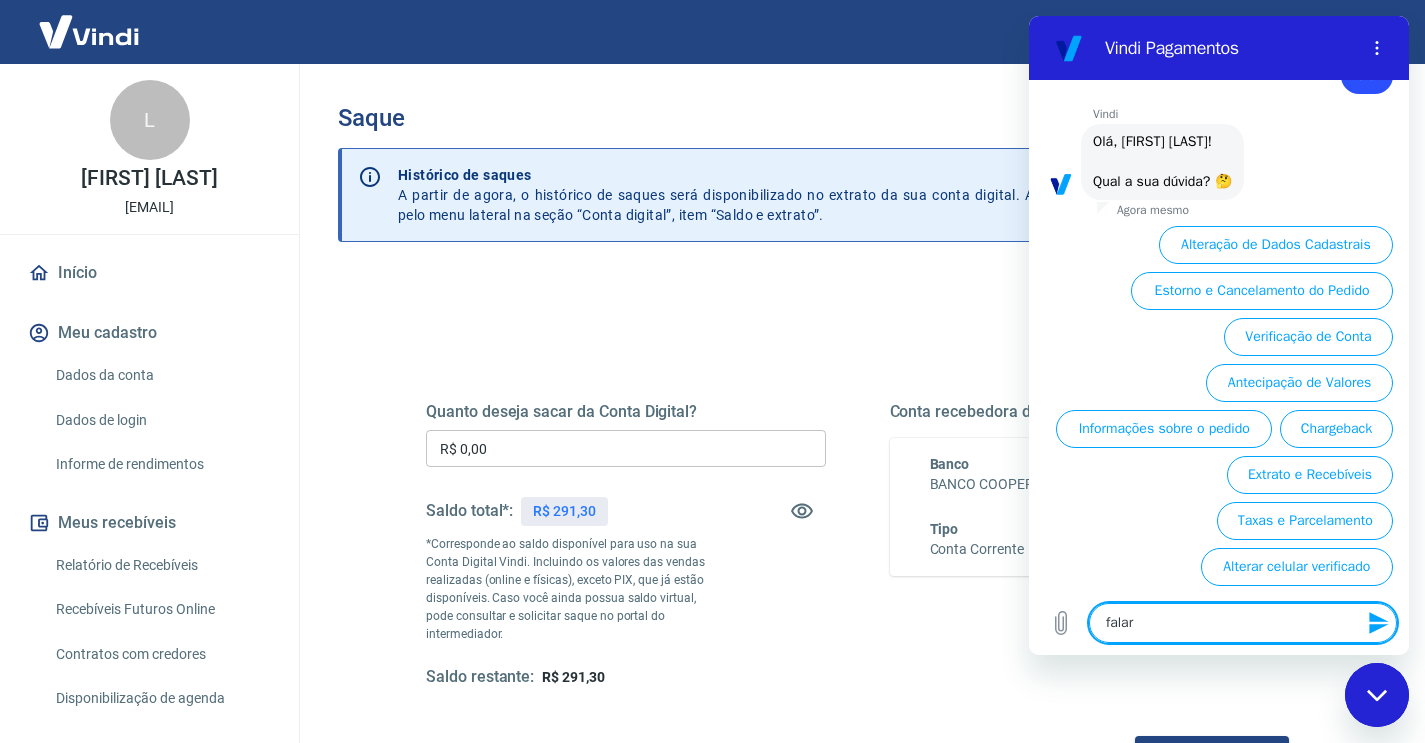 type on "falar" 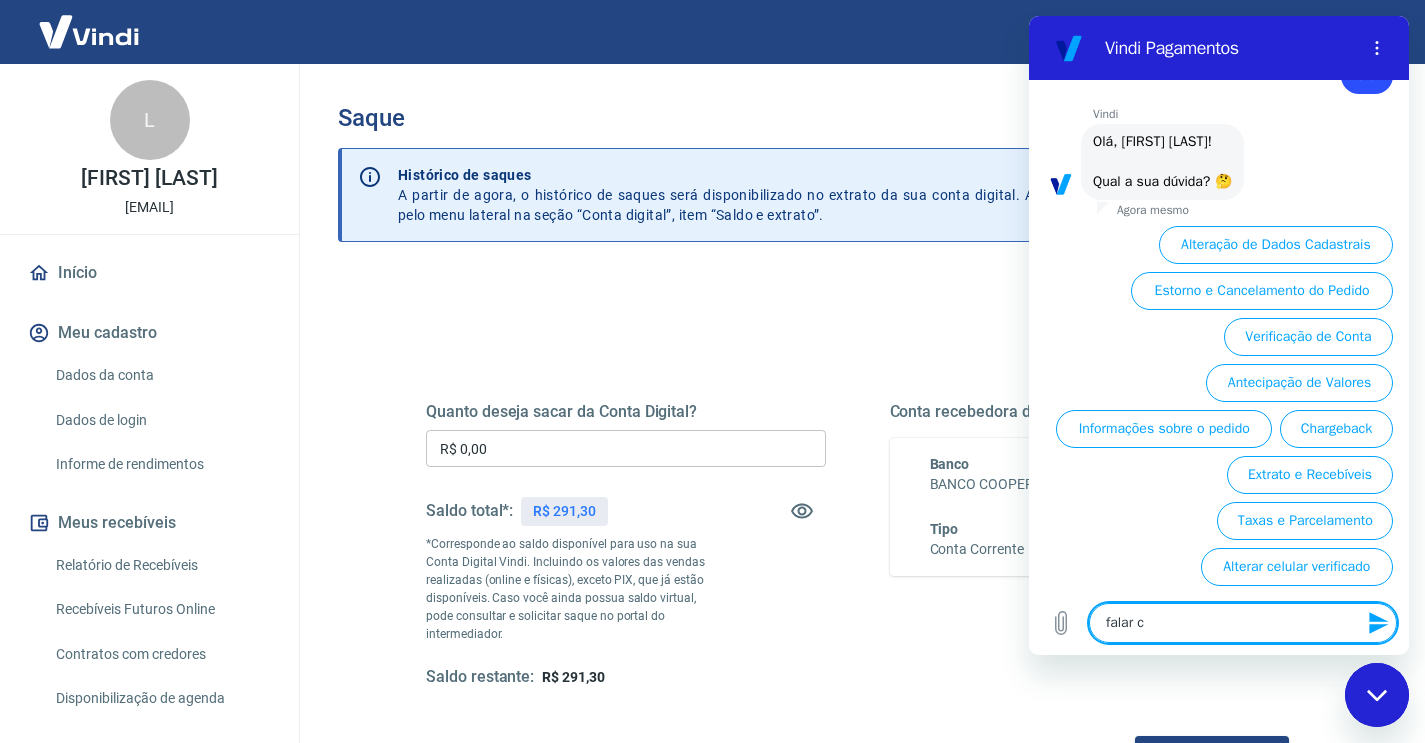 type on "falar co" 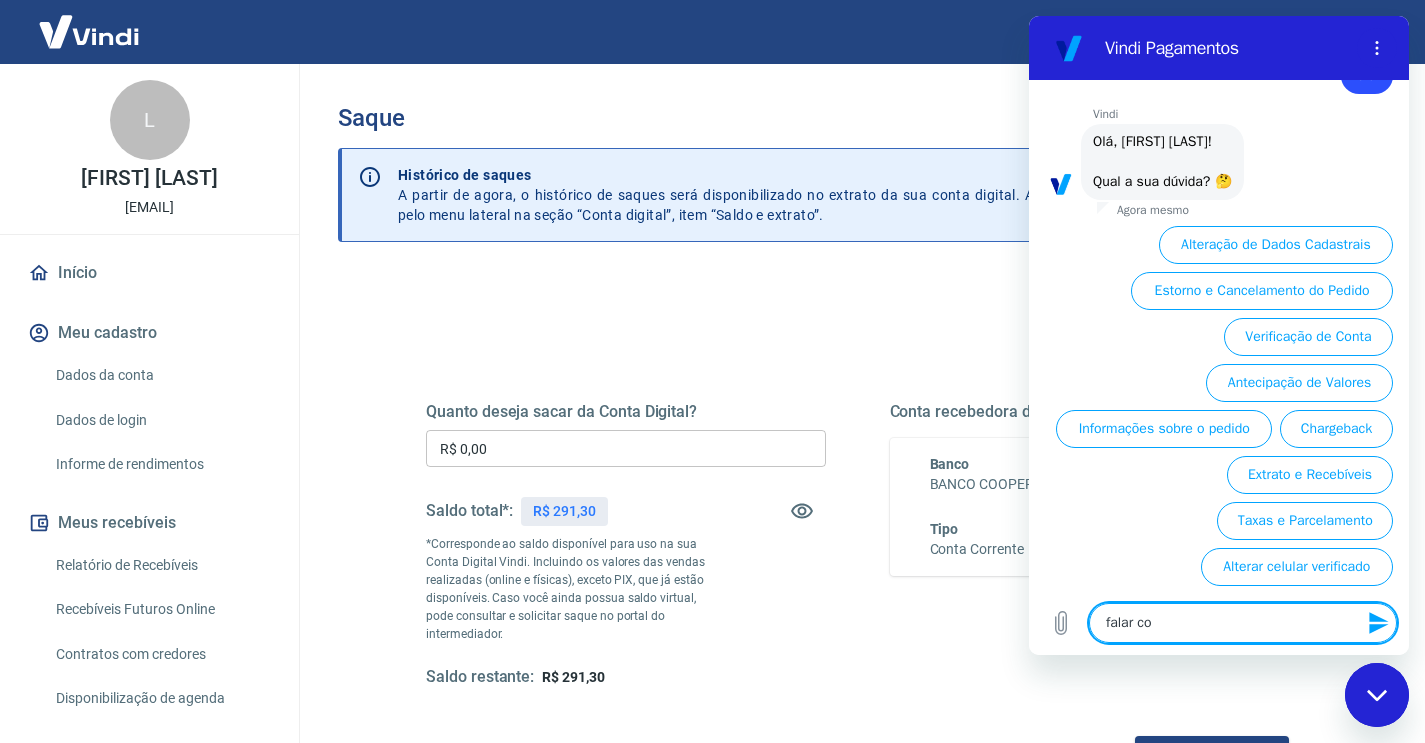 type on "falar com" 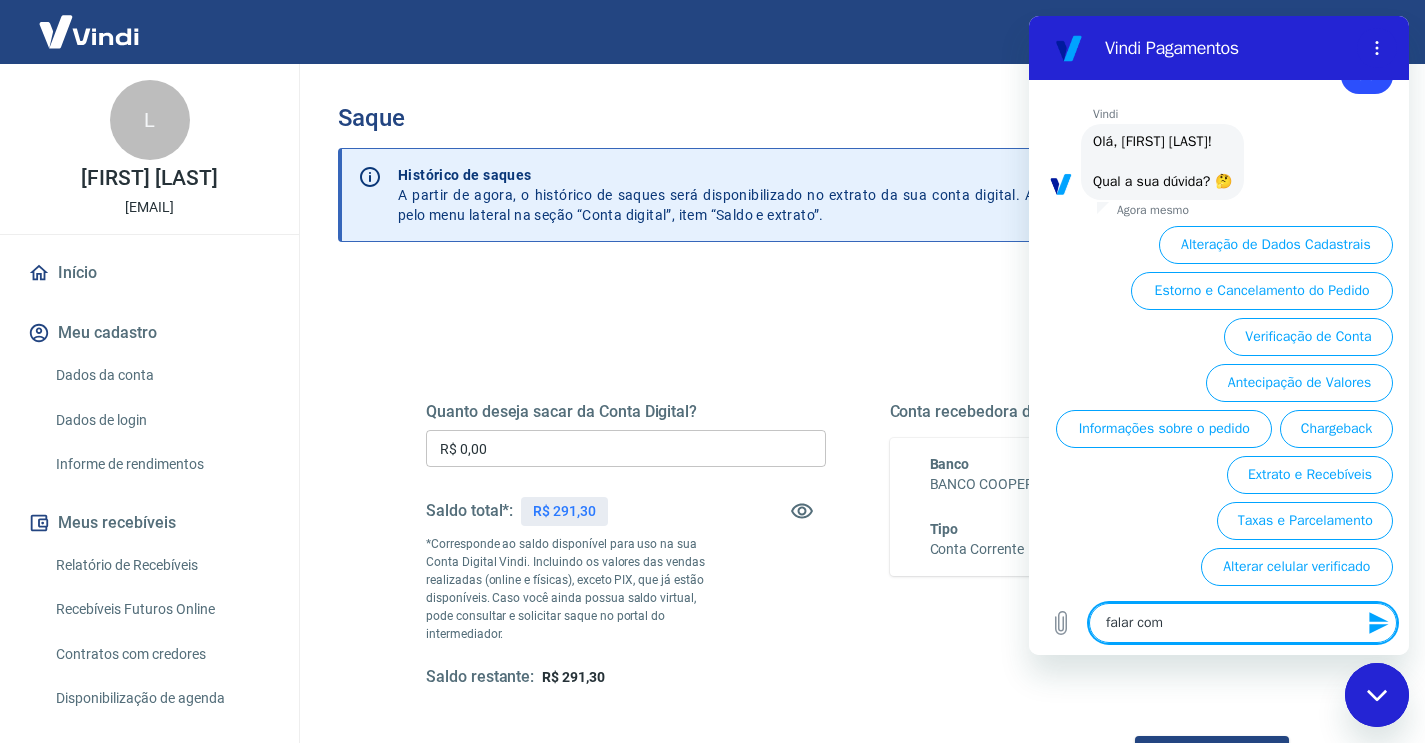 type on "falar com" 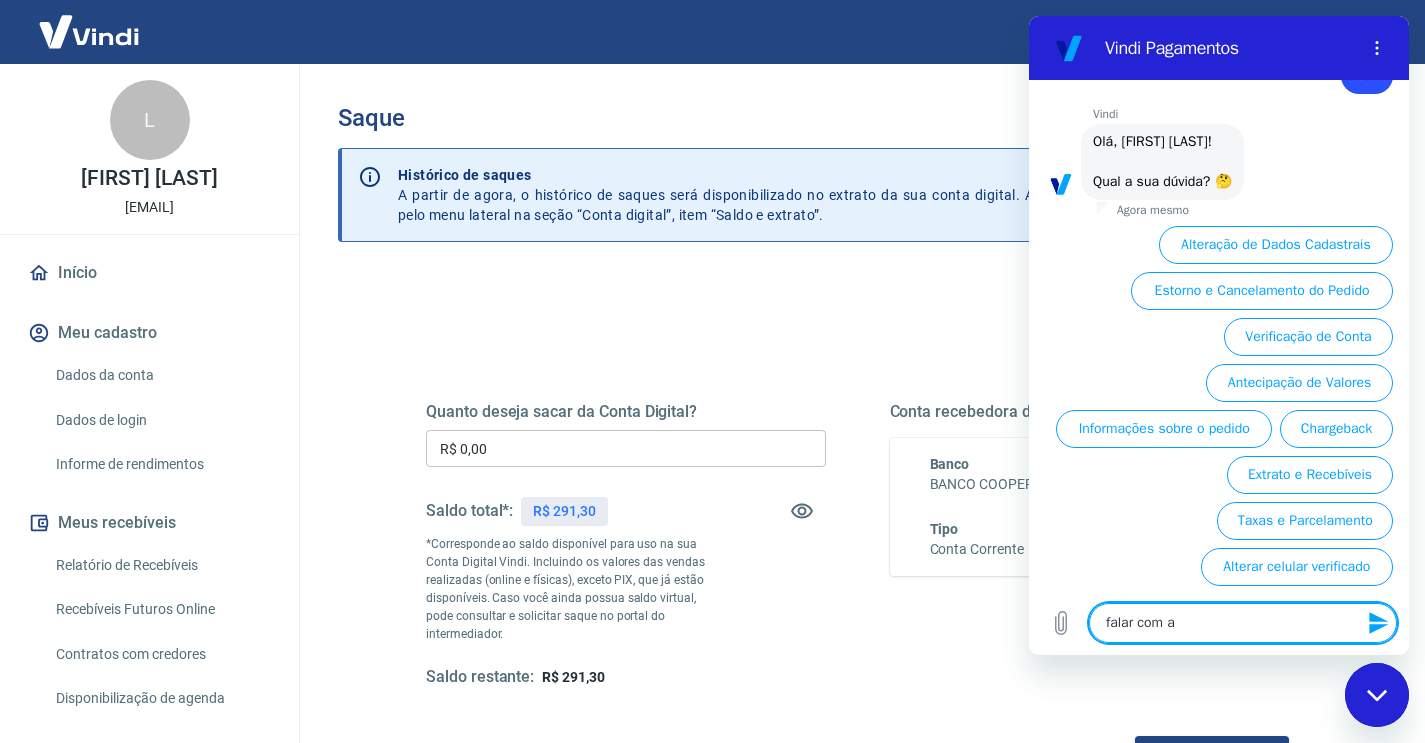 type on "falar com at" 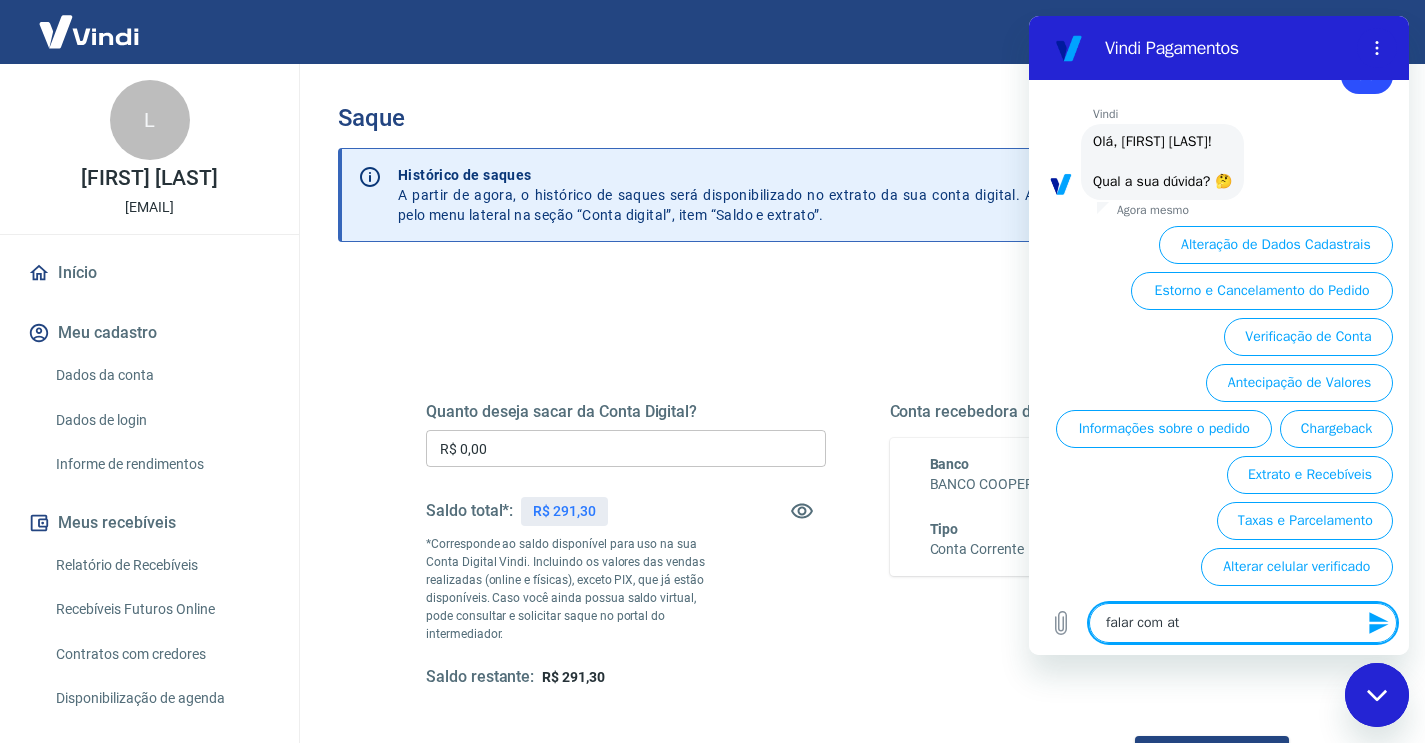 type on "falar com ate" 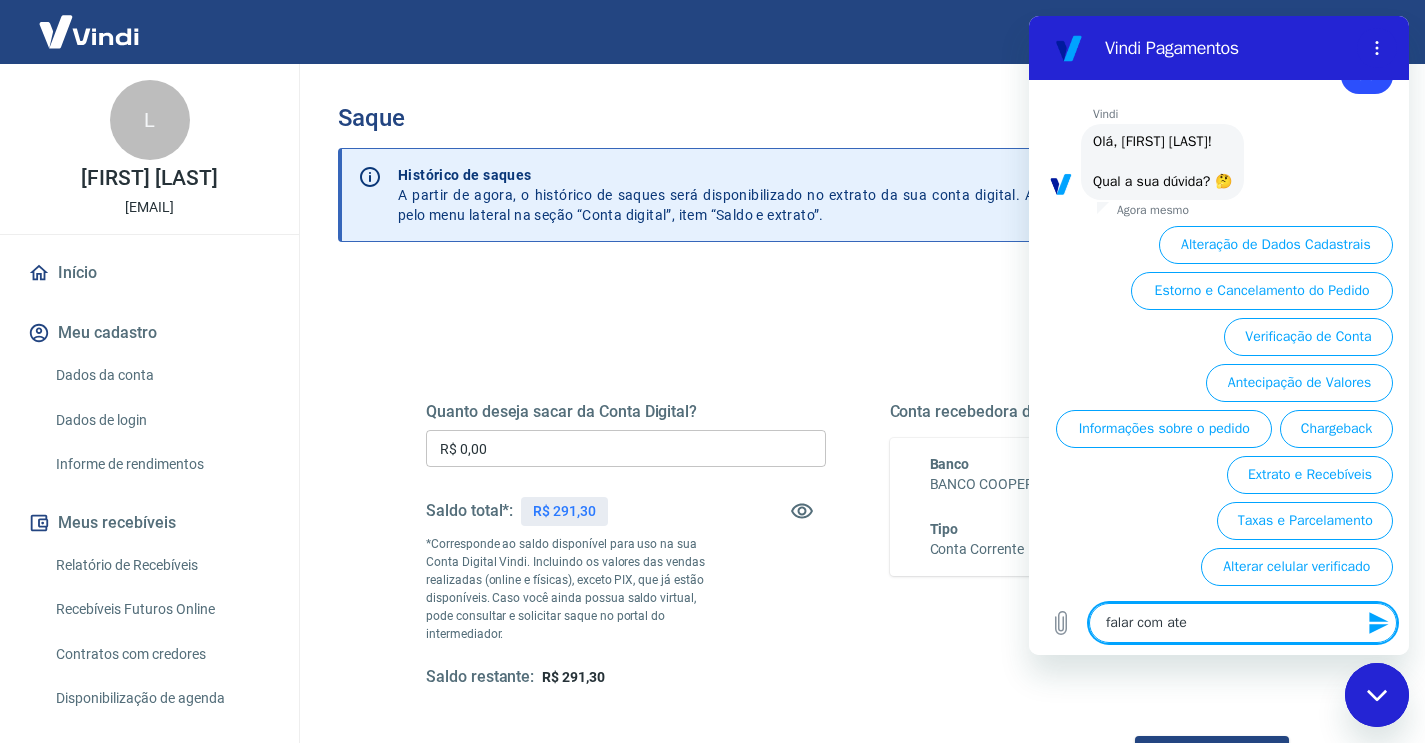 type on "falar com aten" 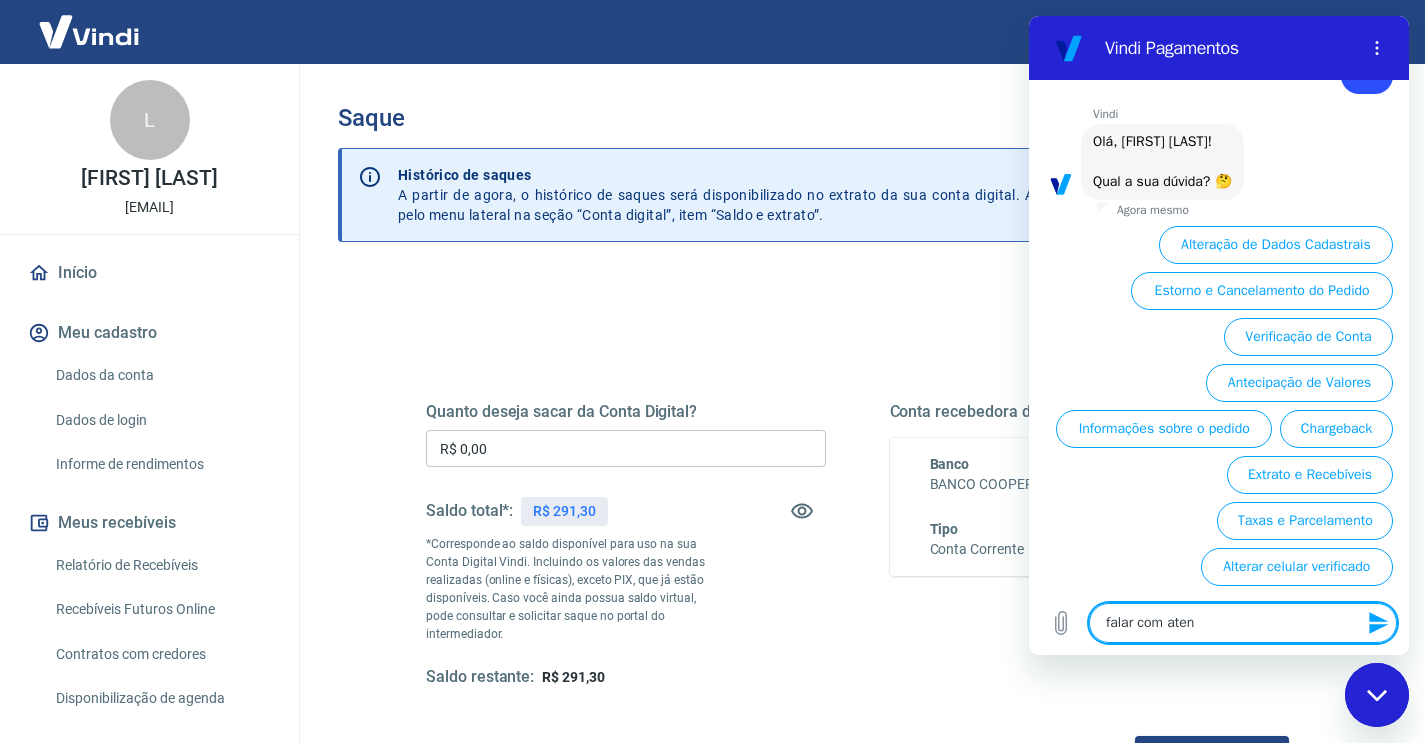 type on "falar com atend" 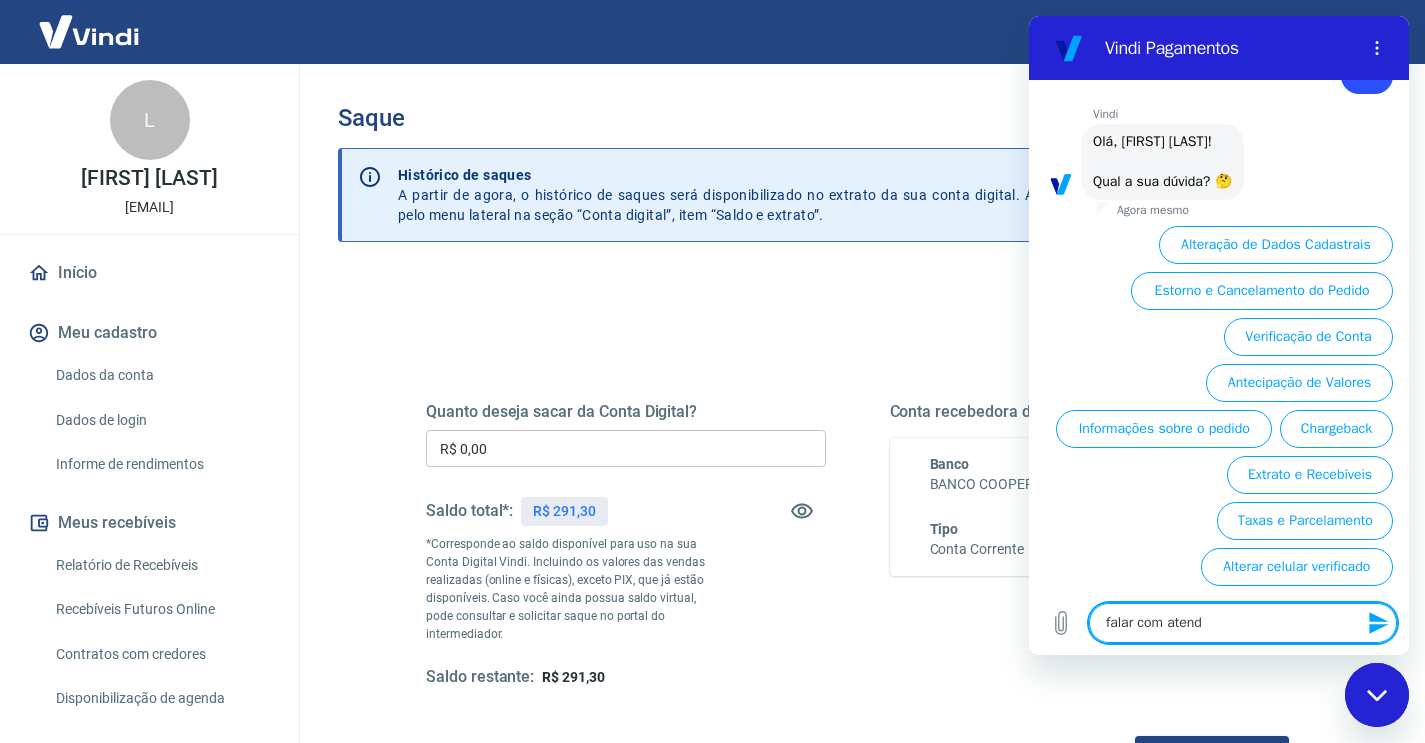 type on "falar com atende" 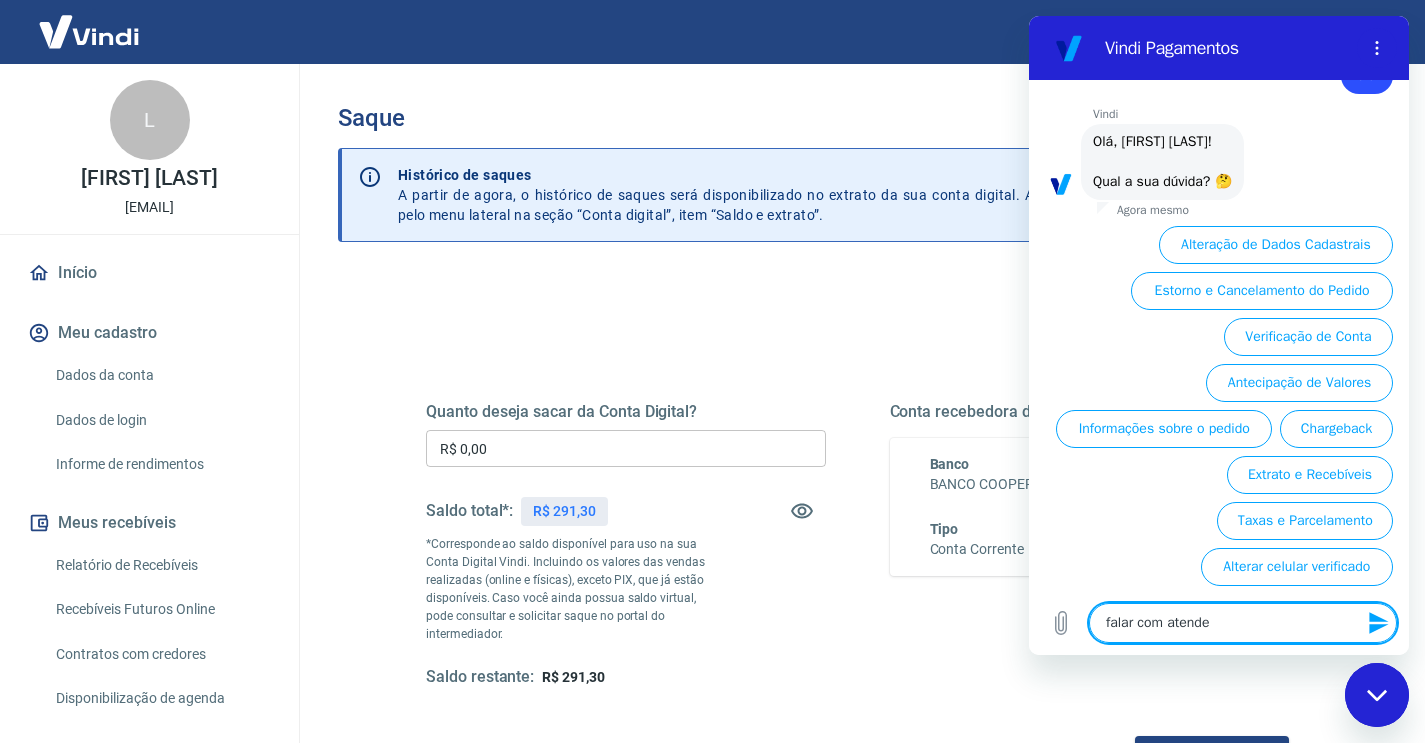 type on "falar com atenden" 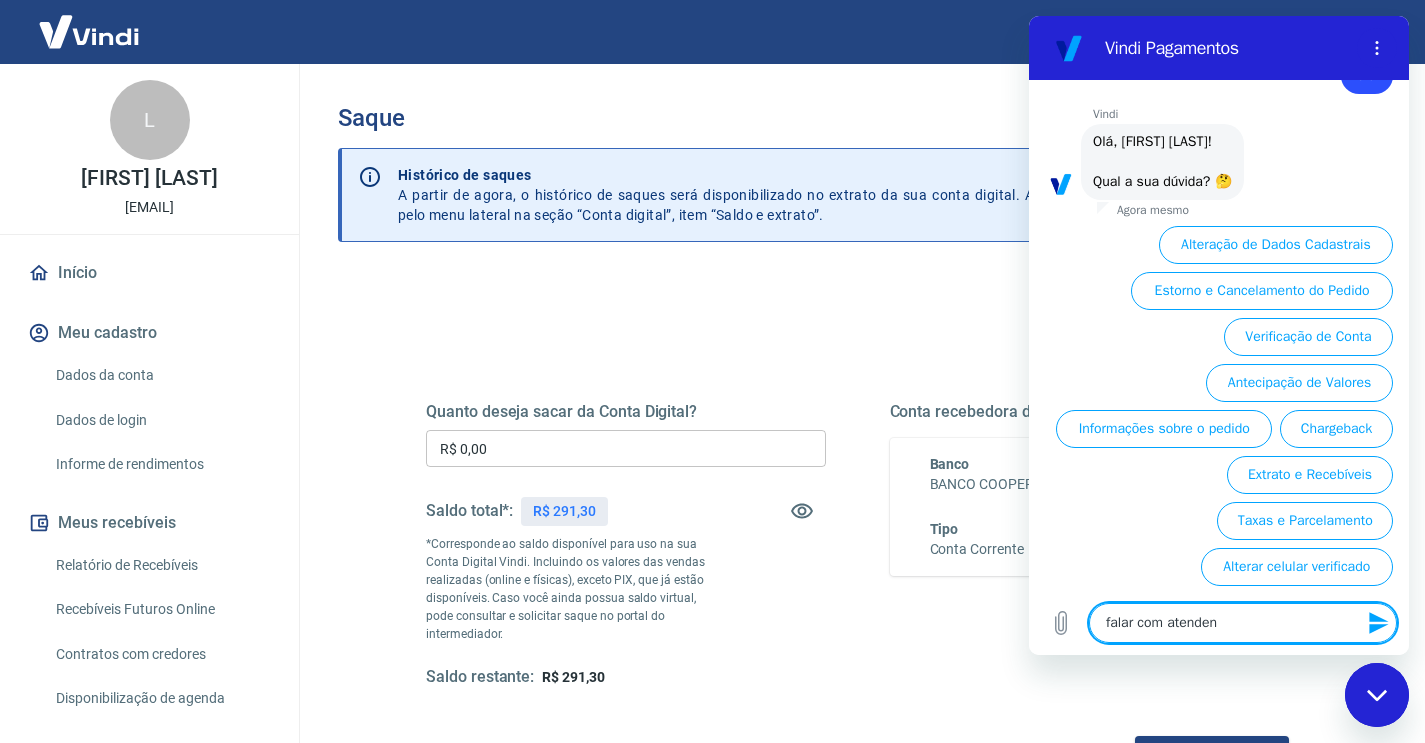 type on "falar com atendent" 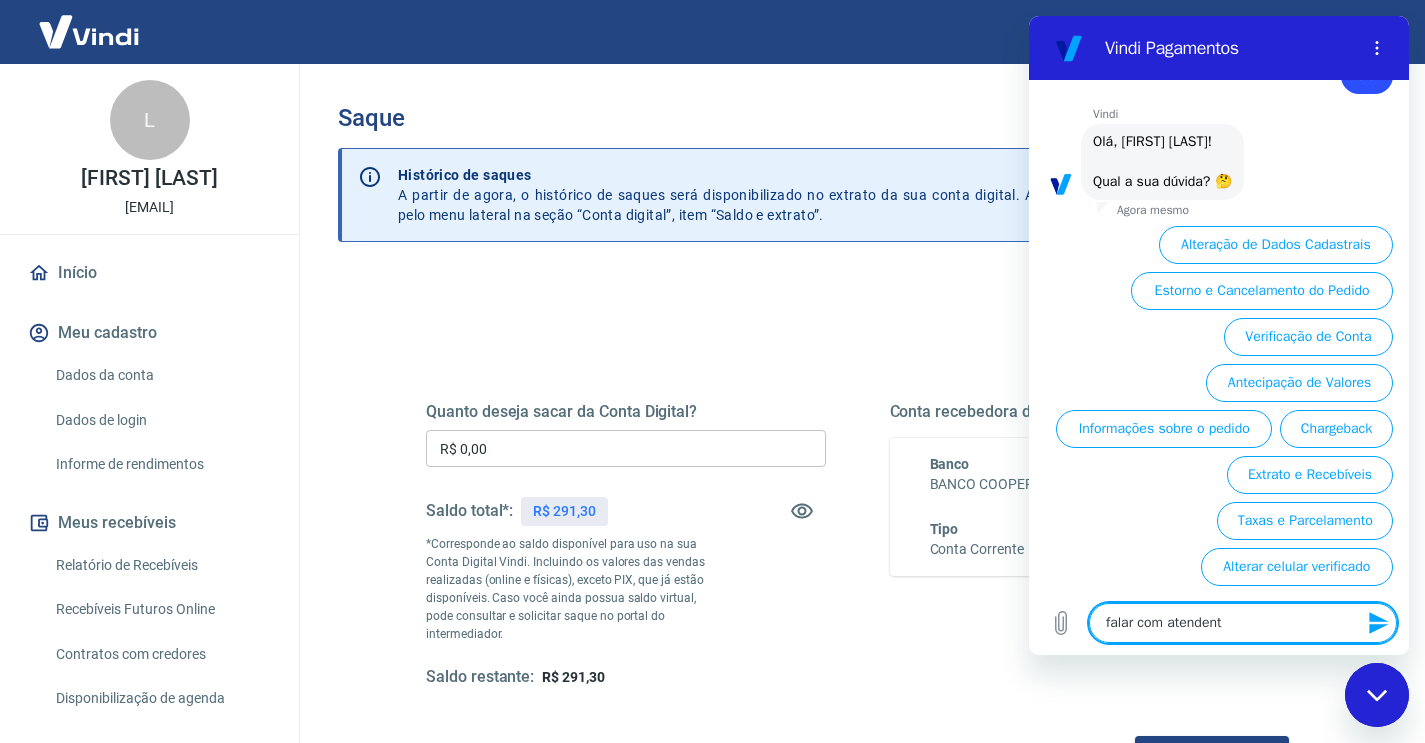 type on "x" 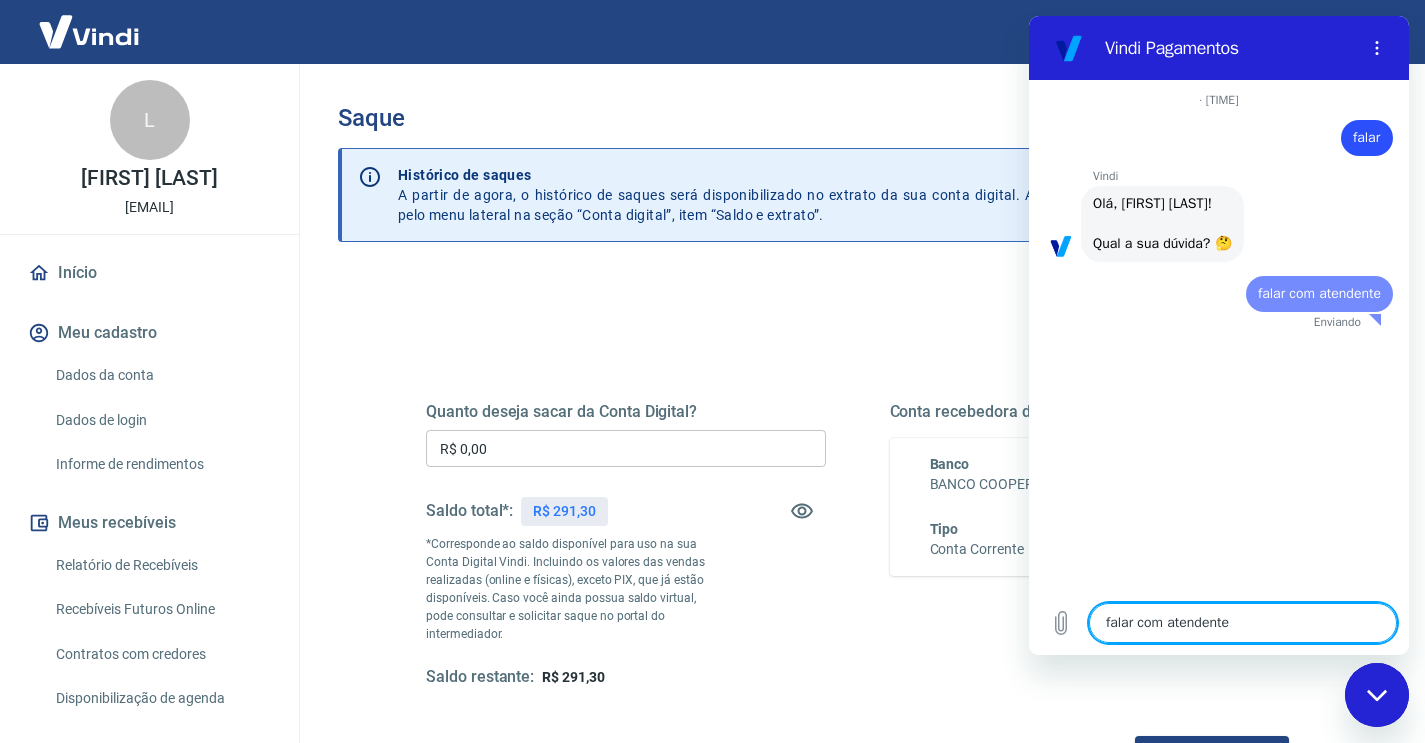 type 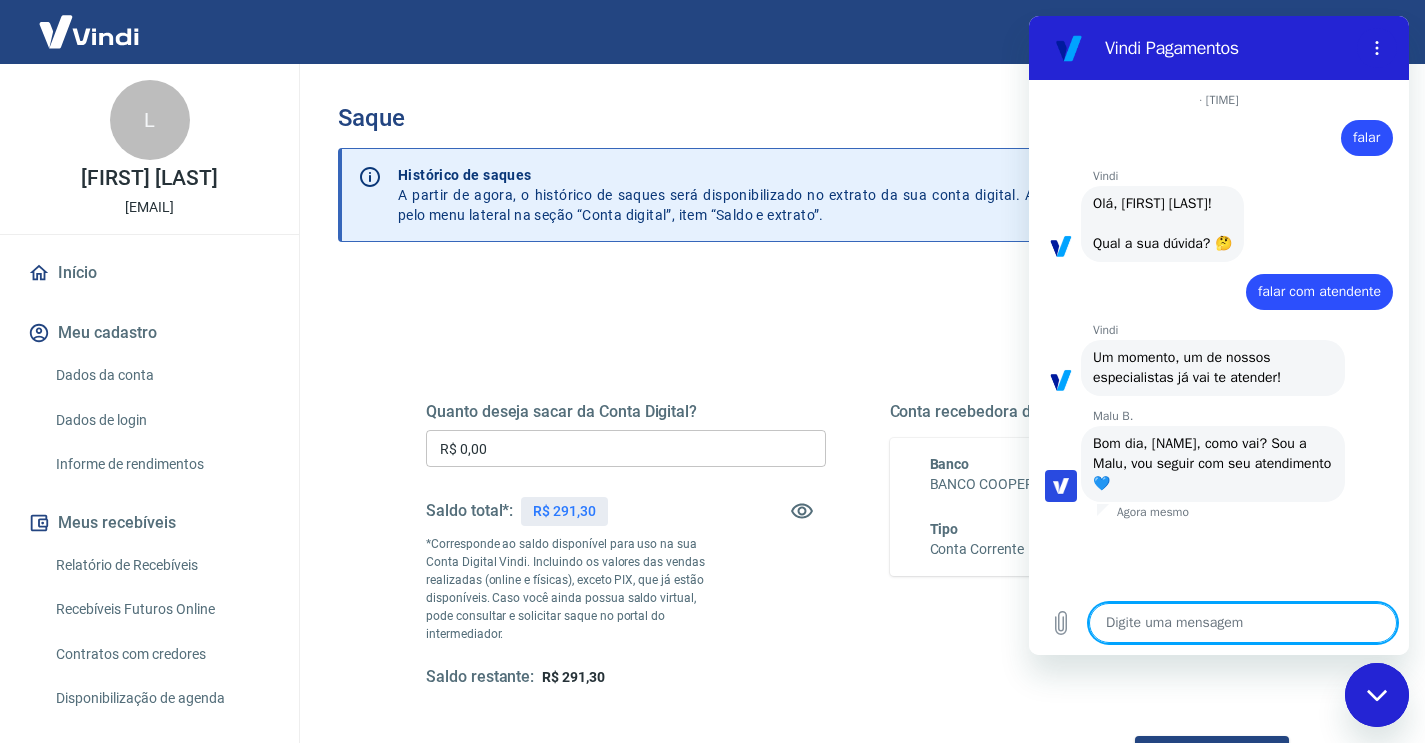 scroll, scrollTop: 0, scrollLeft: 0, axis: both 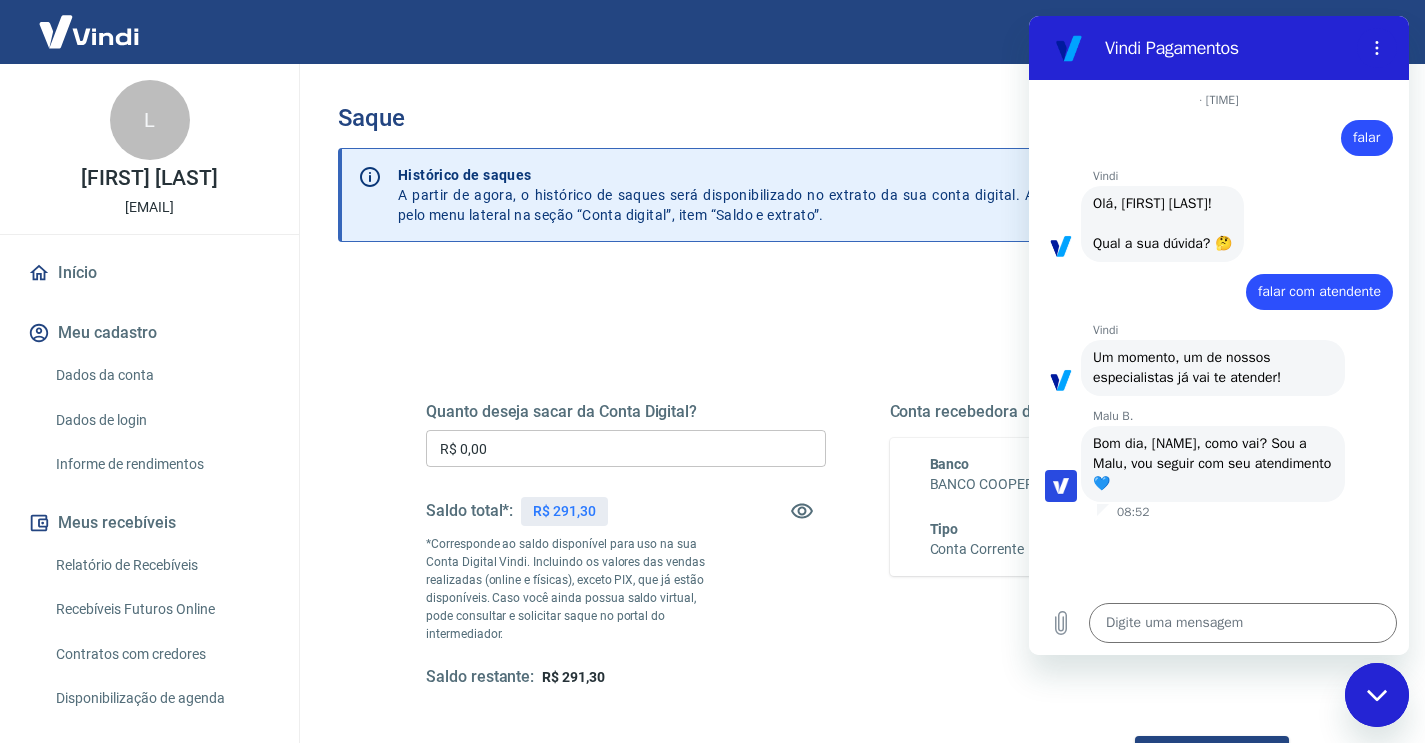 type on "x" 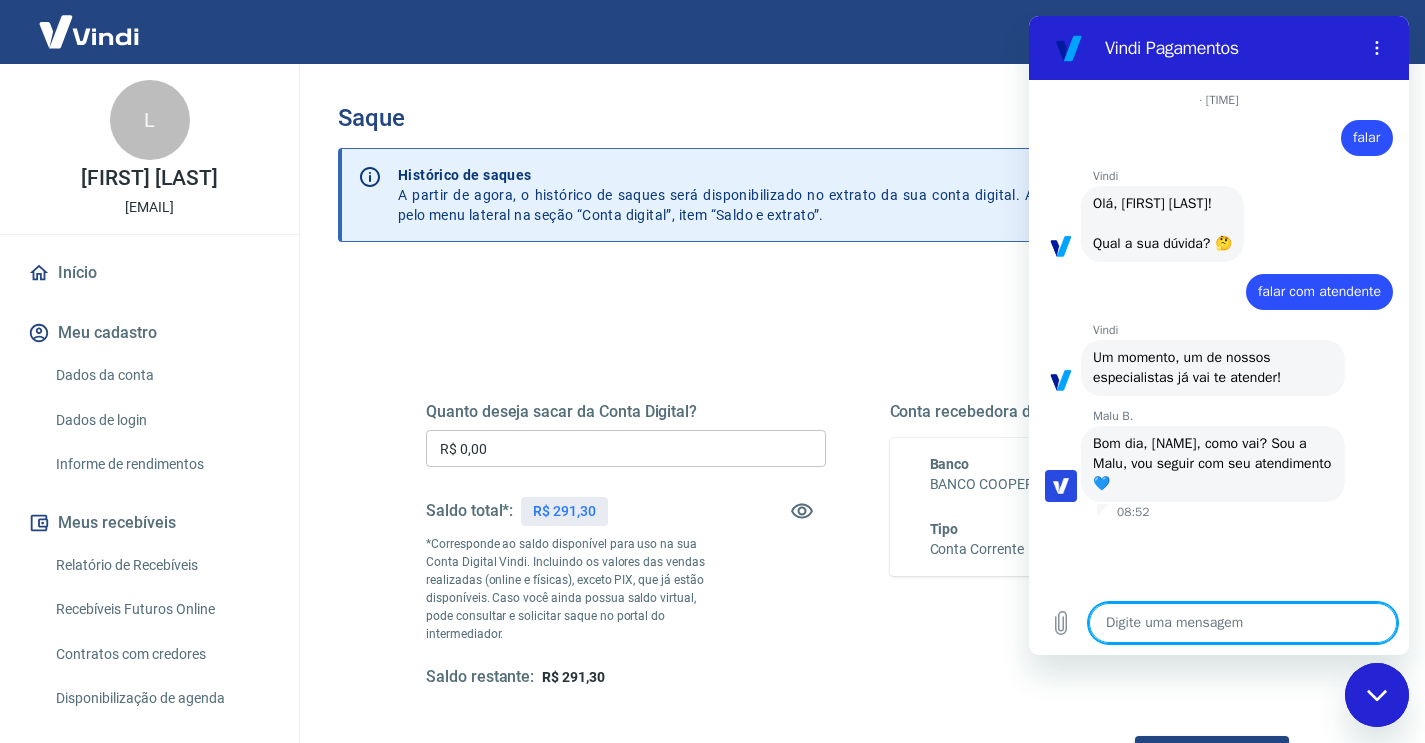 type on "o" 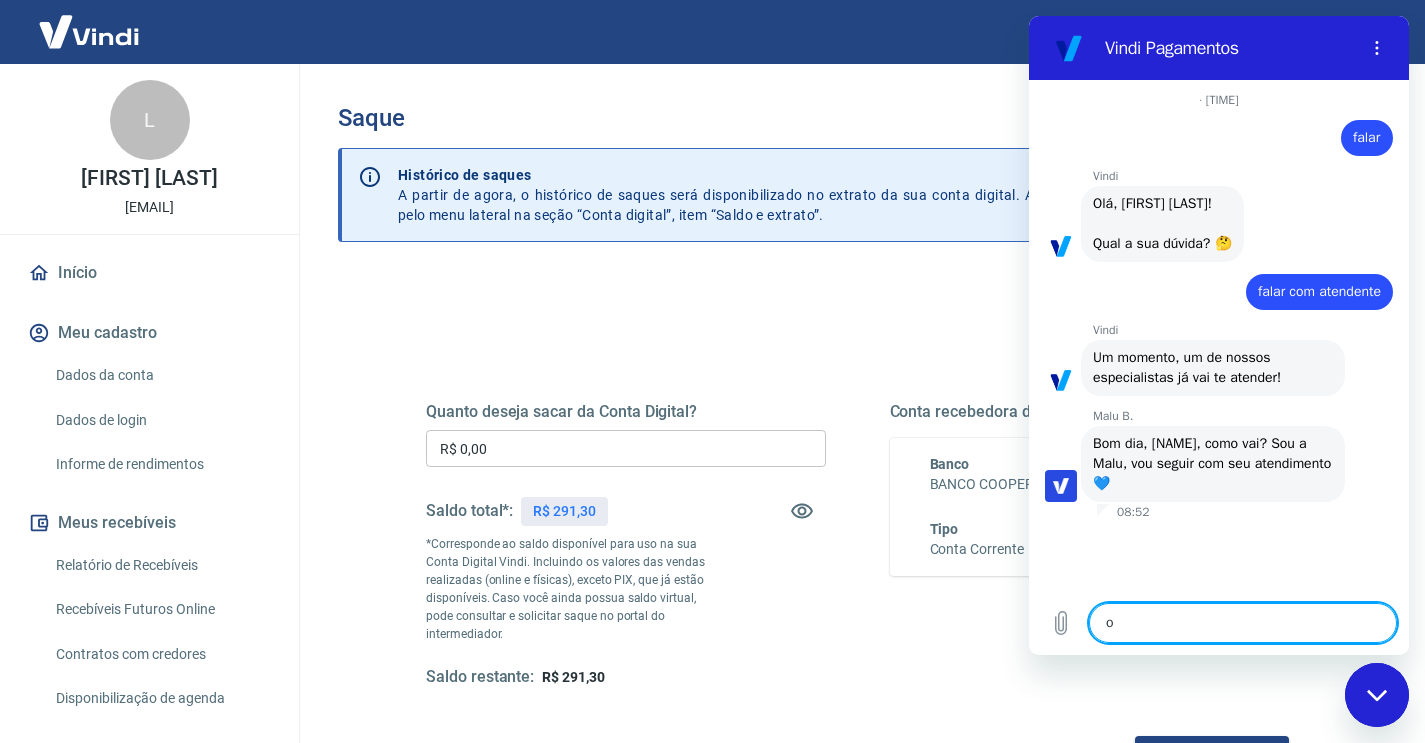 type on "ol" 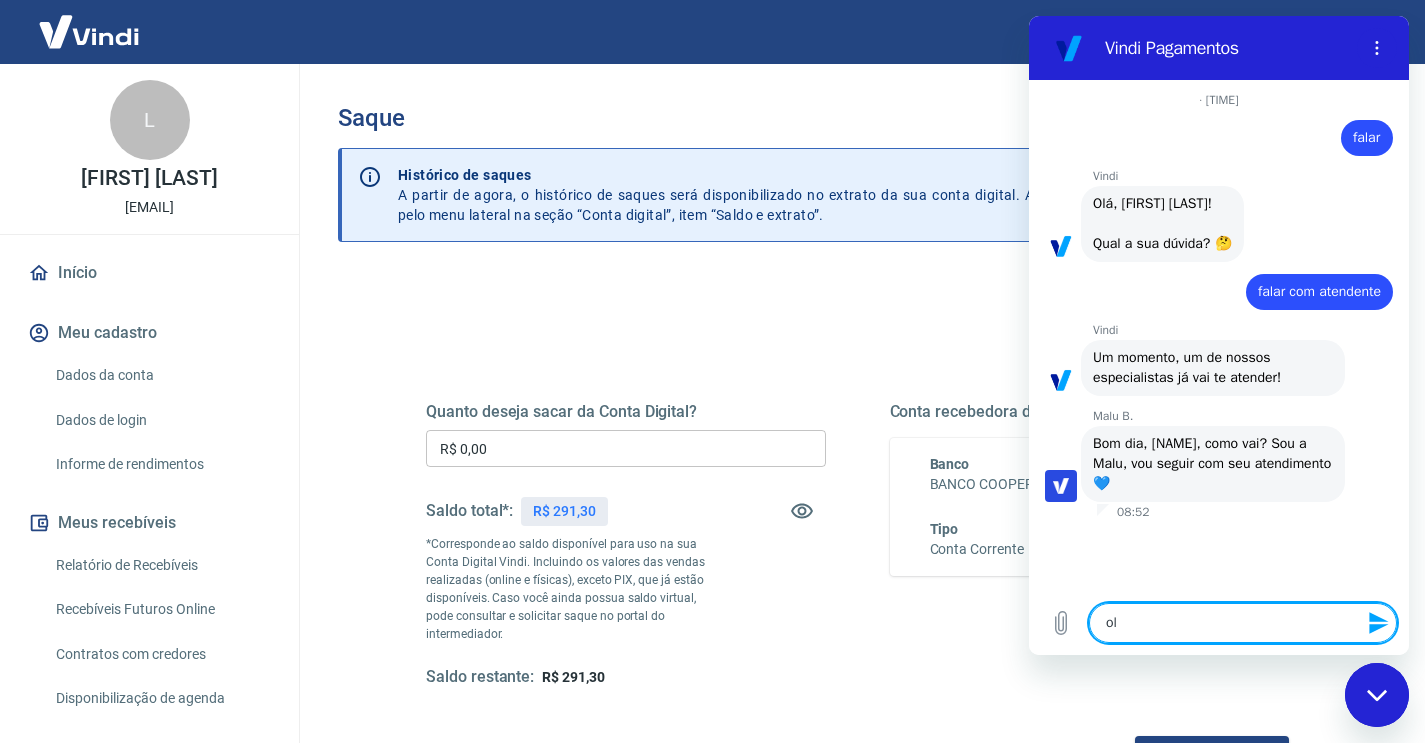 type on "ola" 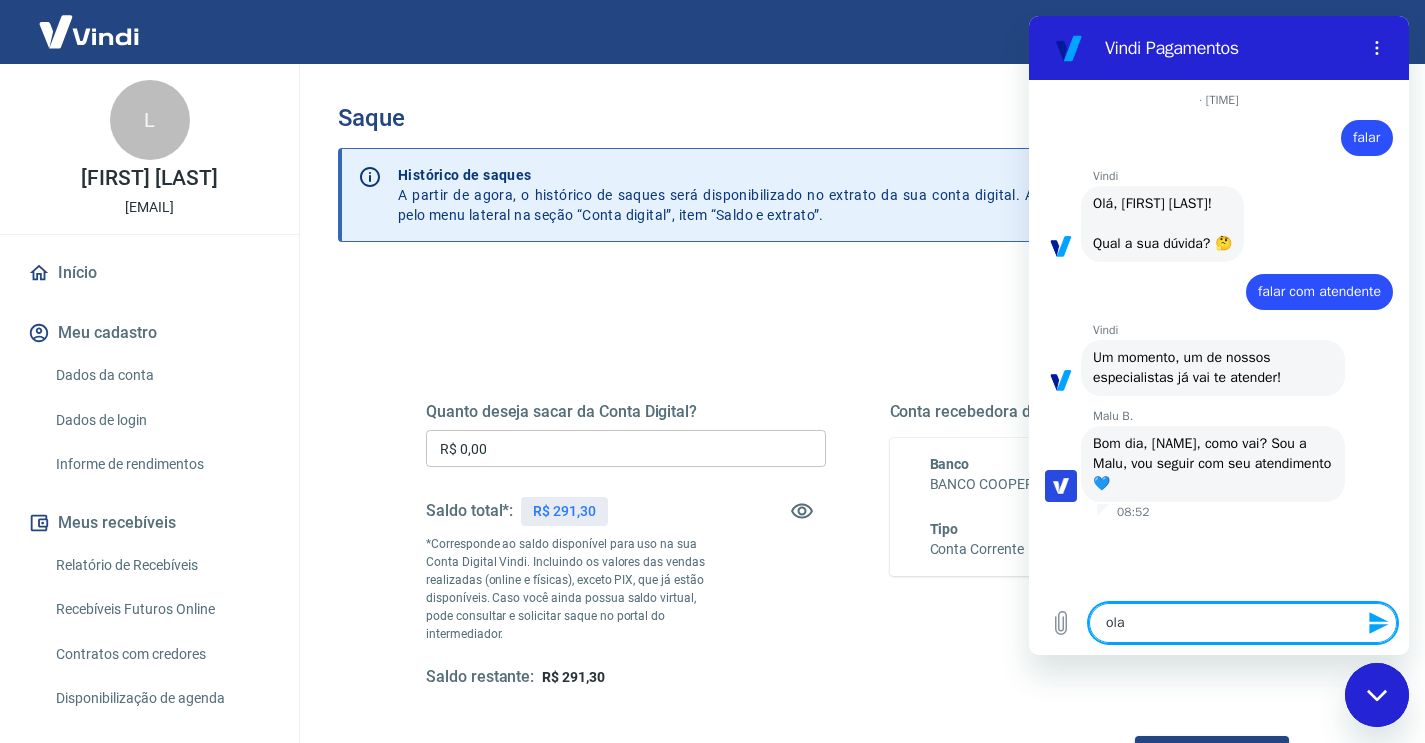 type on "x" 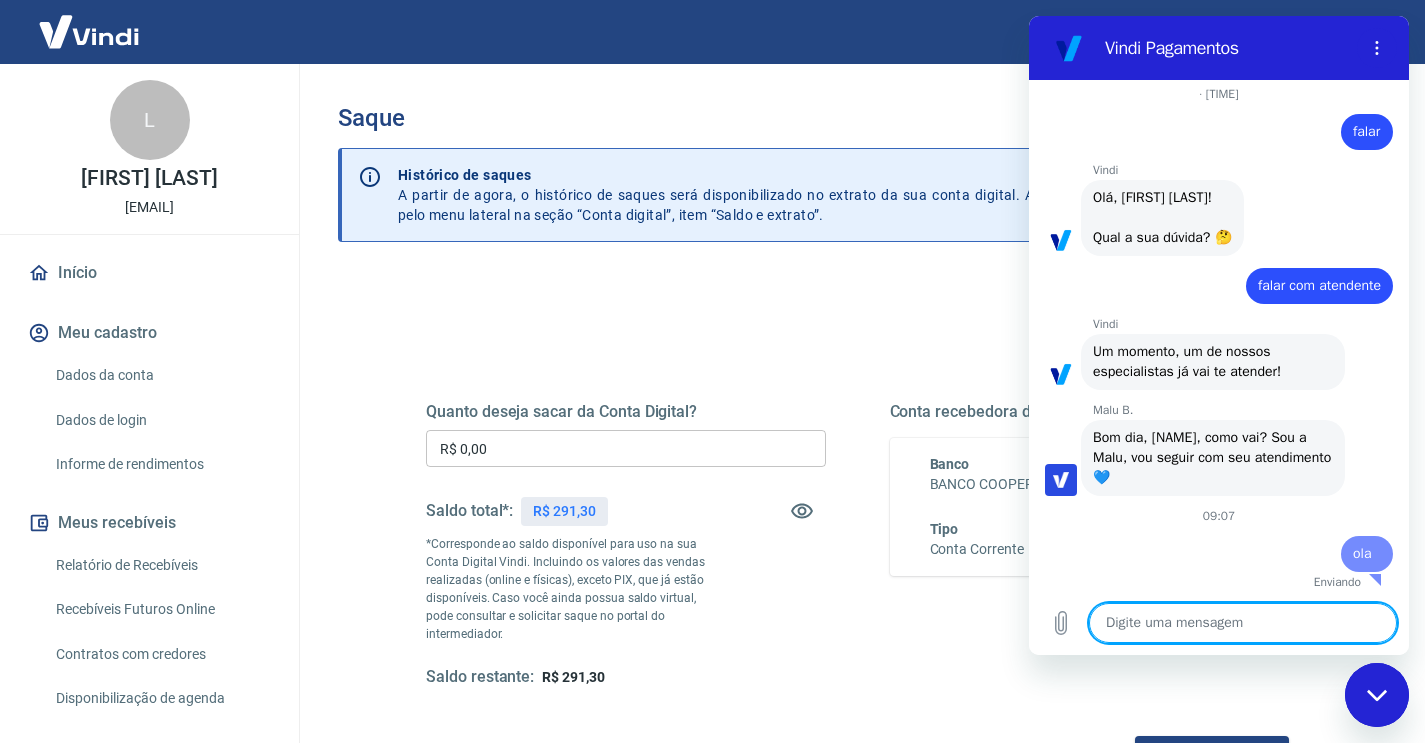 type on "x" 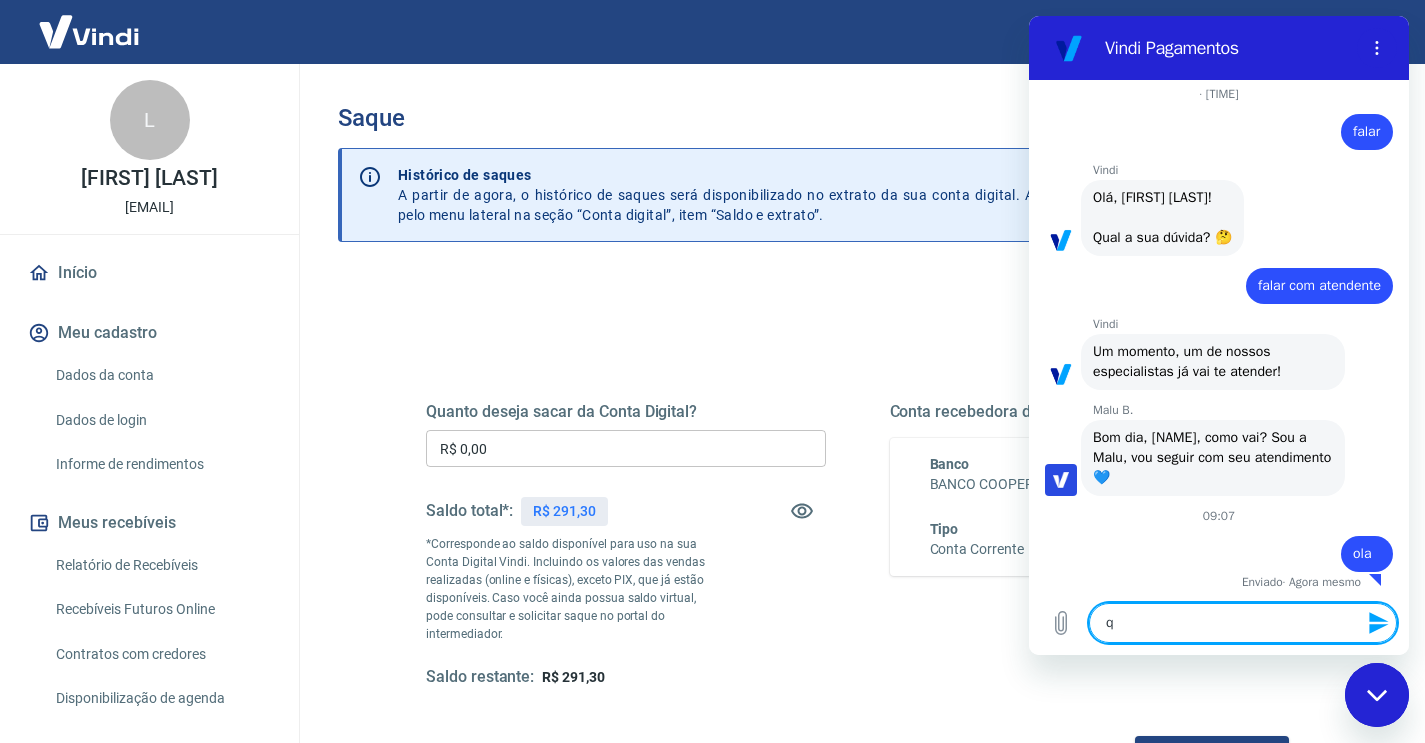 scroll, scrollTop: 10, scrollLeft: 0, axis: vertical 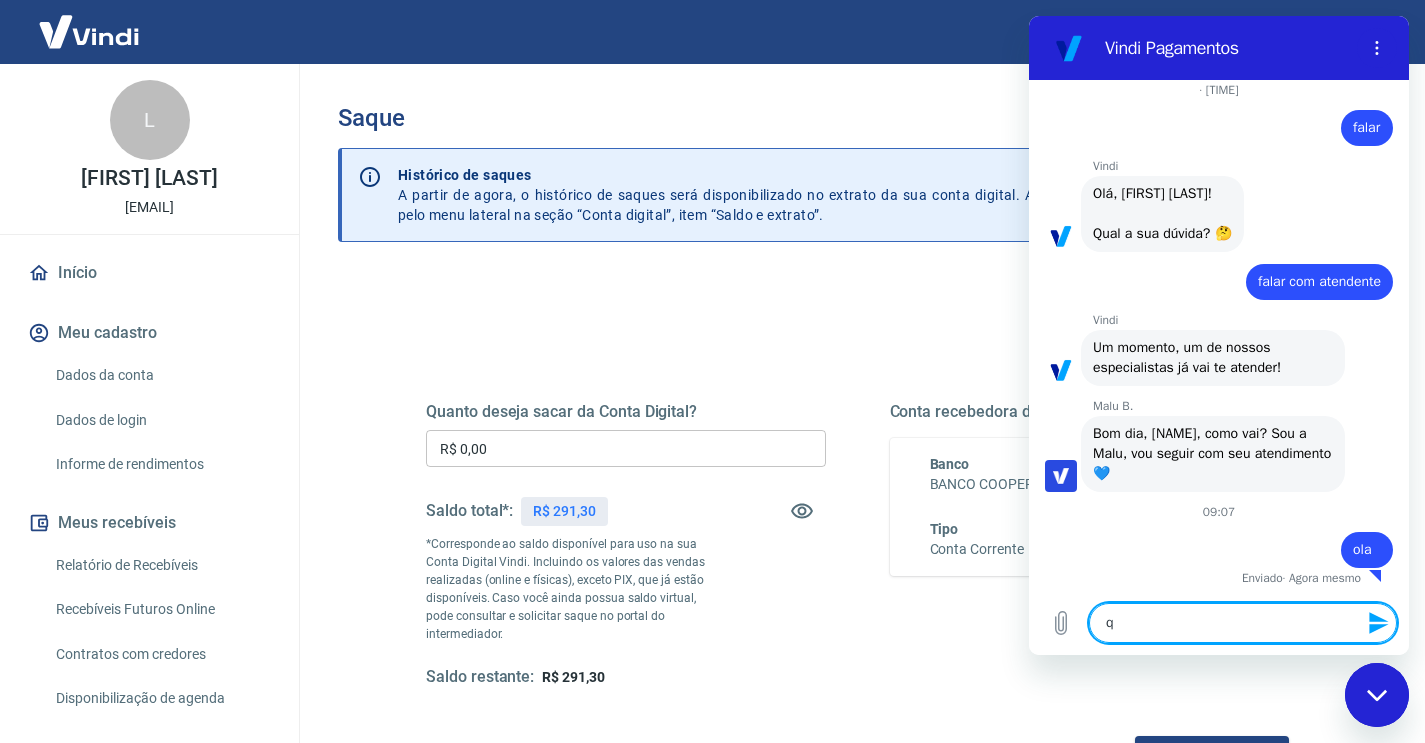 type on "qu" 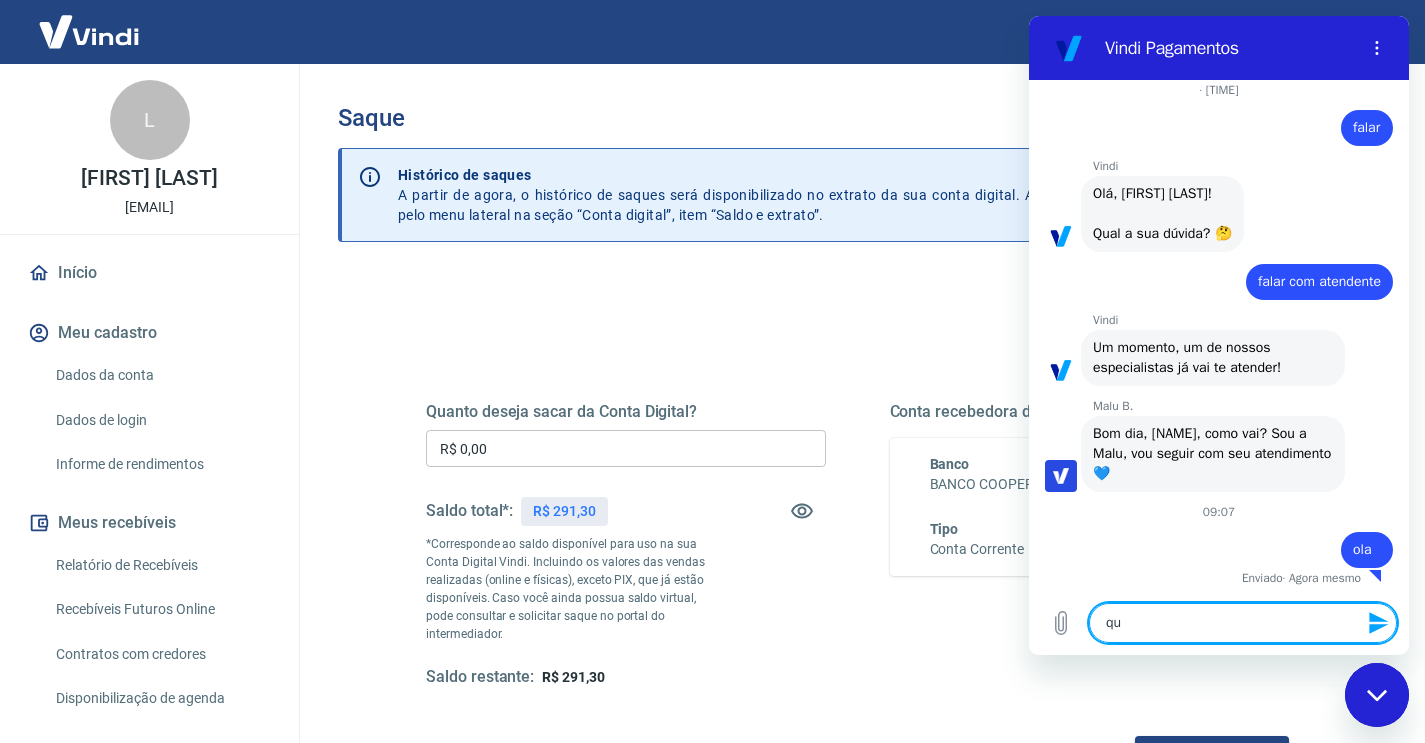 type on "que" 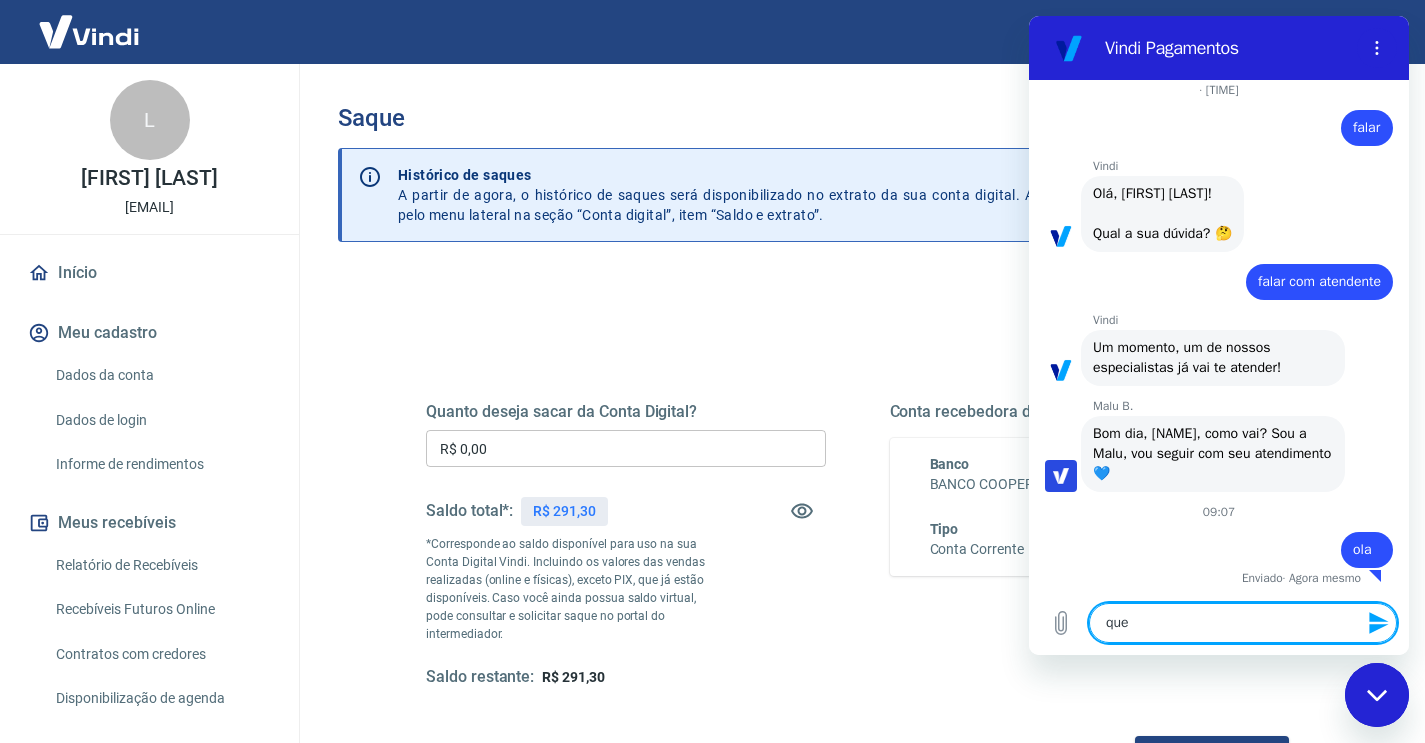 type on "quer" 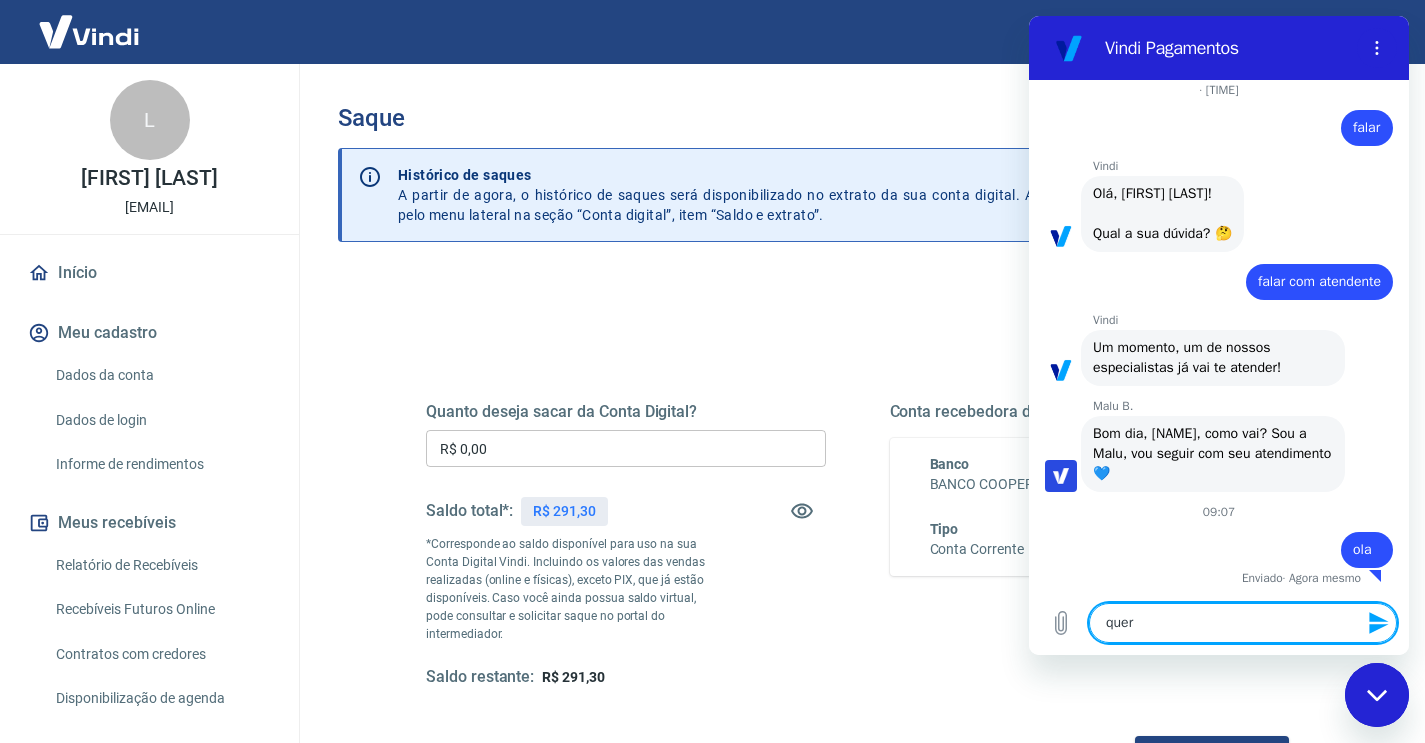 type on "quero" 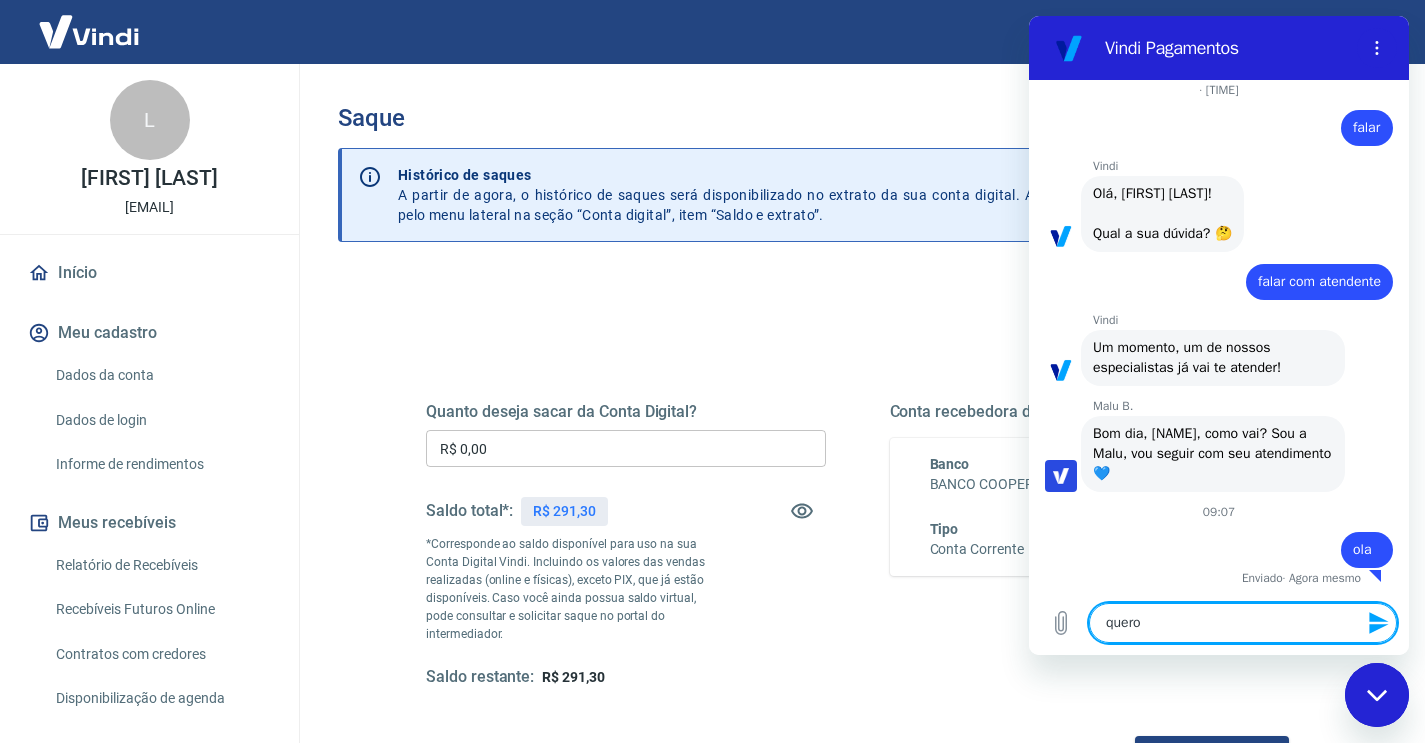 type on "quero" 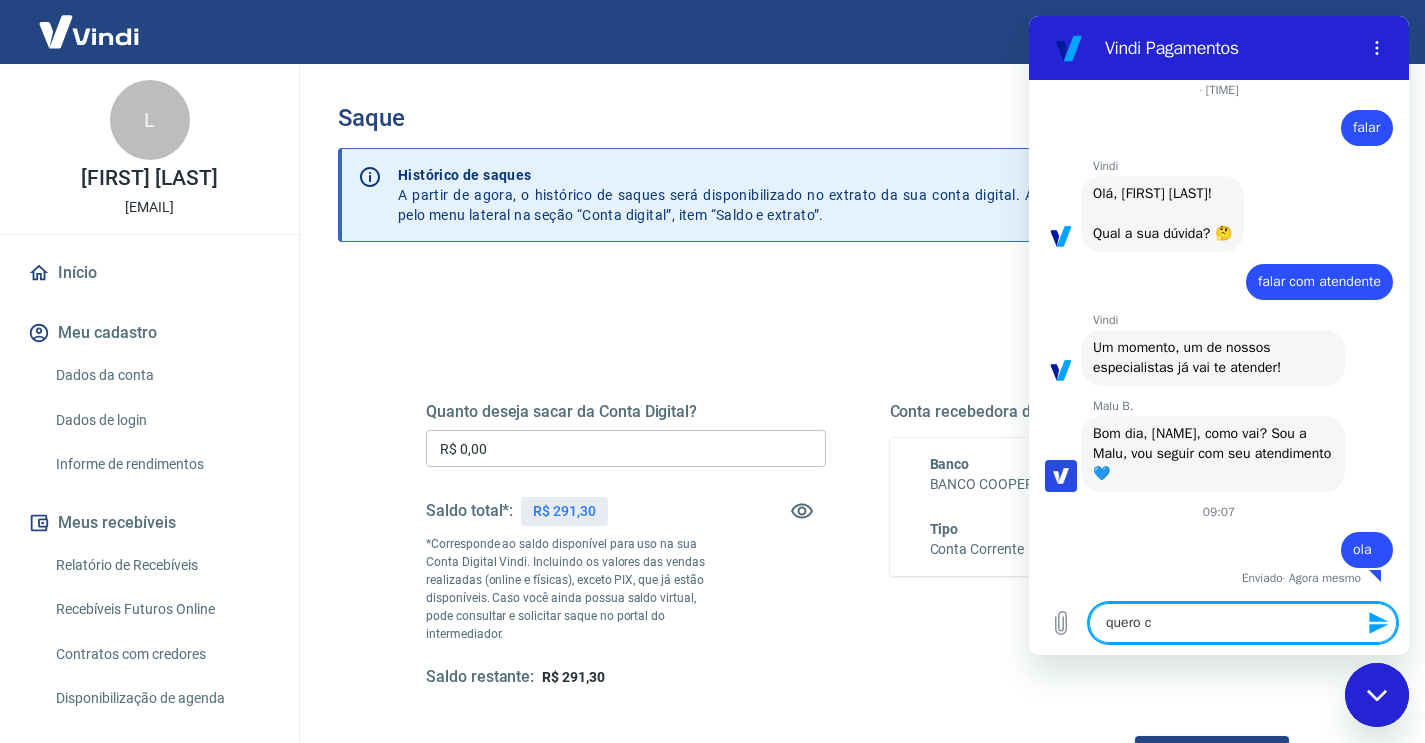 type on "quero ca" 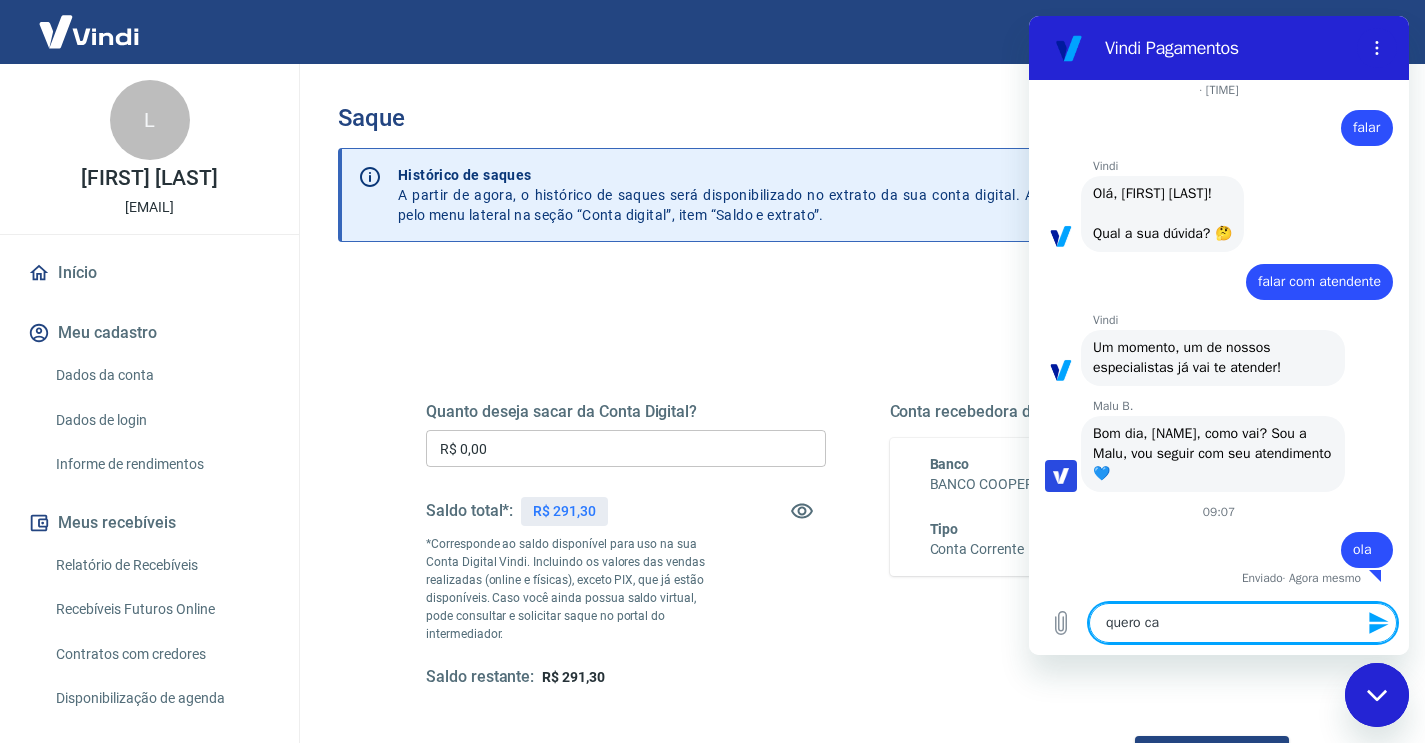 type on "quero can" 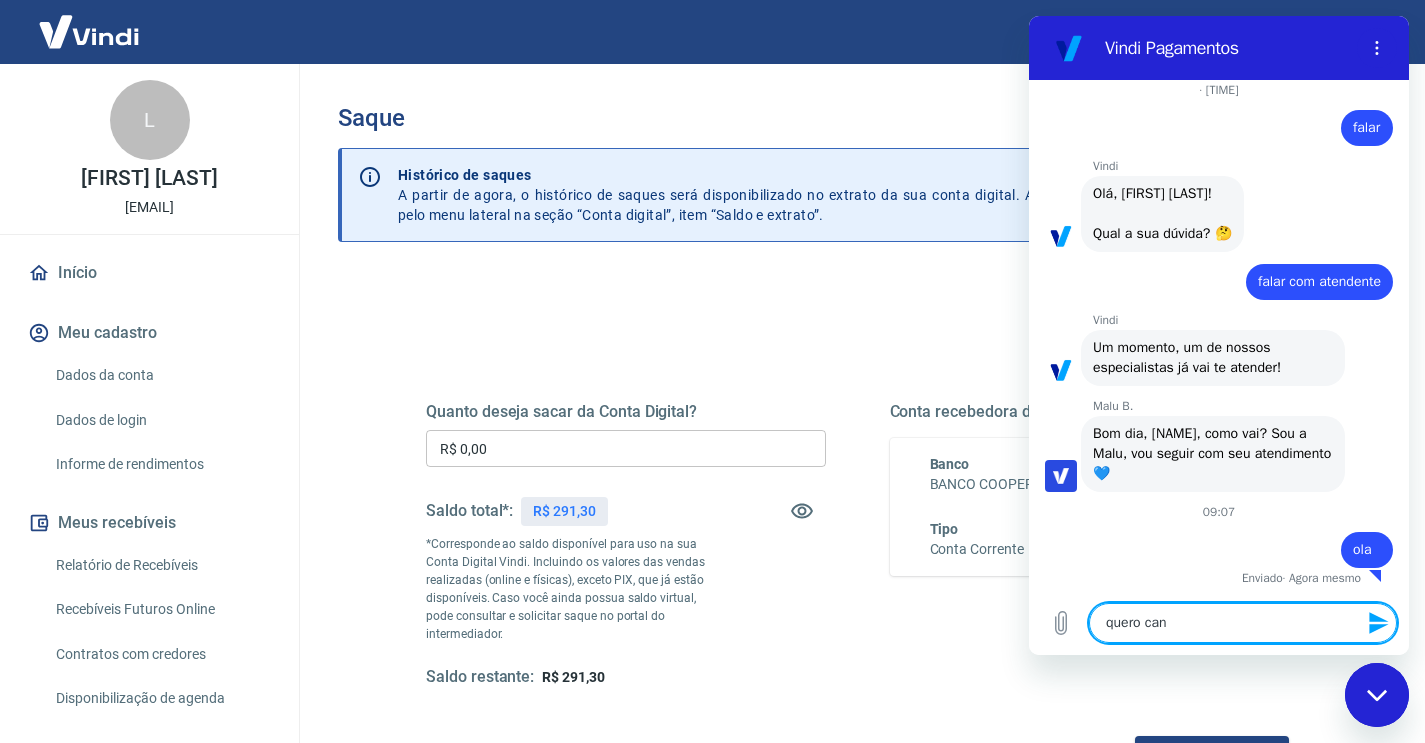 type on "quero canv" 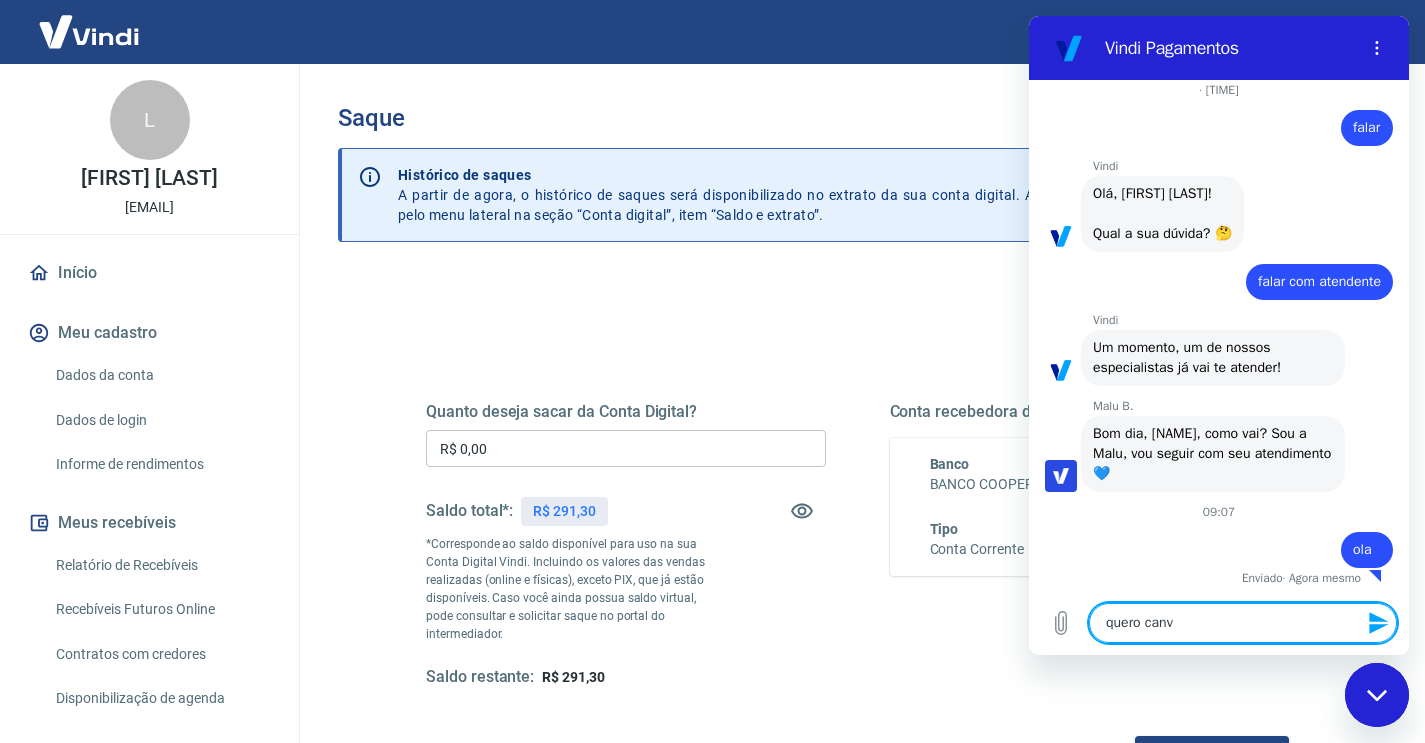 type on "quero can" 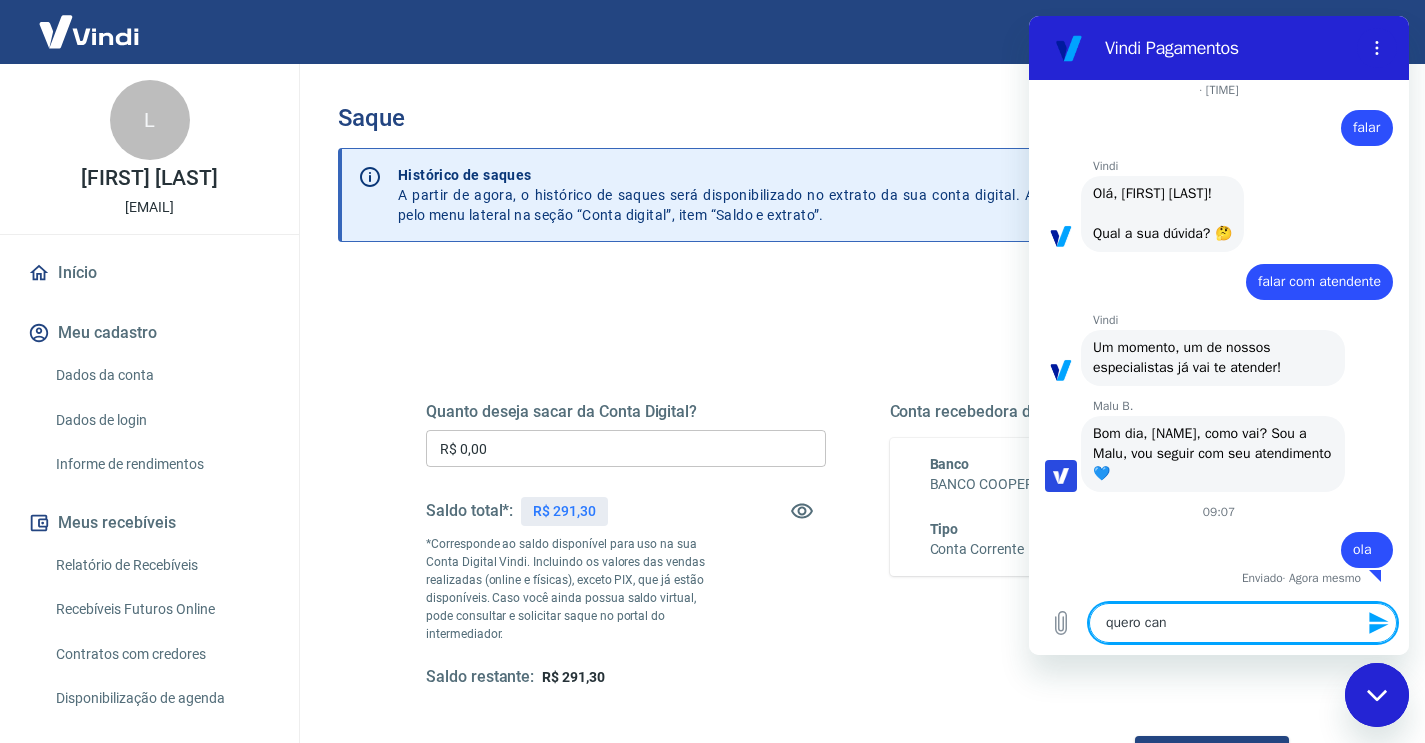 type on "quero cancelar a conta" 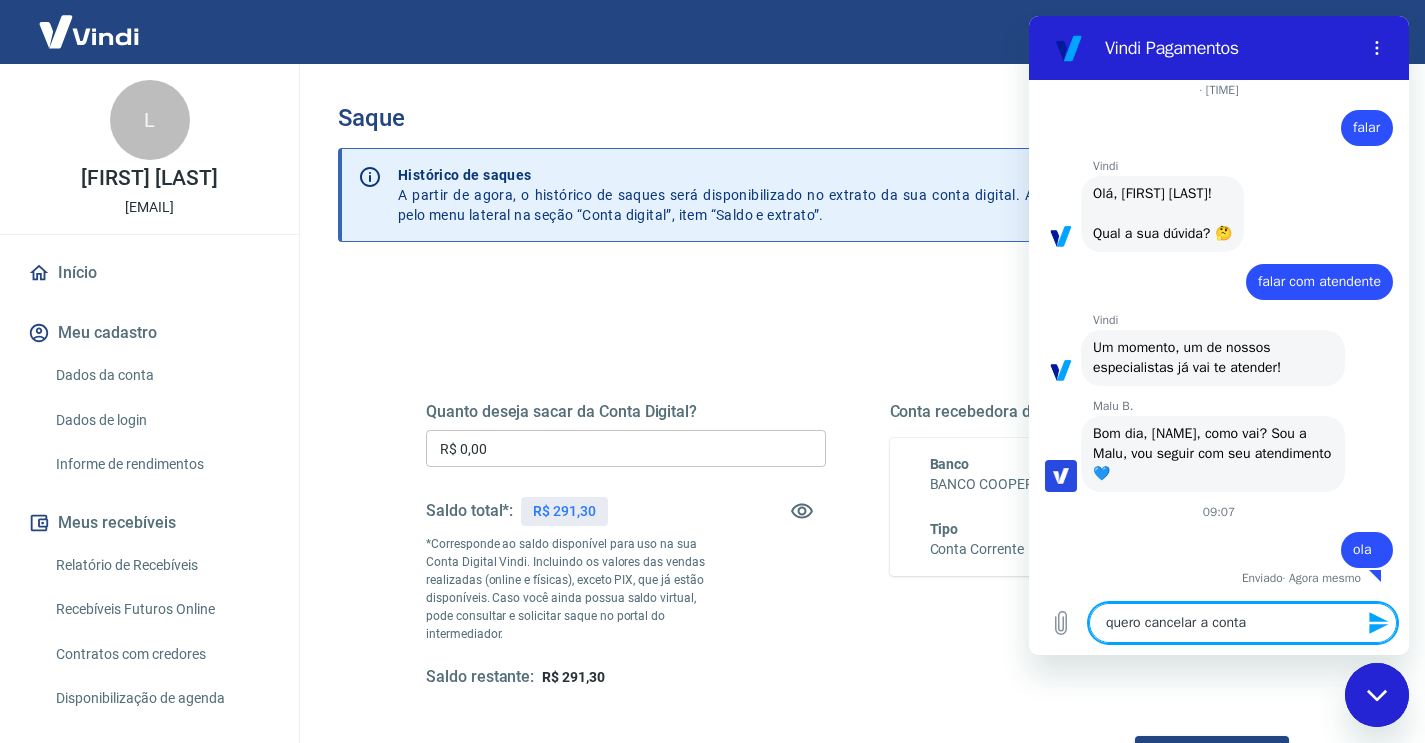type on "quero cance" 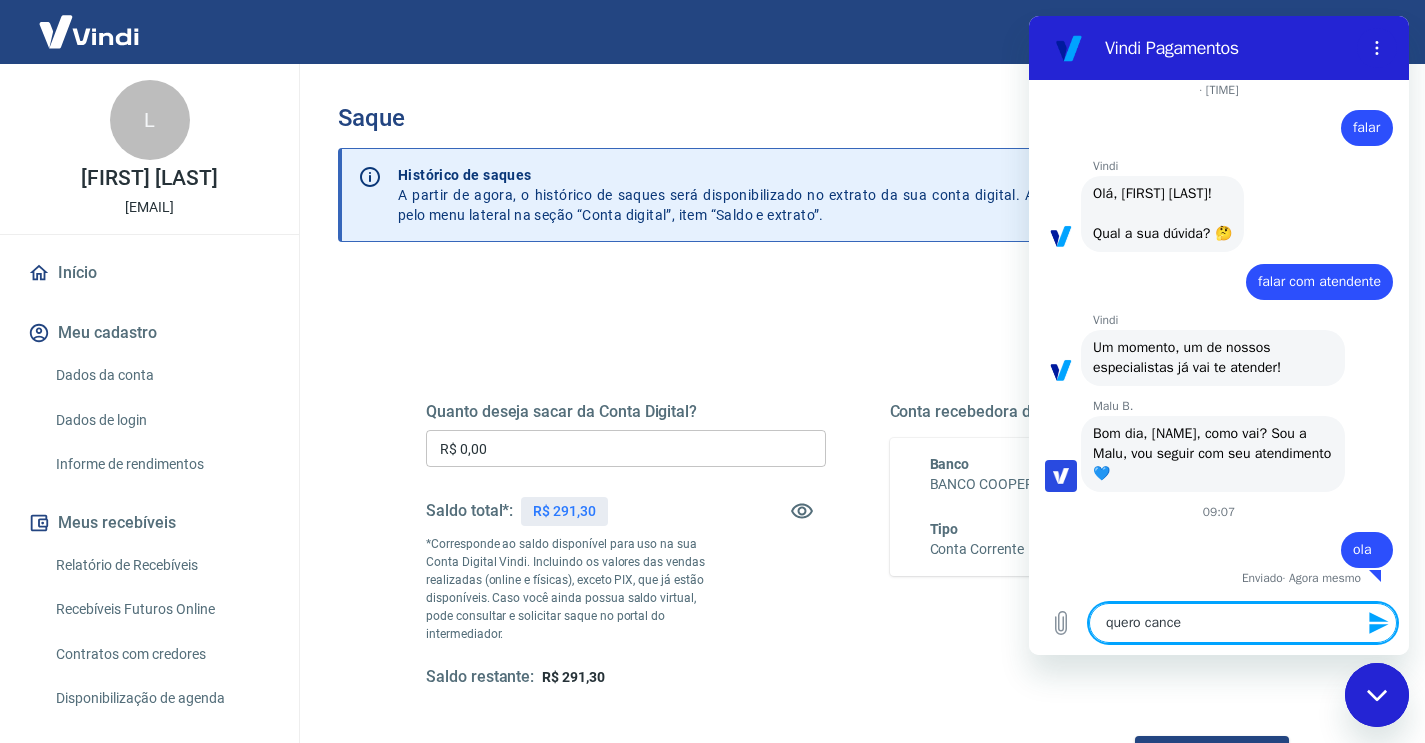 type on "quero cancel" 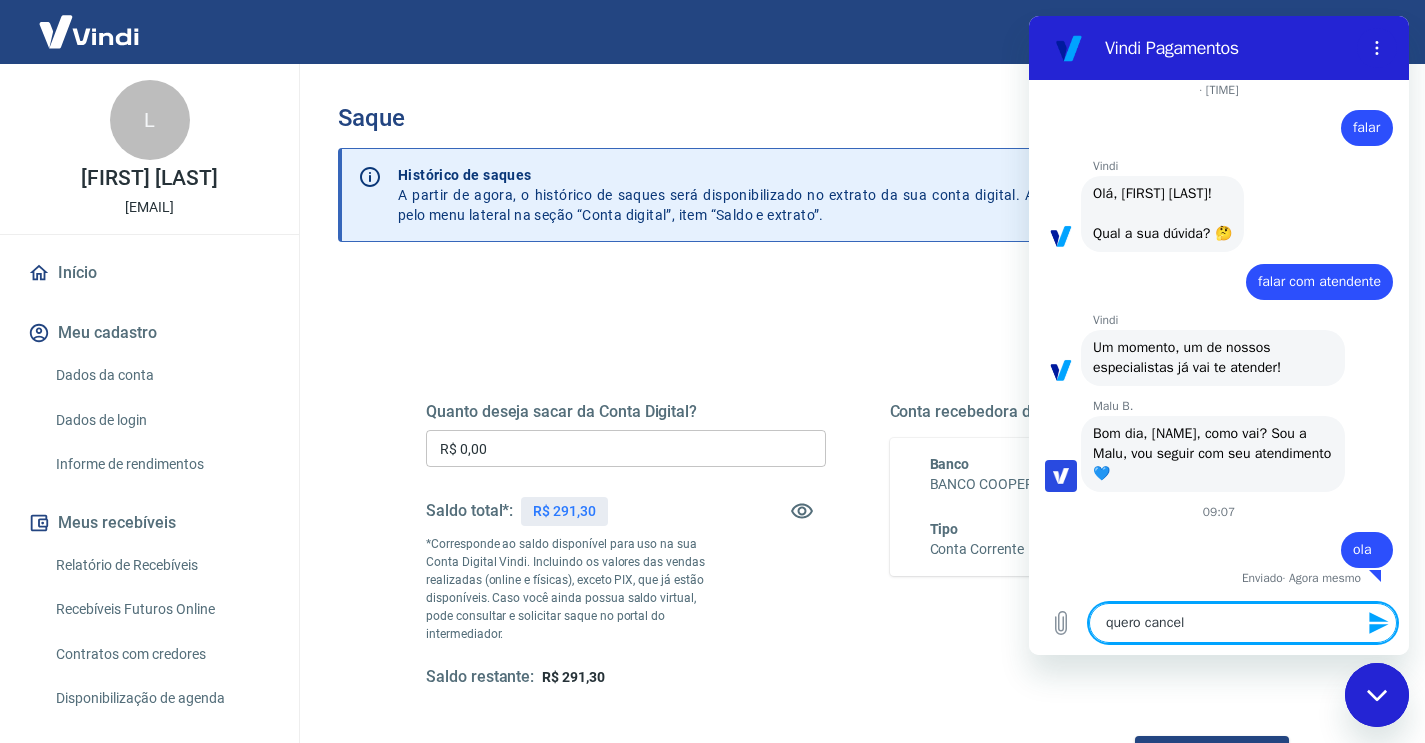type on "quero cancela" 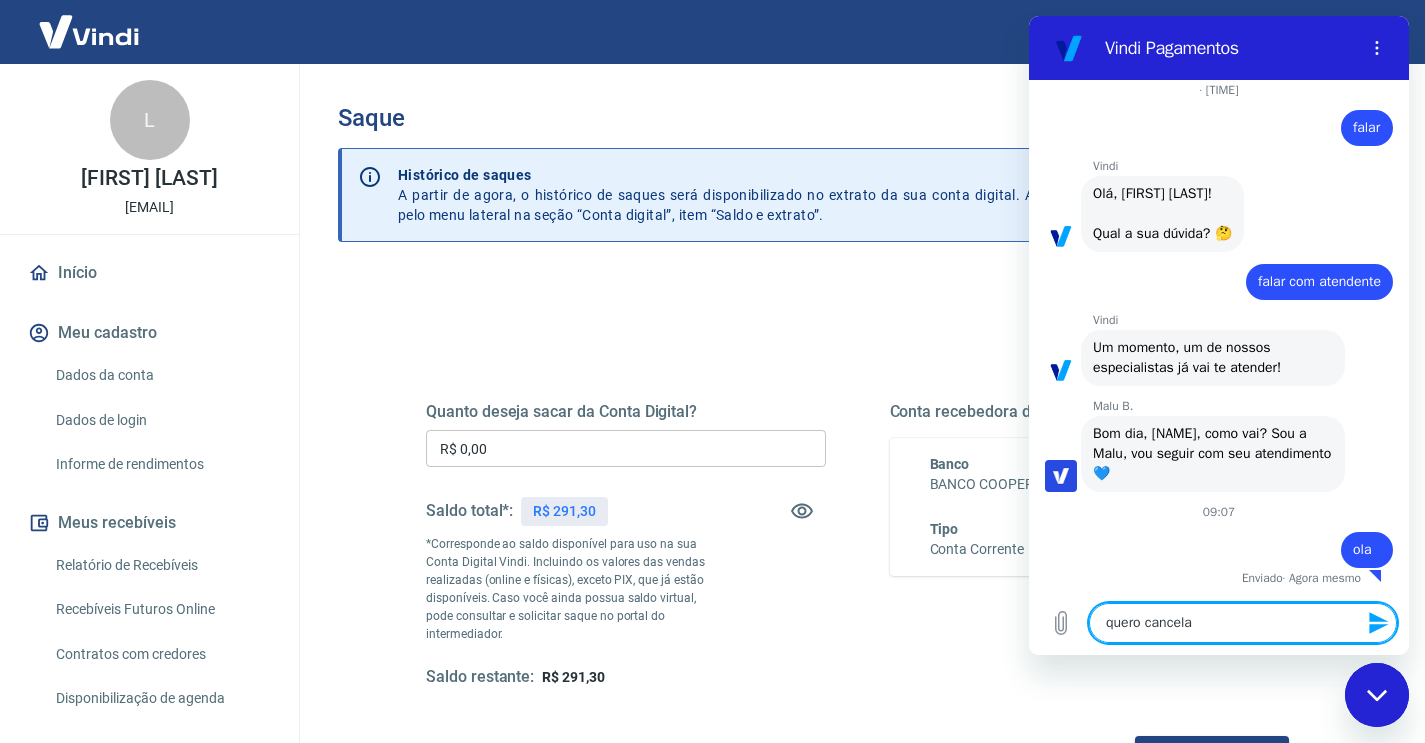 type on "x" 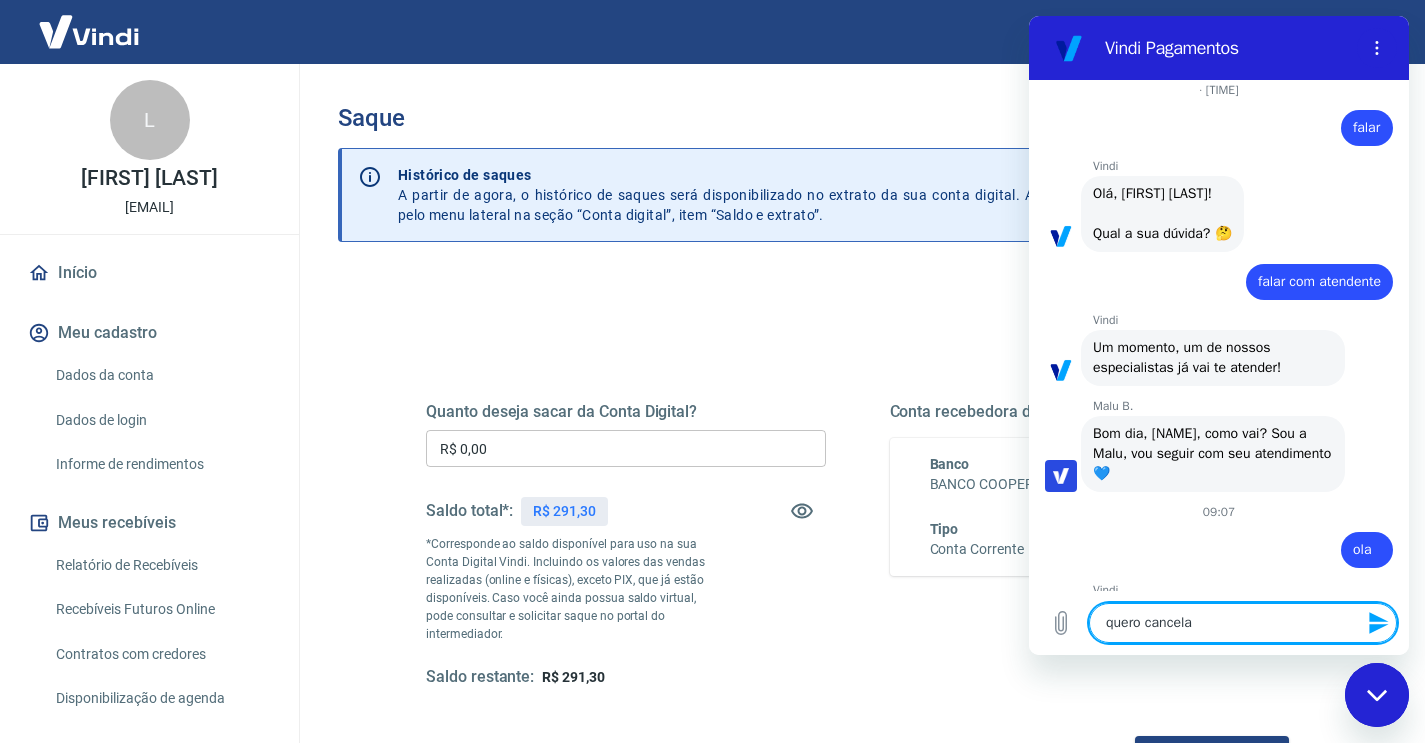 type on "quero cancelar" 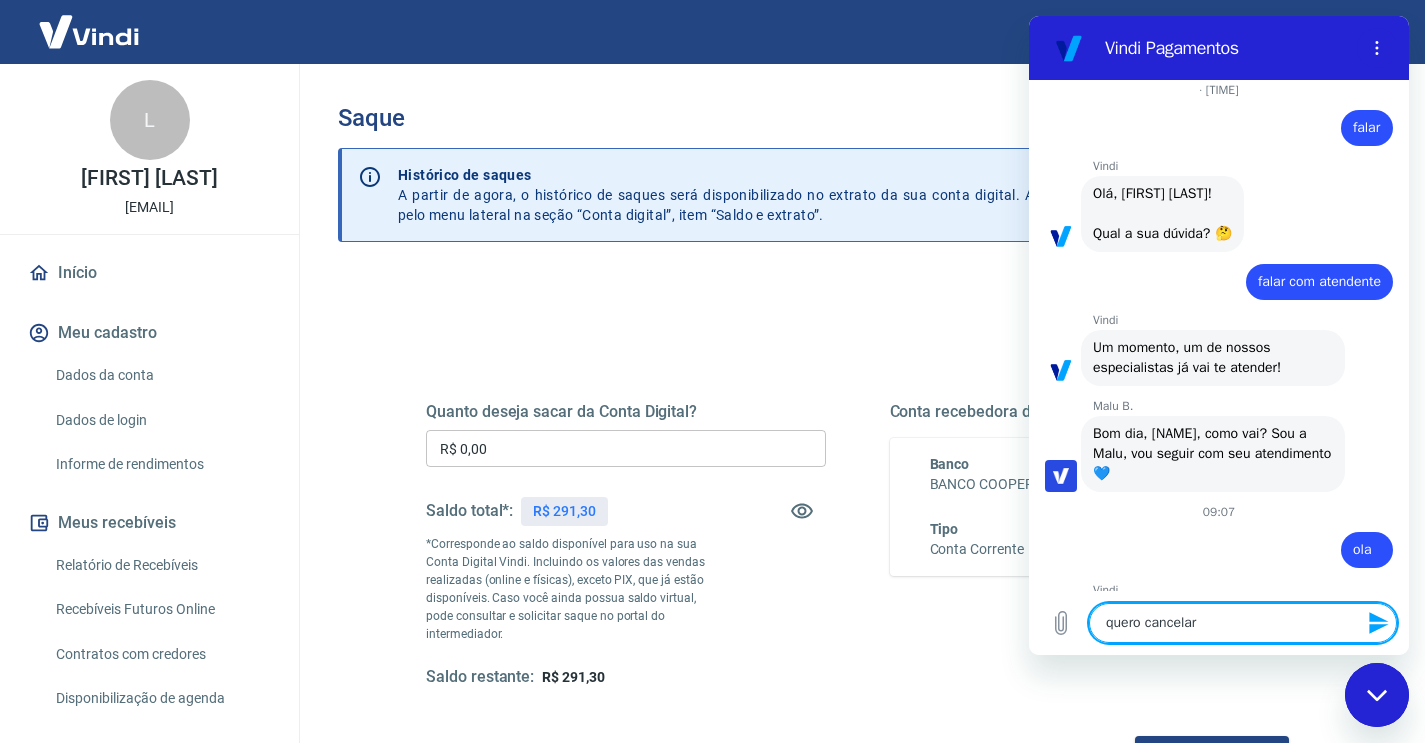 type on "x" 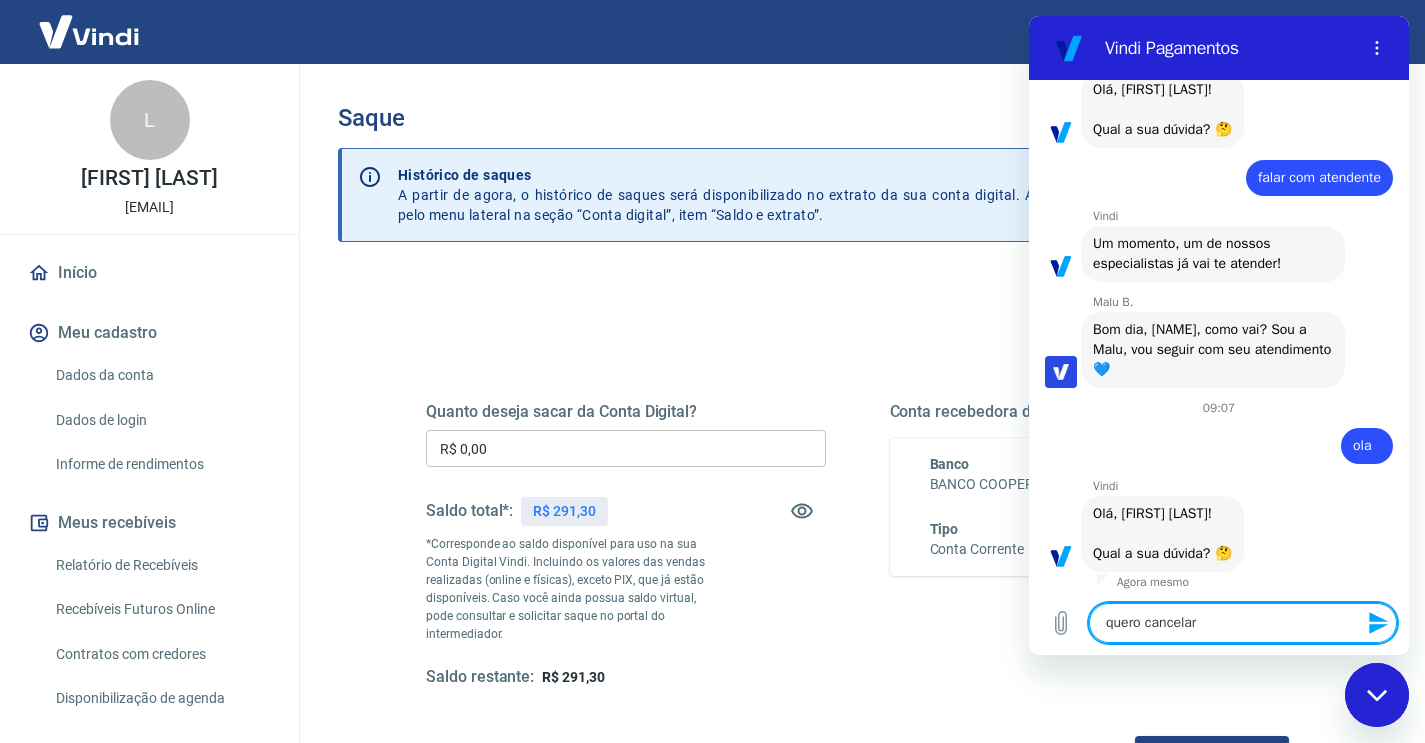 type on "quero cancelar" 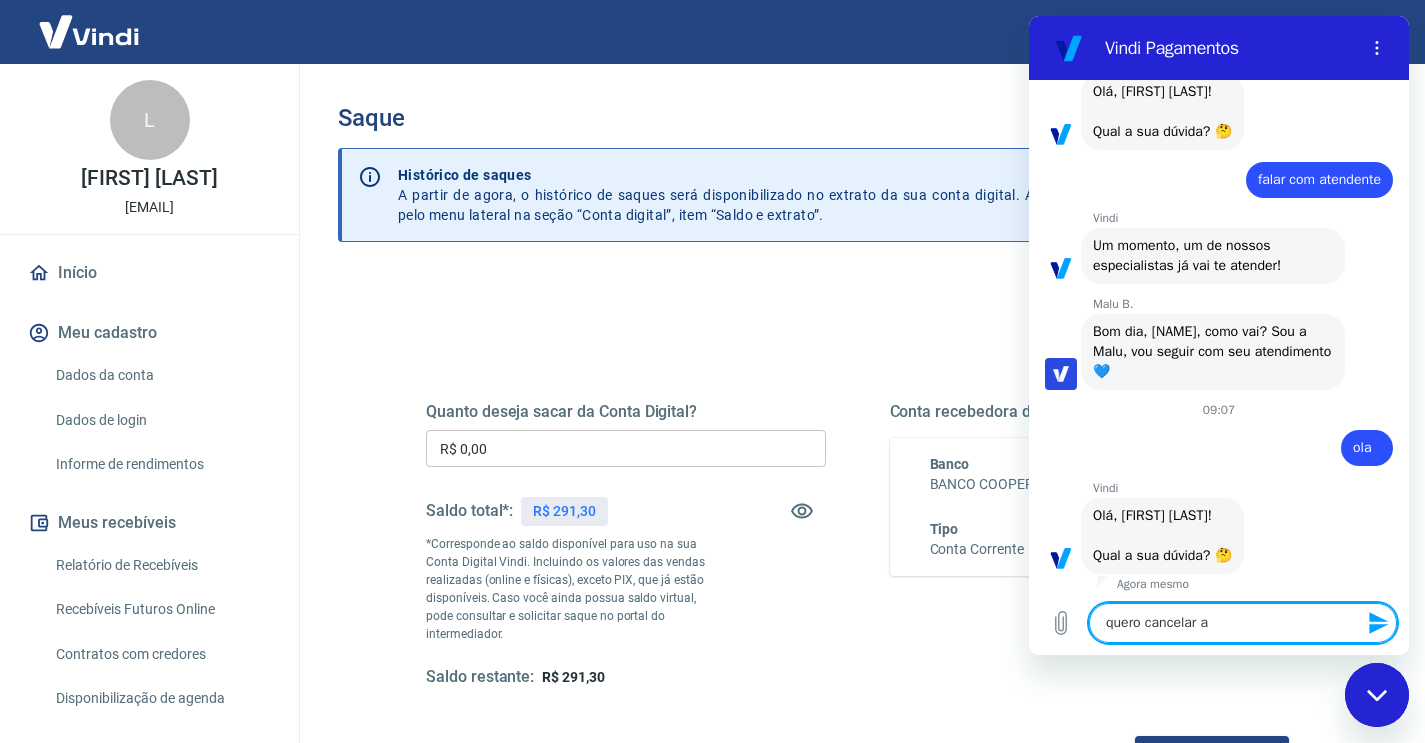 type on "quero cancelar a" 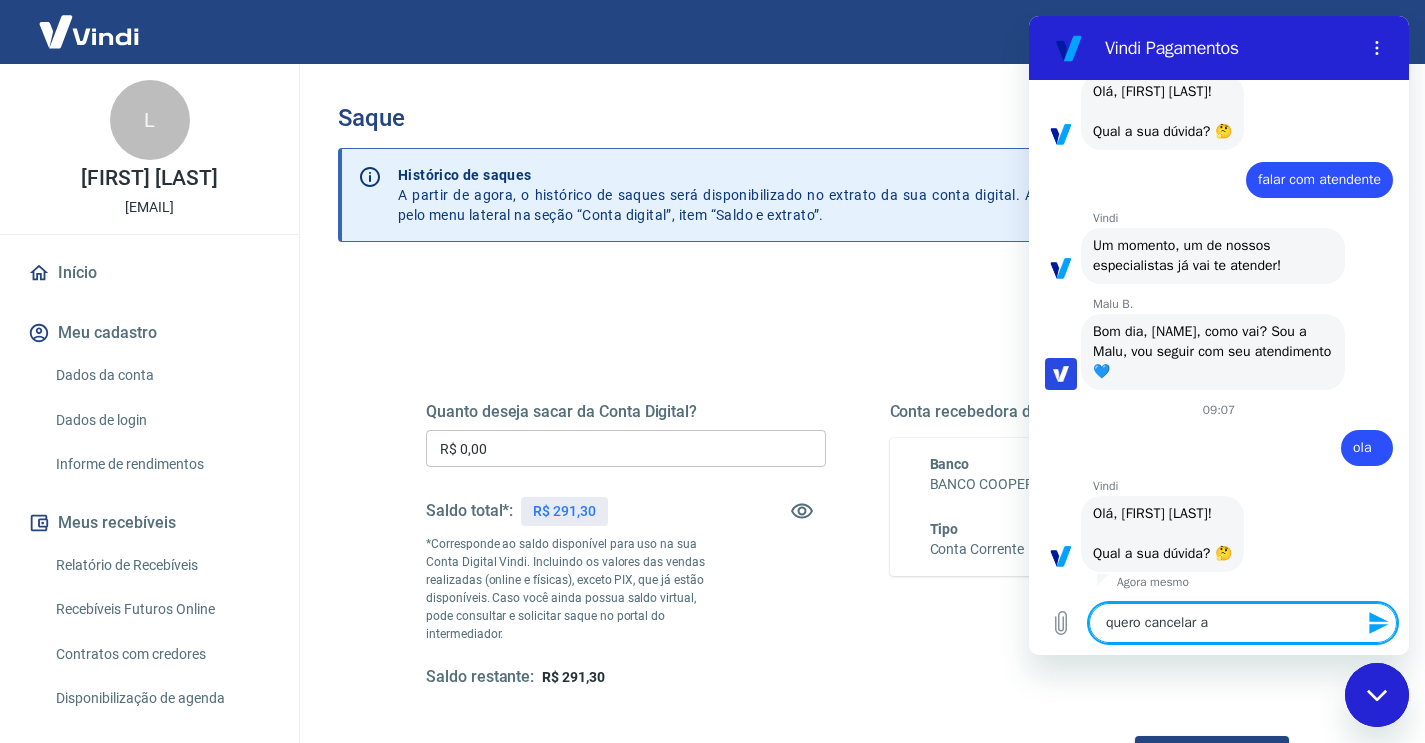 type on "quero cancelar a c" 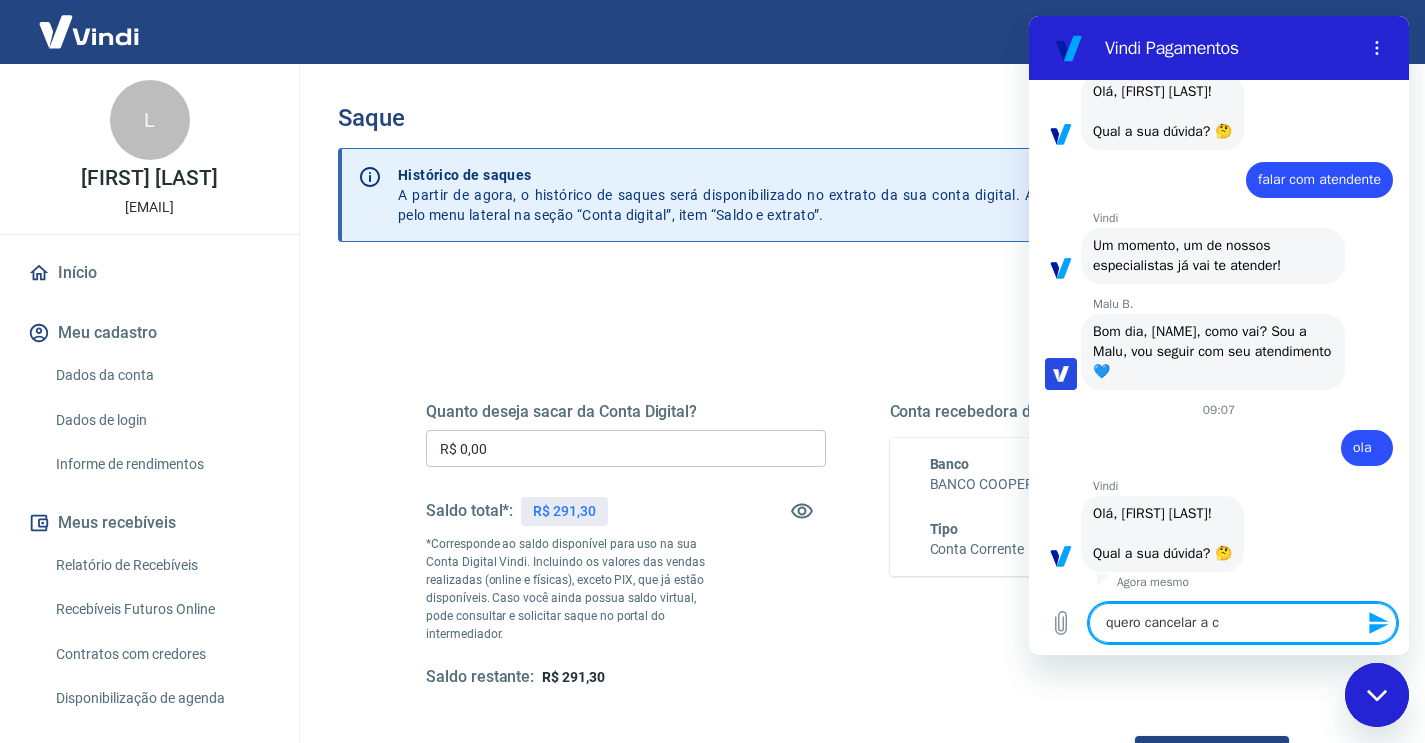 type on "quero cancelar a co" 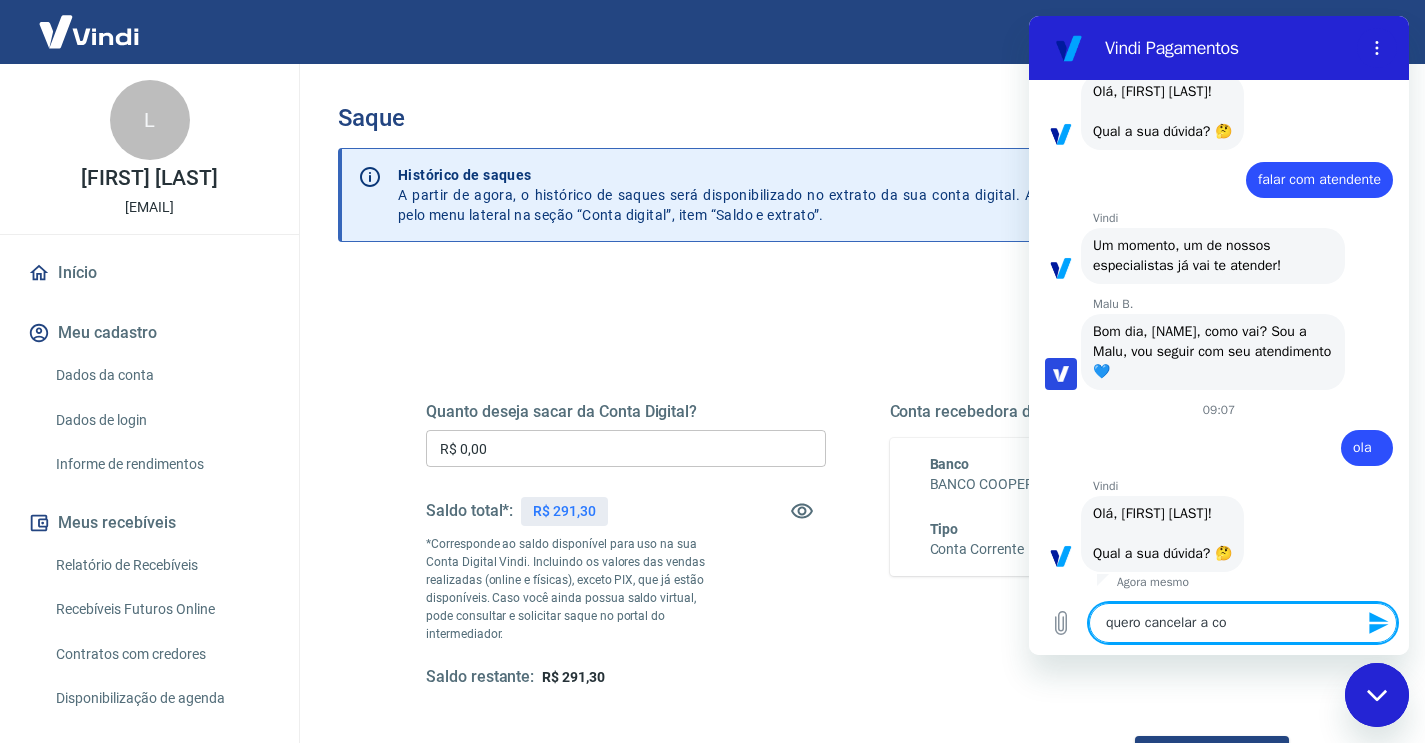 type on "quero cancelar a con" 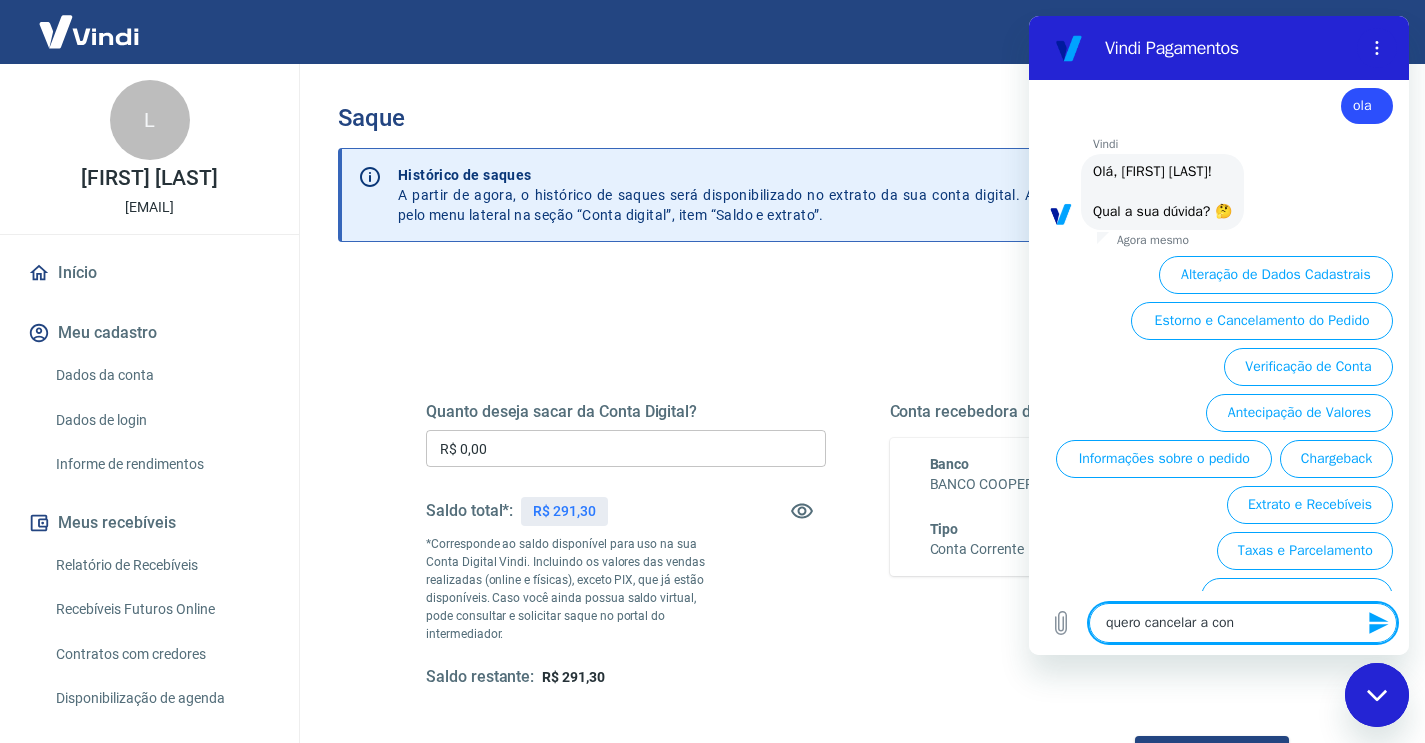 type on "quero cancelar a cont" 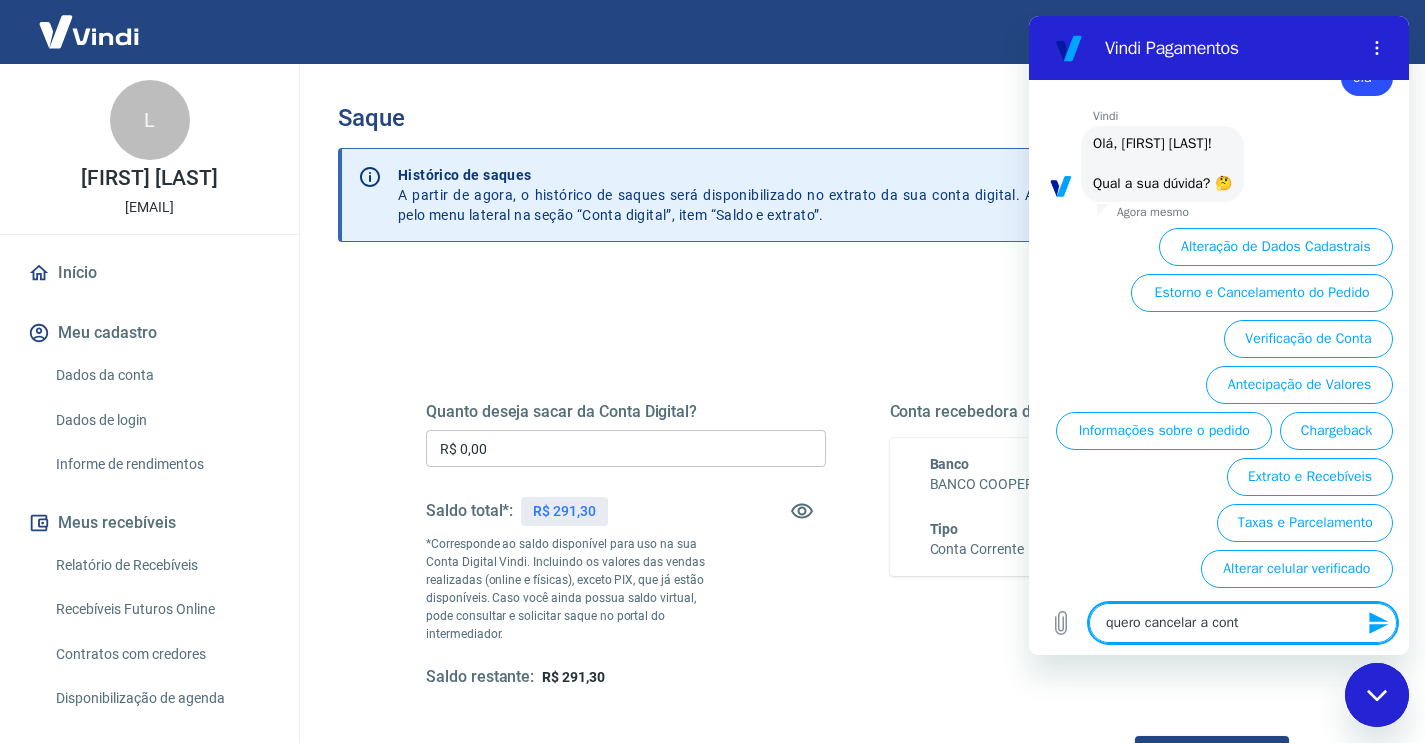 type on "quero cancelar a conta" 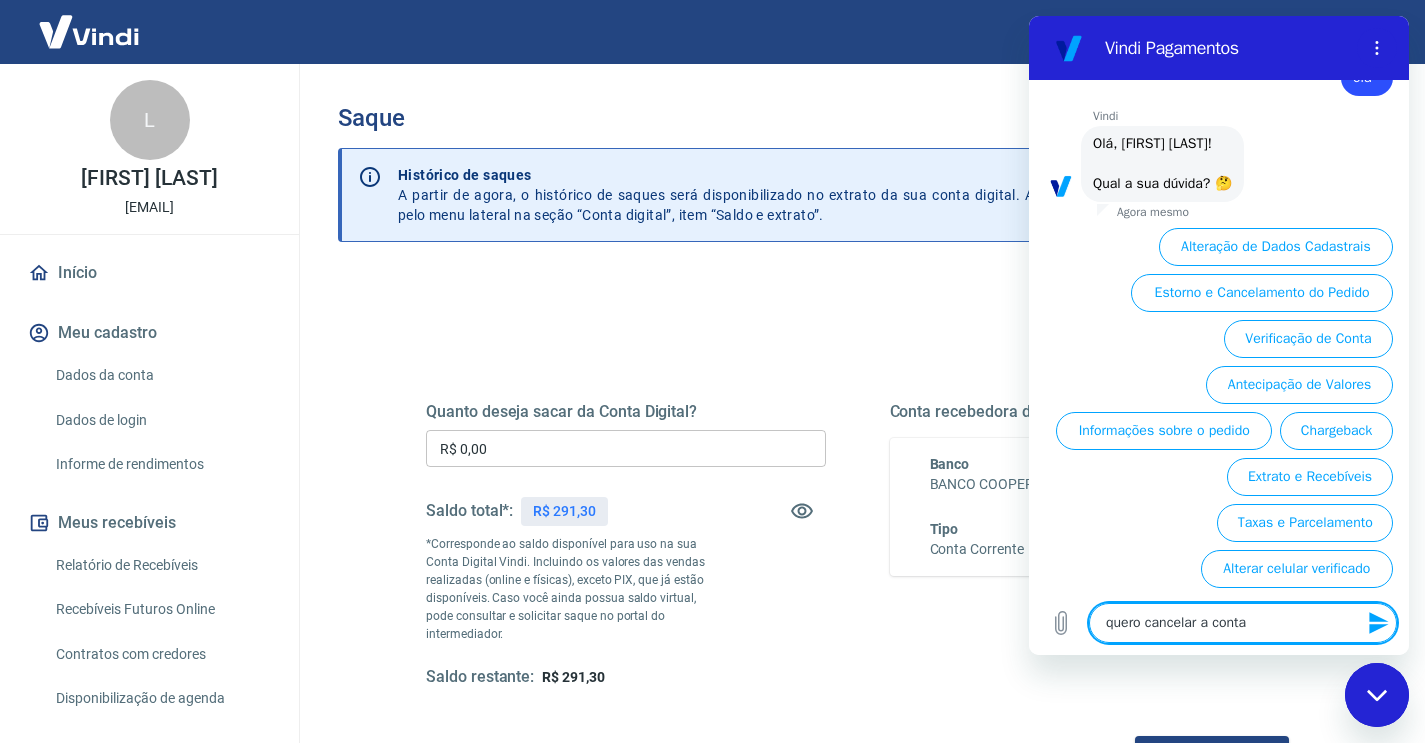 scroll, scrollTop: 484, scrollLeft: 0, axis: vertical 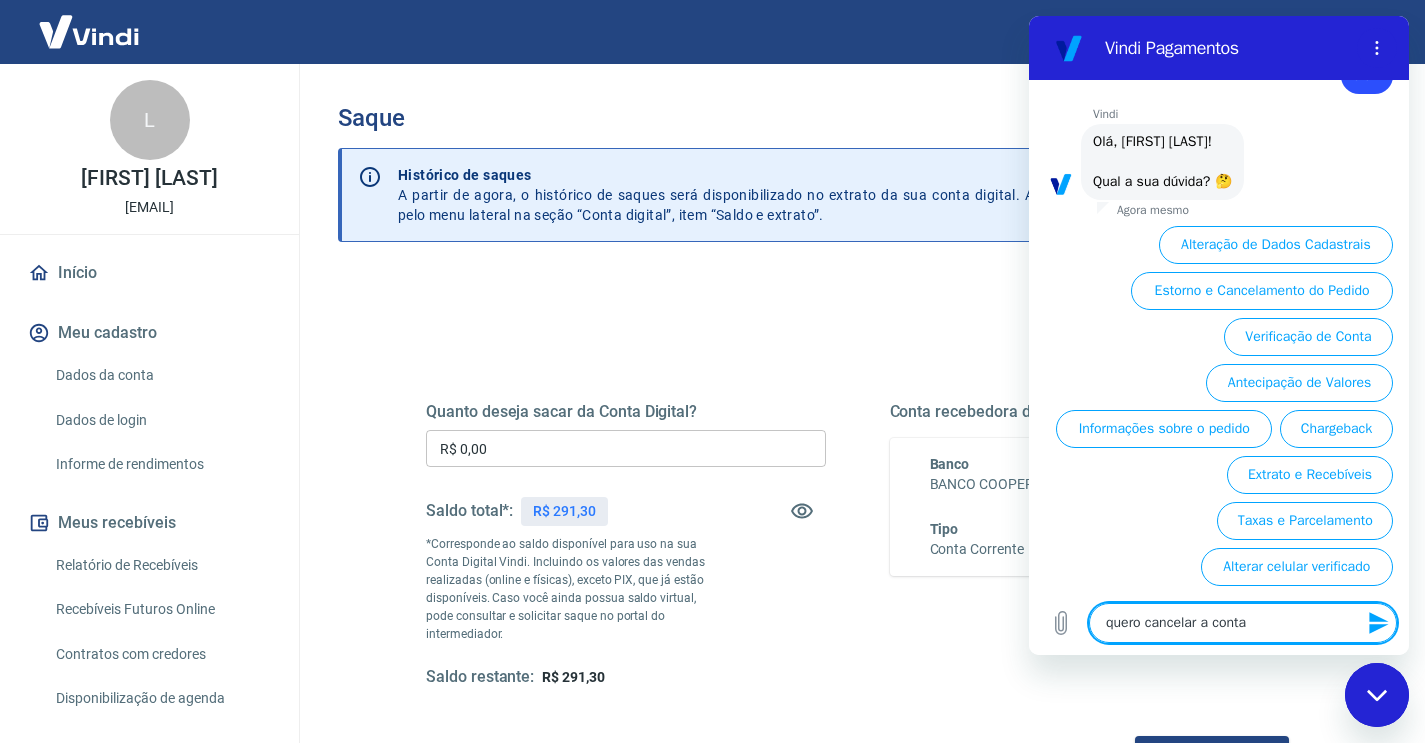 type on "quero cancelar a conta" 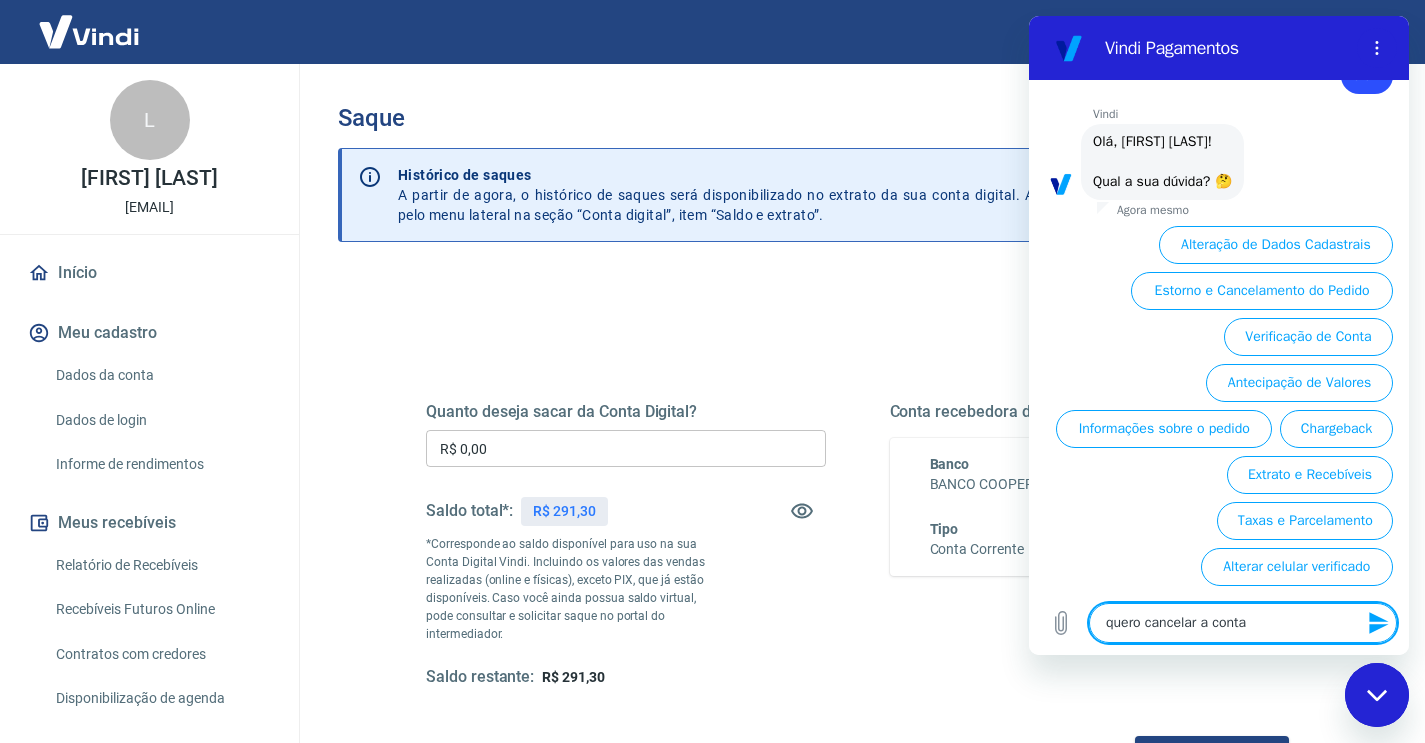 type on "quero cancelar a conta" 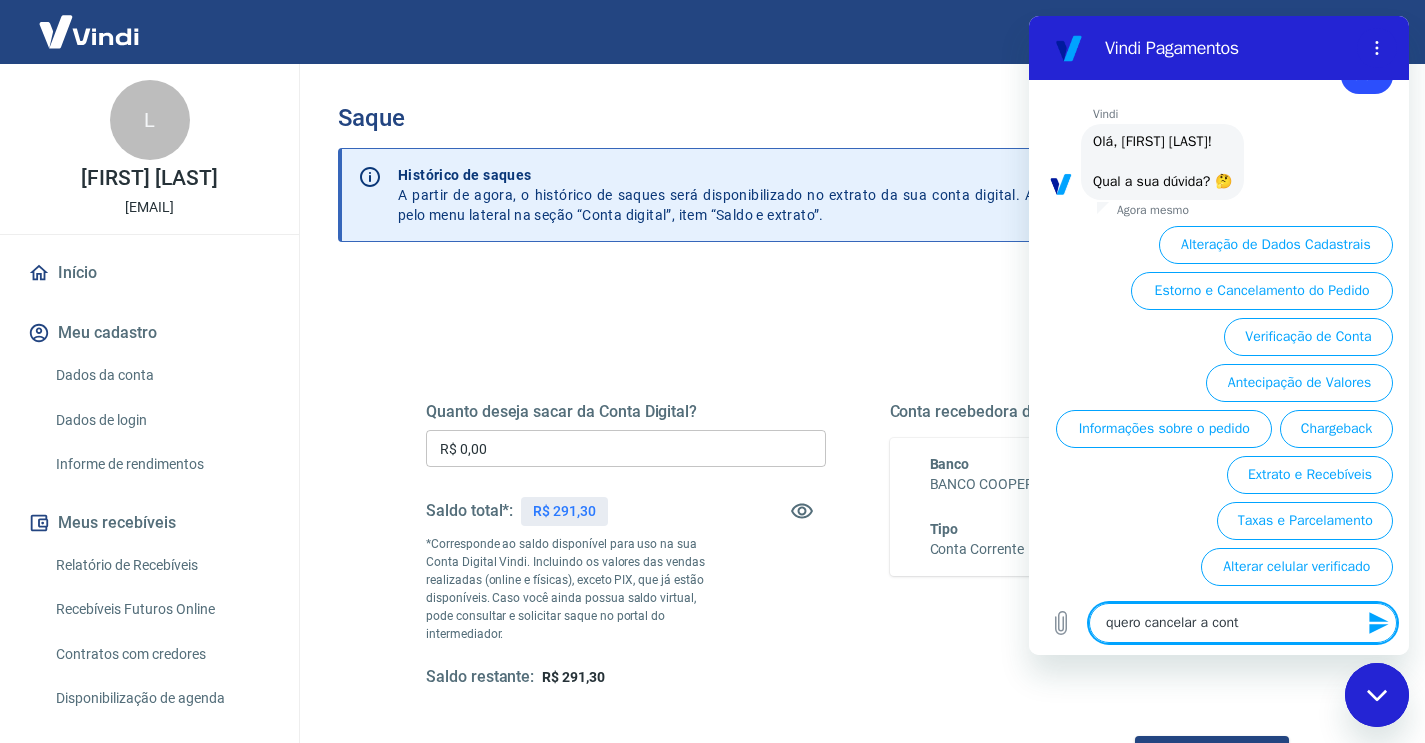type on "quero cancelar a con" 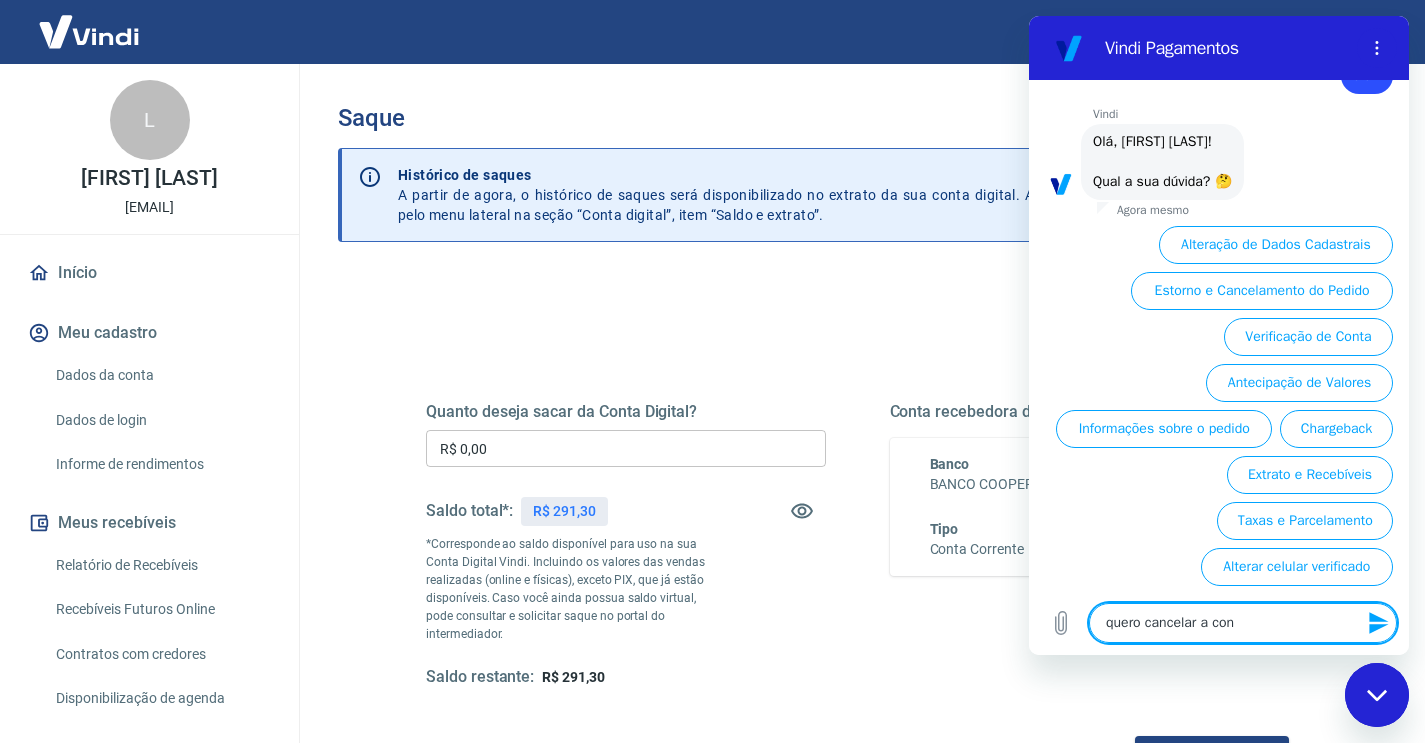 type on "quero cancelar a co" 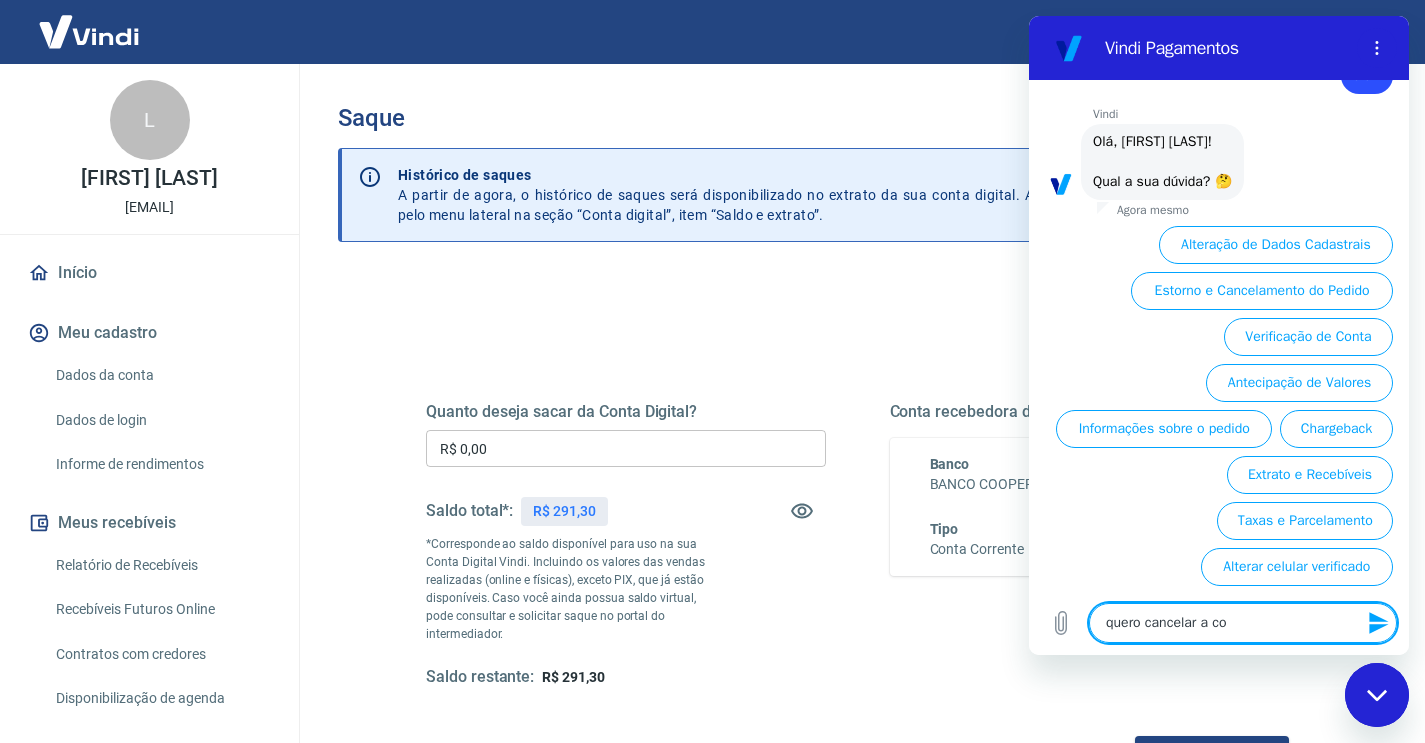 type on "quero cancelar a c" 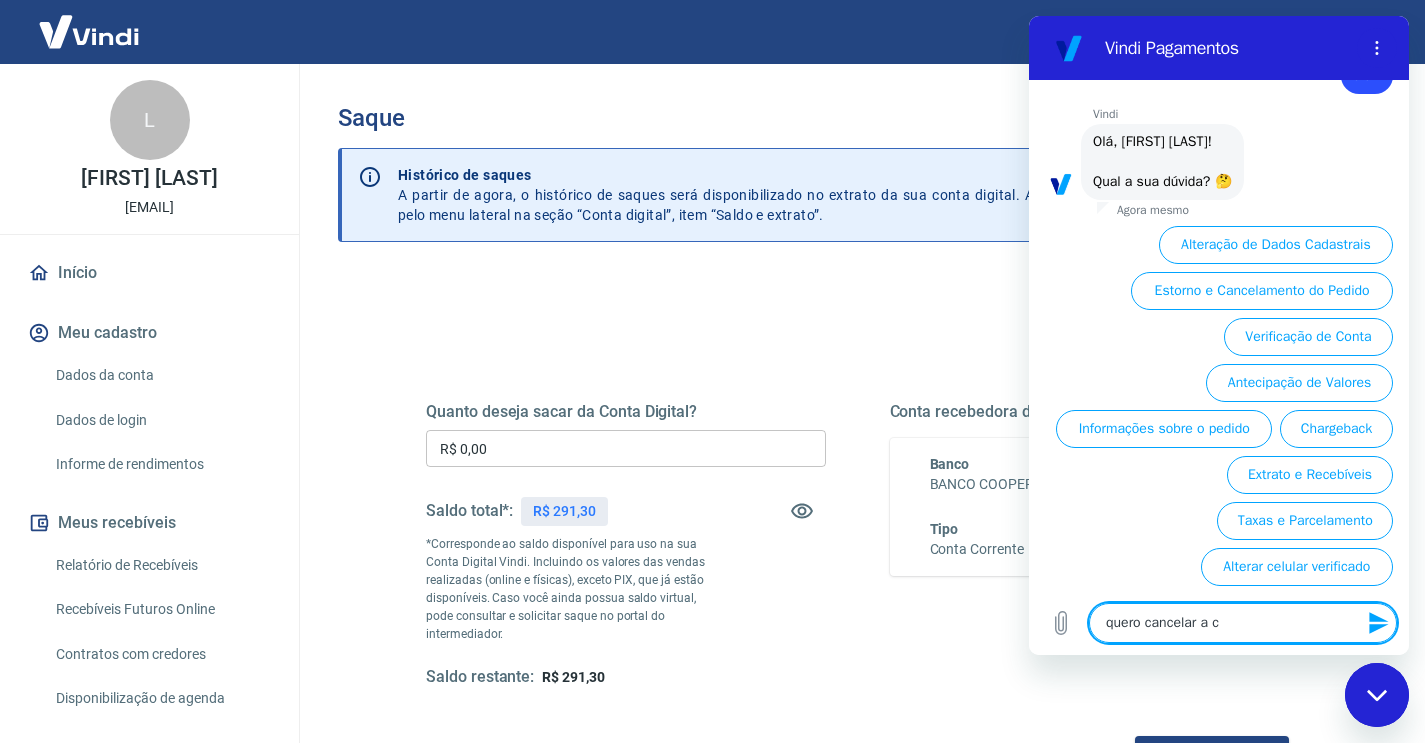 type on "quero cancelar a" 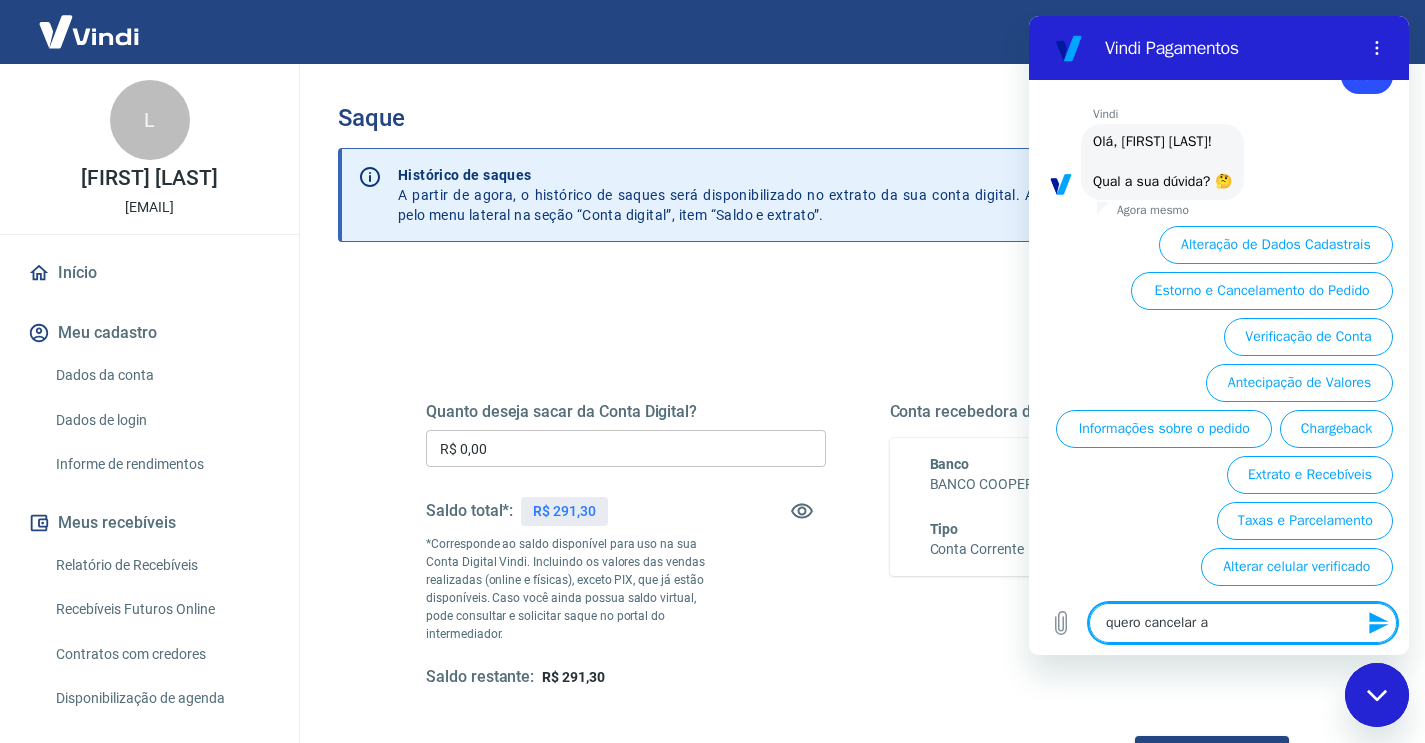 type on "quero cancelar a" 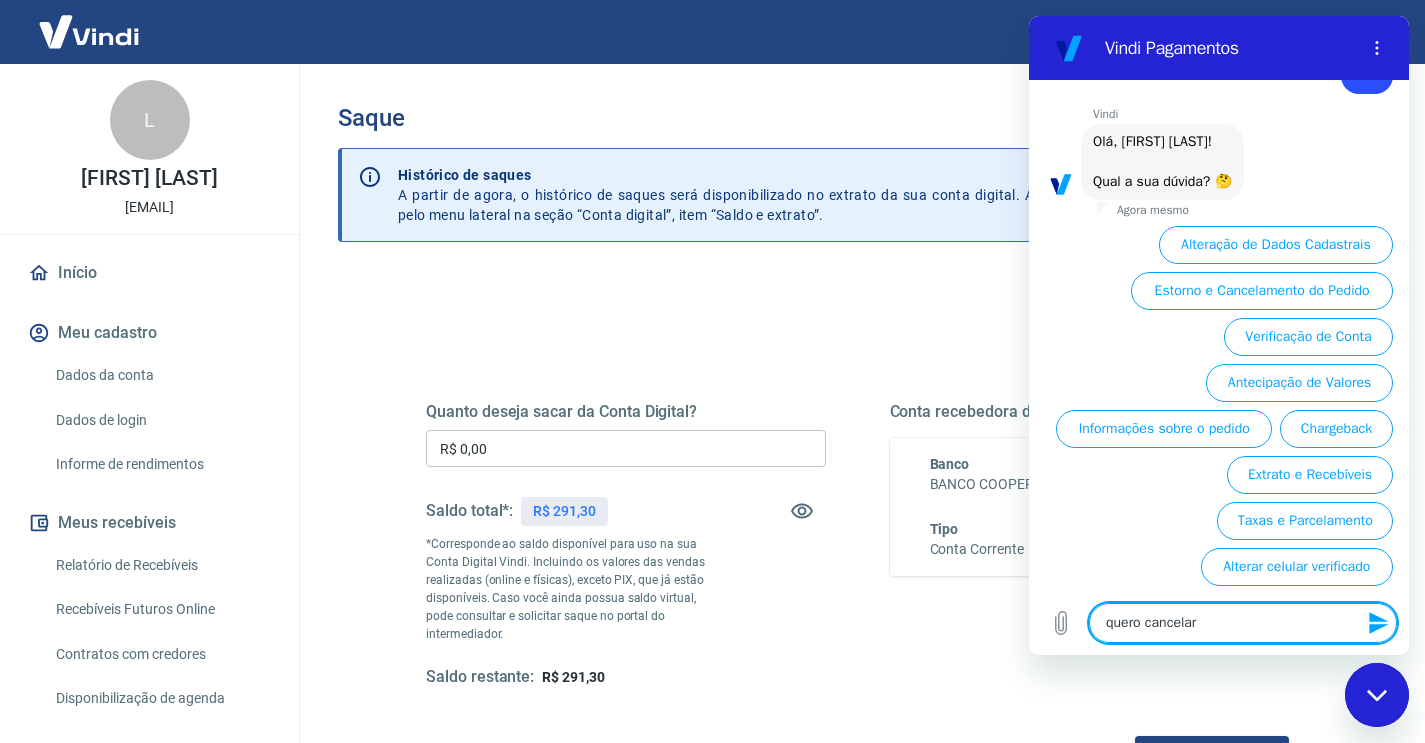 type on "quero cancelar" 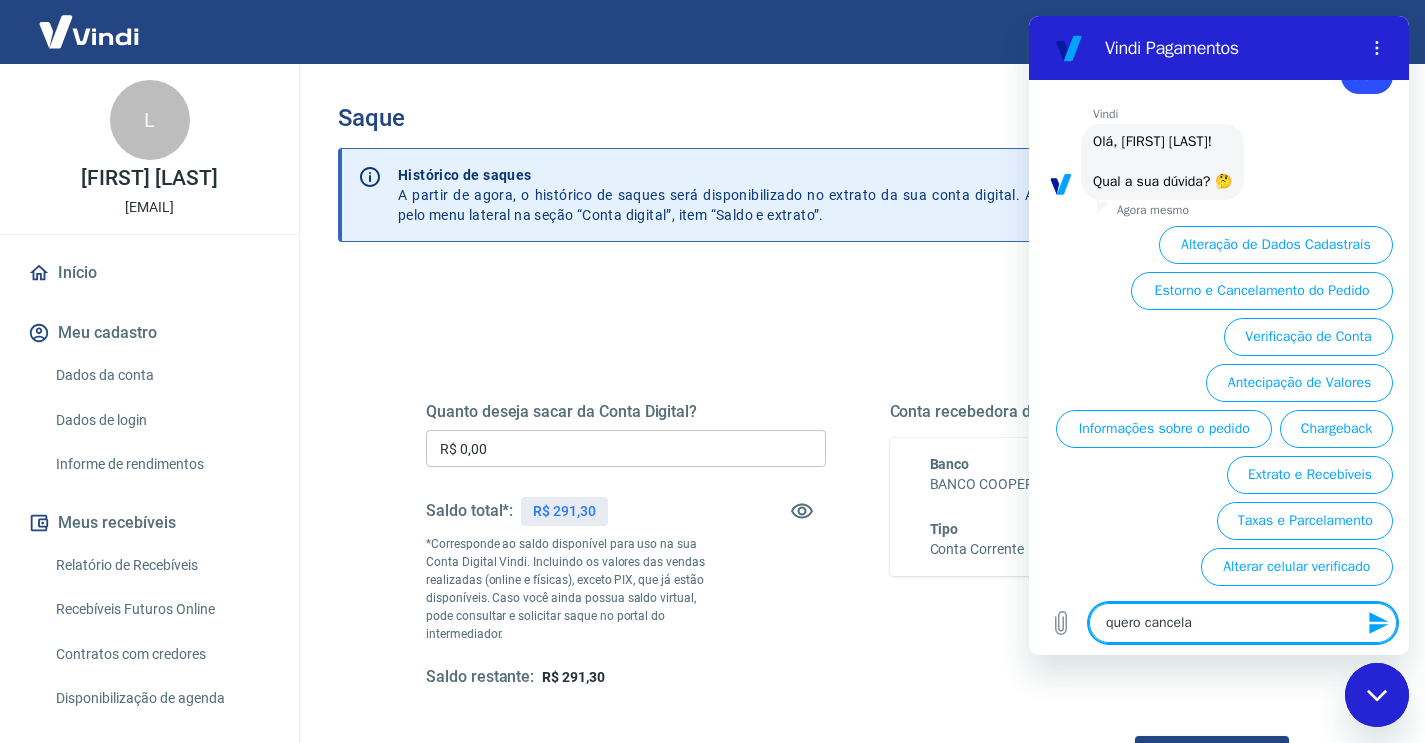 type on "quero cancel" 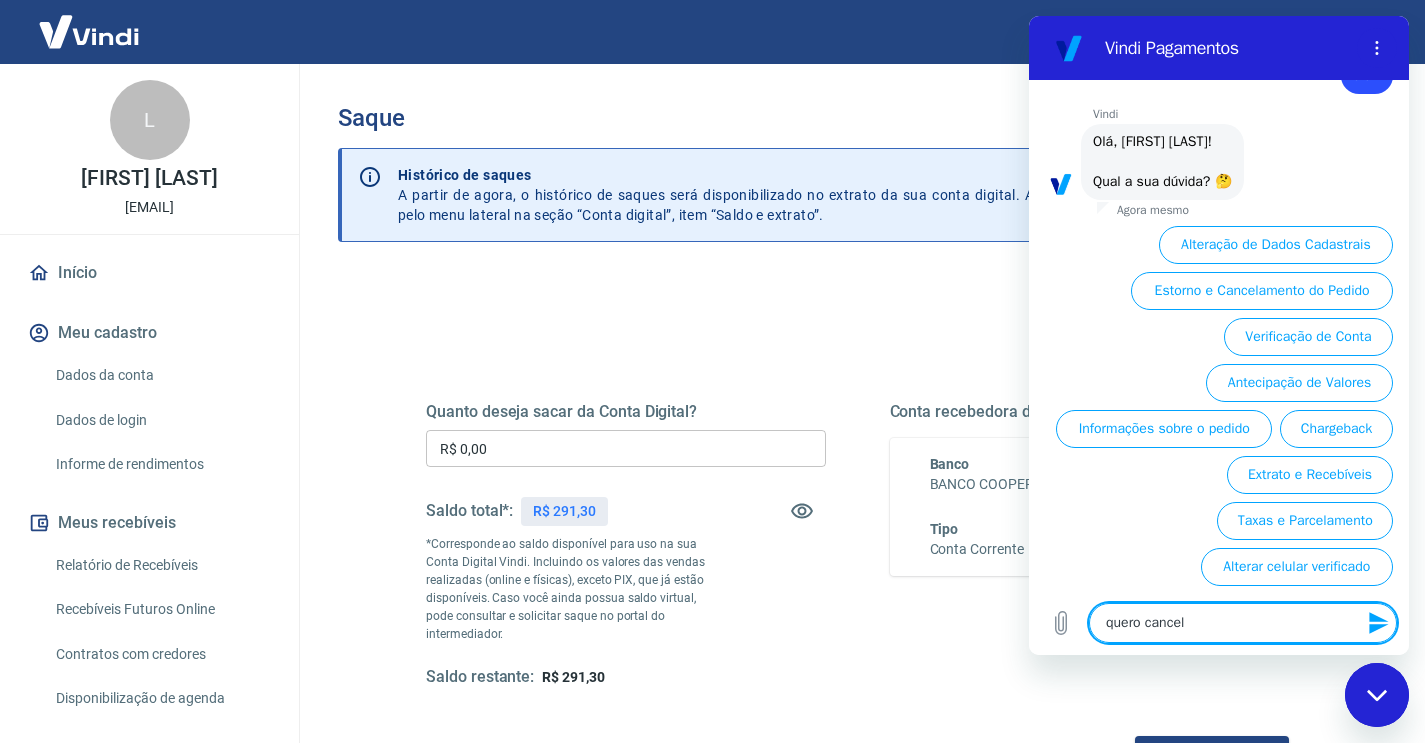 type on "quero cance" 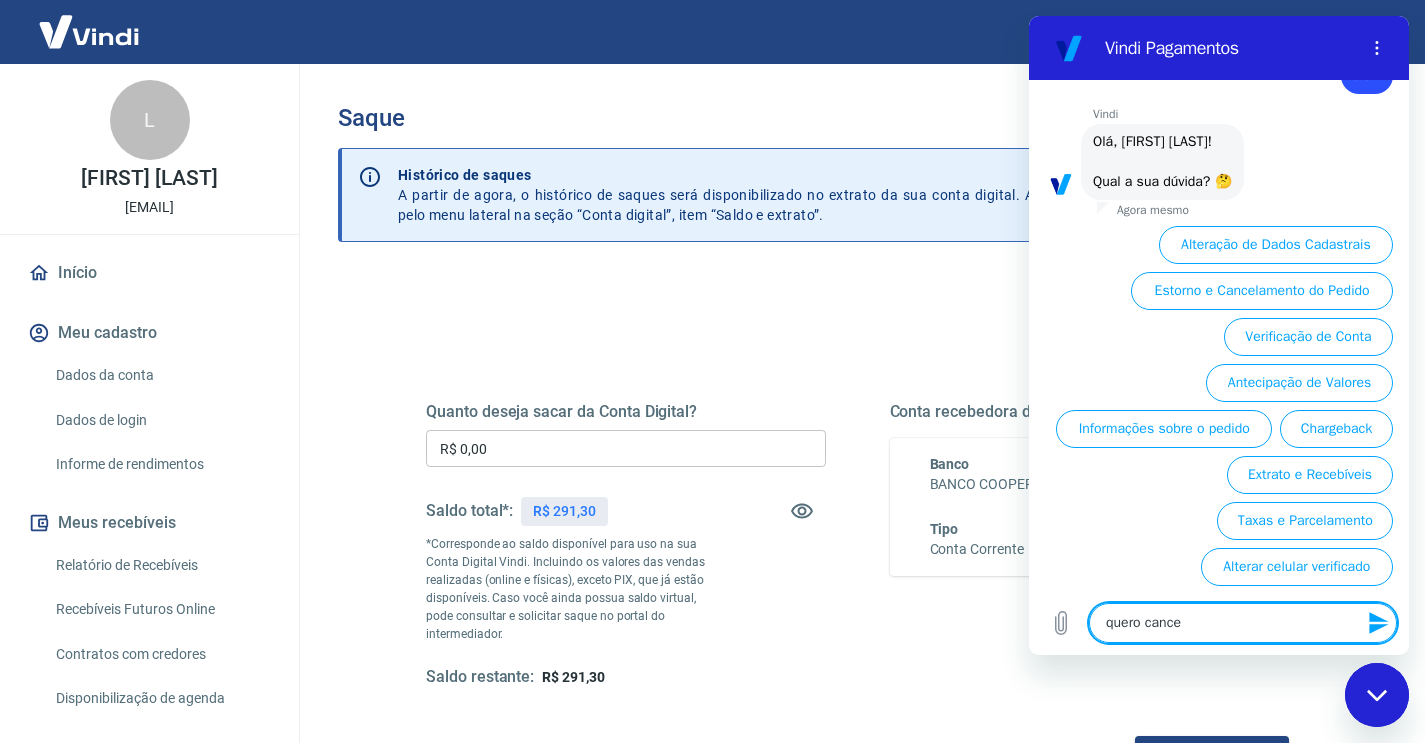 type on "quero cancelar a conta" 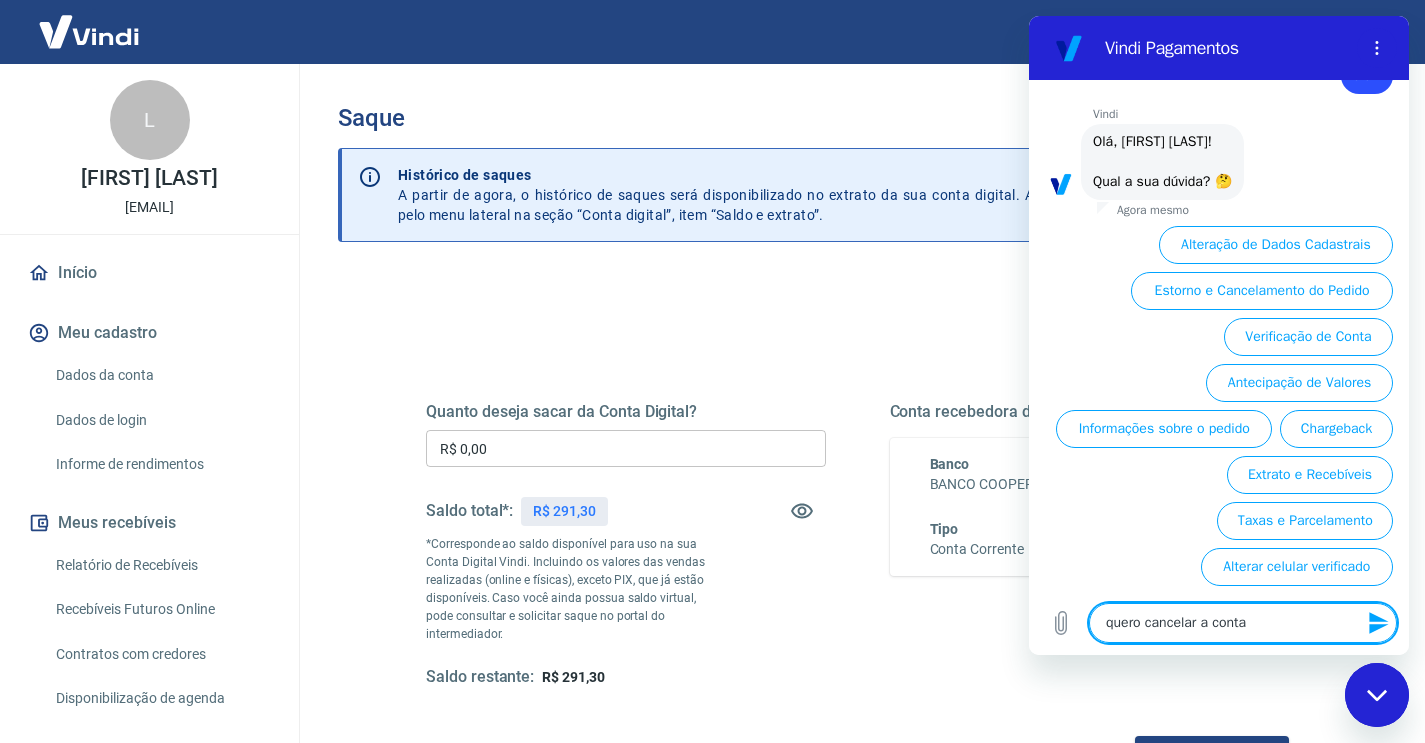 type on "x" 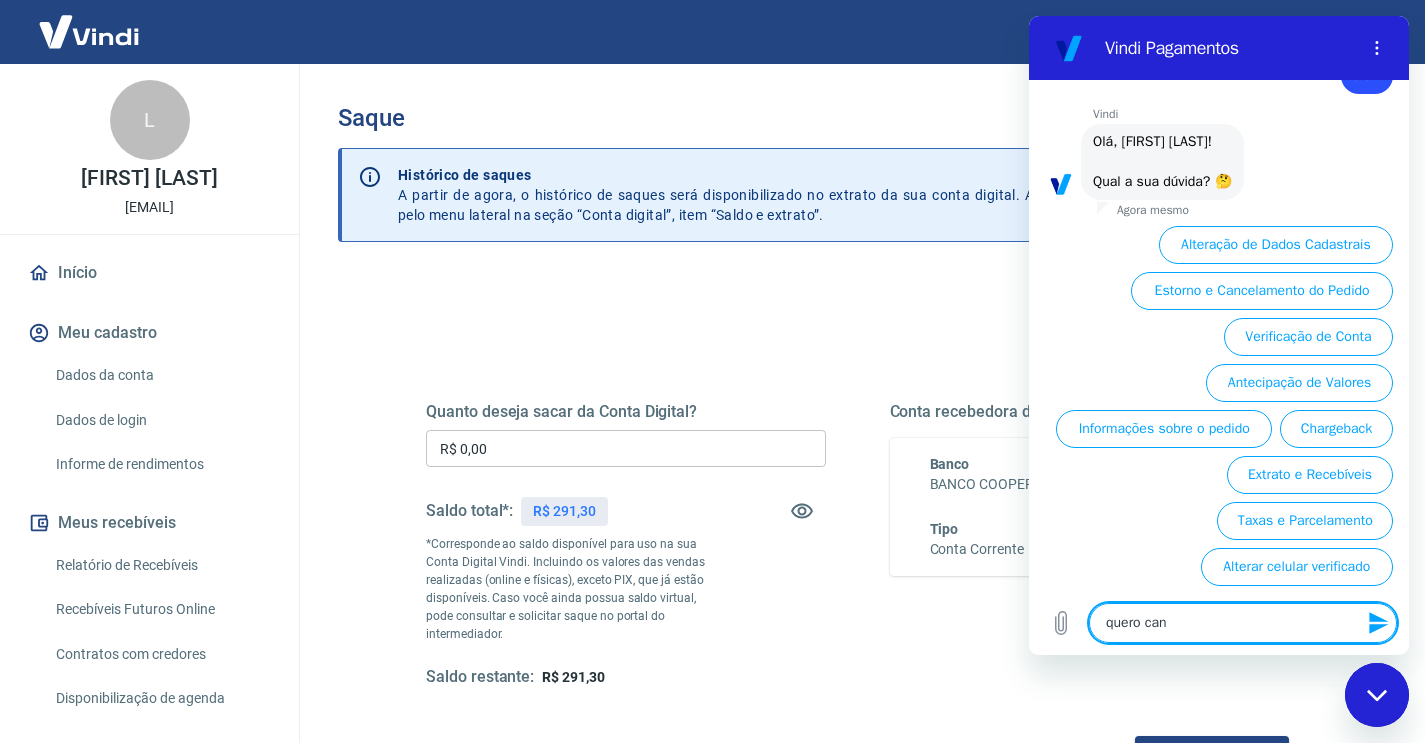 type on "quero ca" 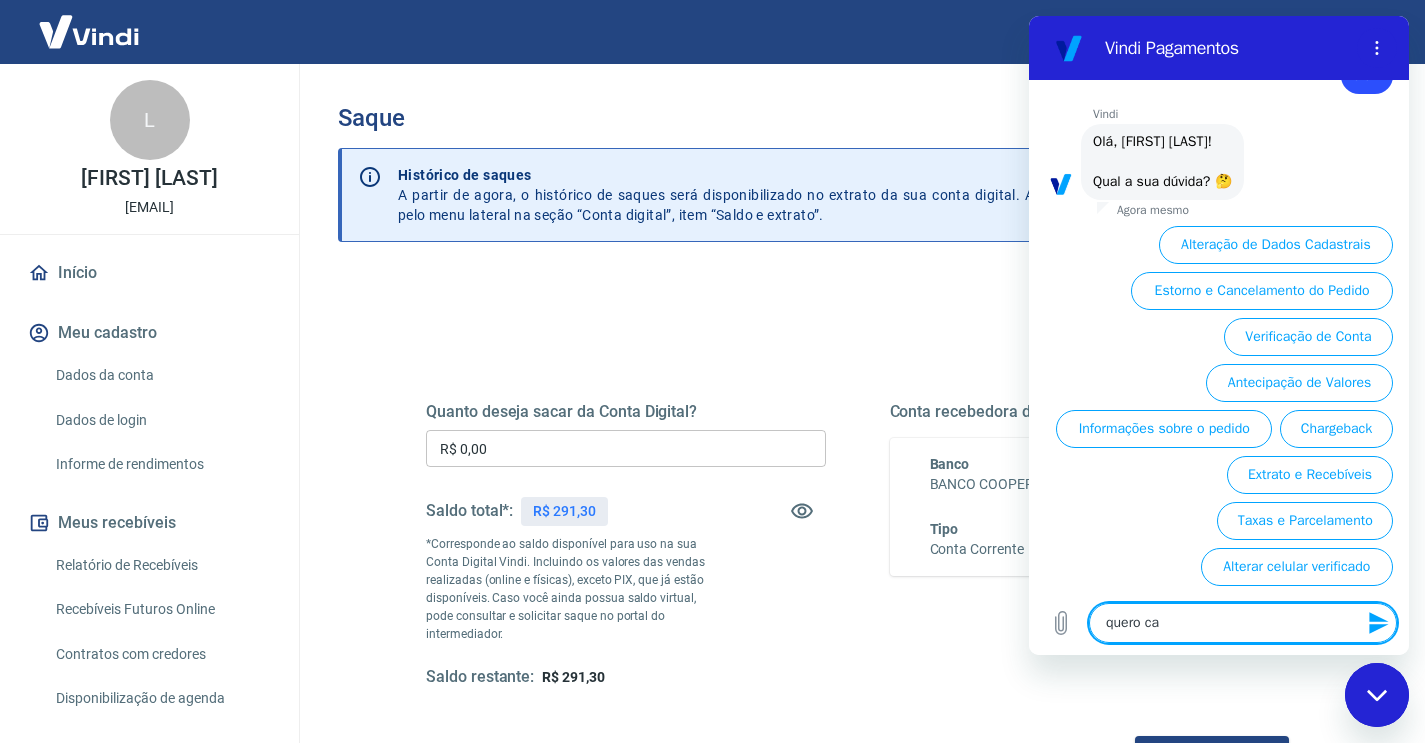 type on "quero c" 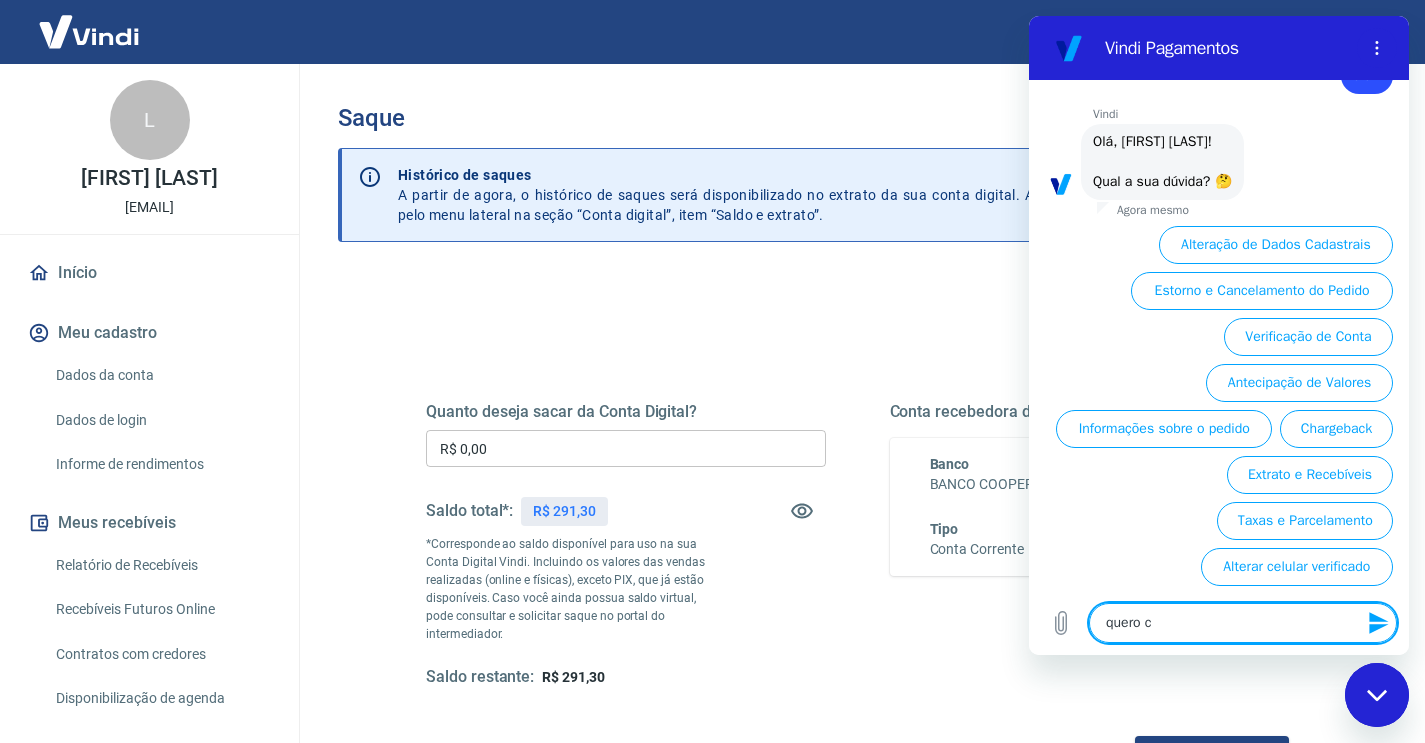 type on "quero" 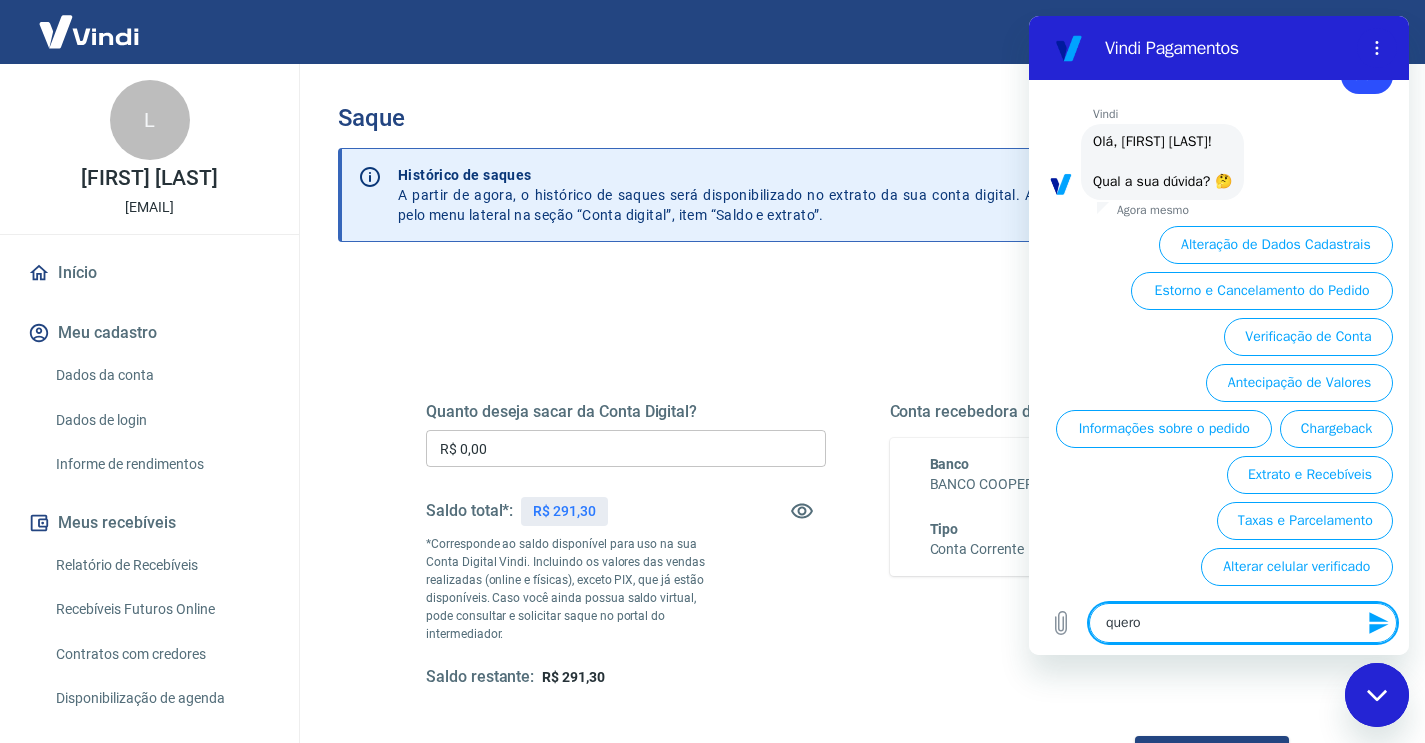 type on "quero" 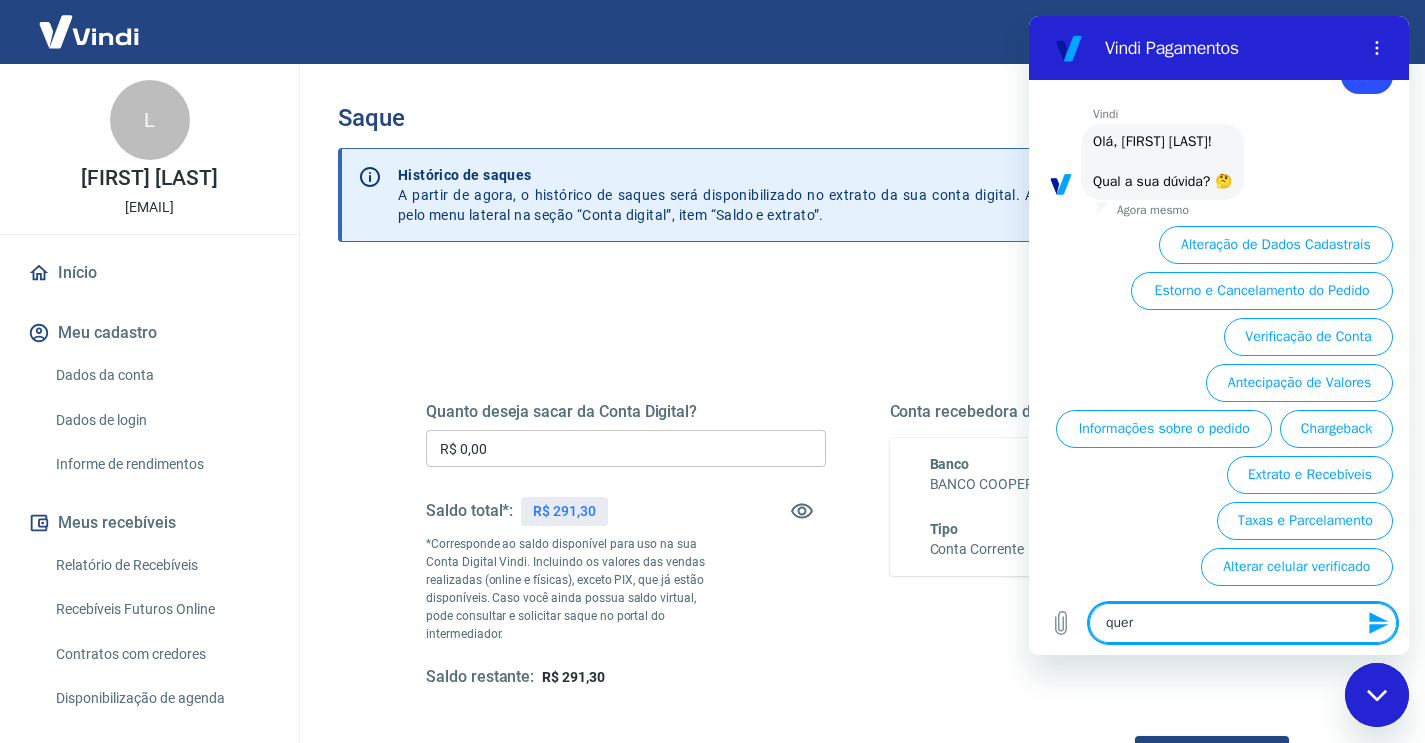 type on "que" 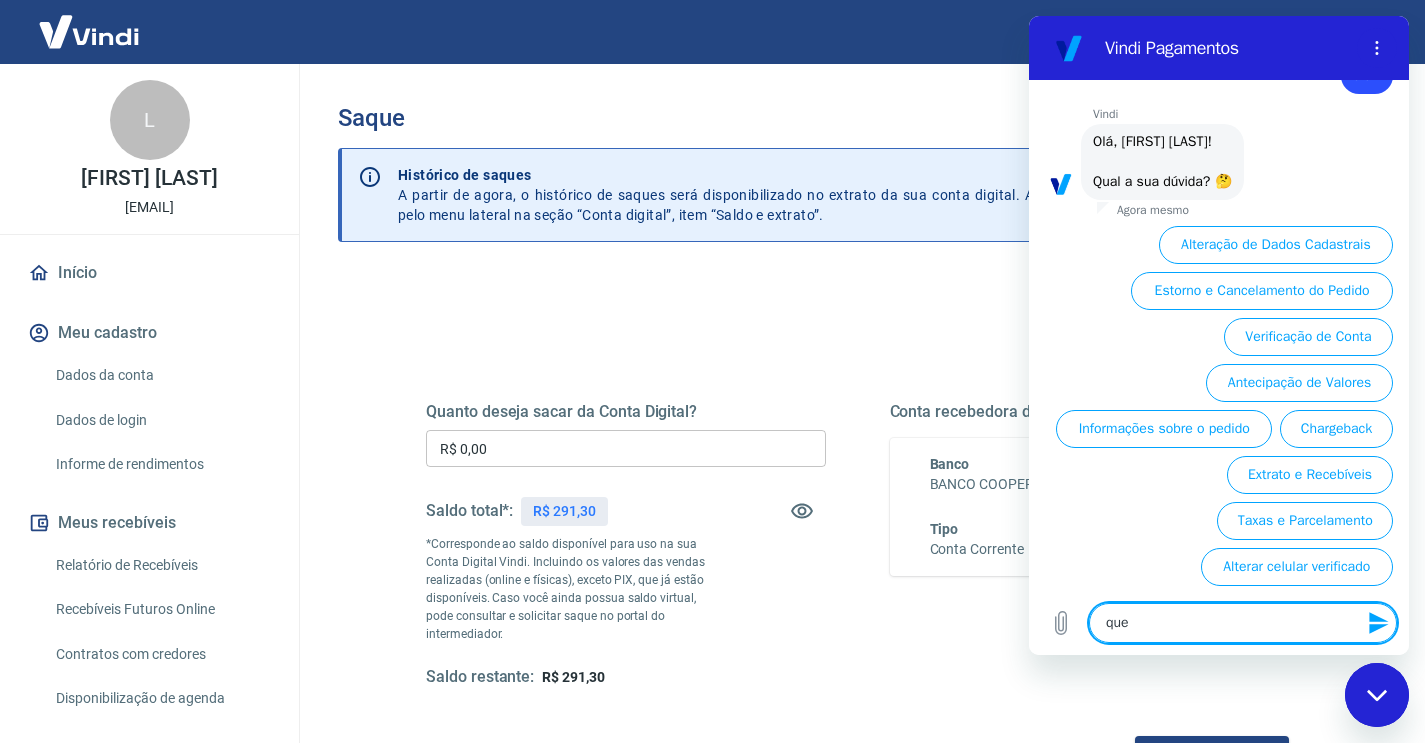 type on "qu" 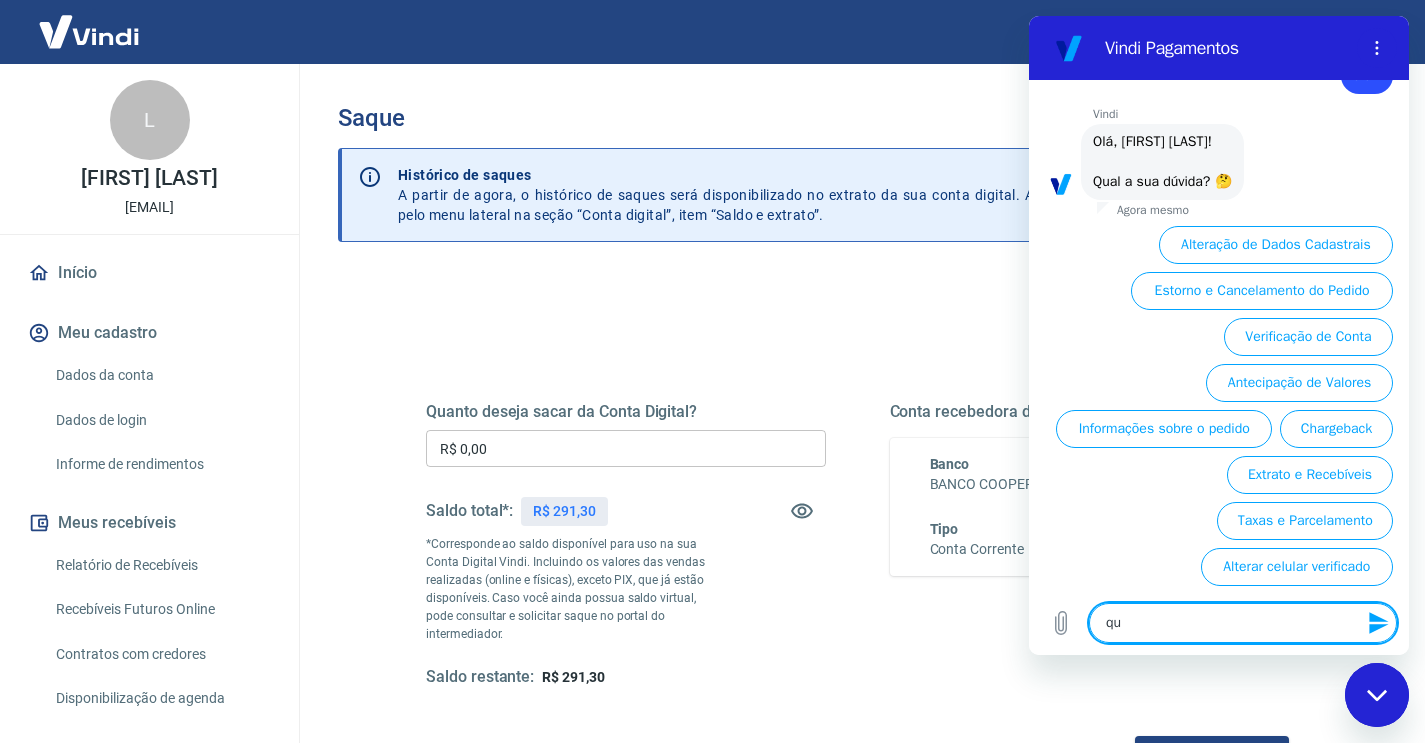 type on "q" 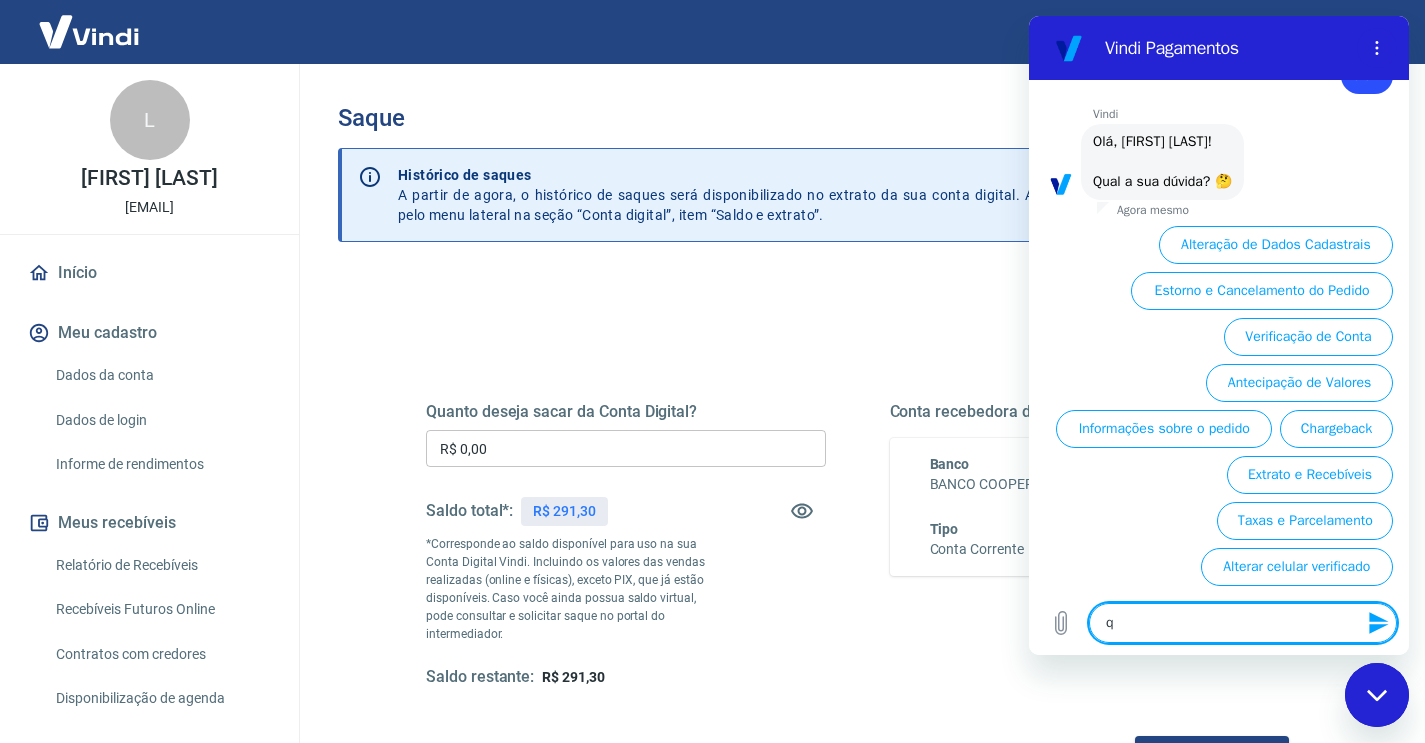 type 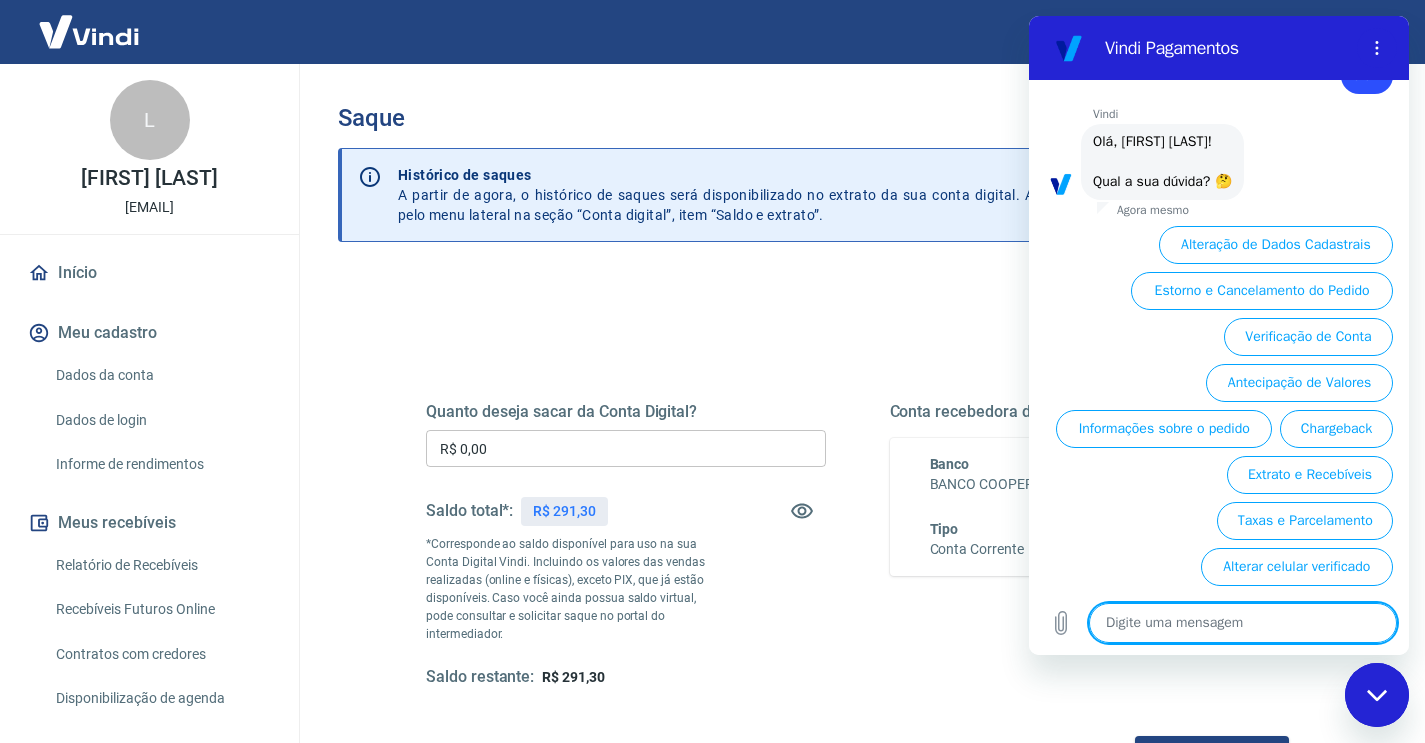 type on "f" 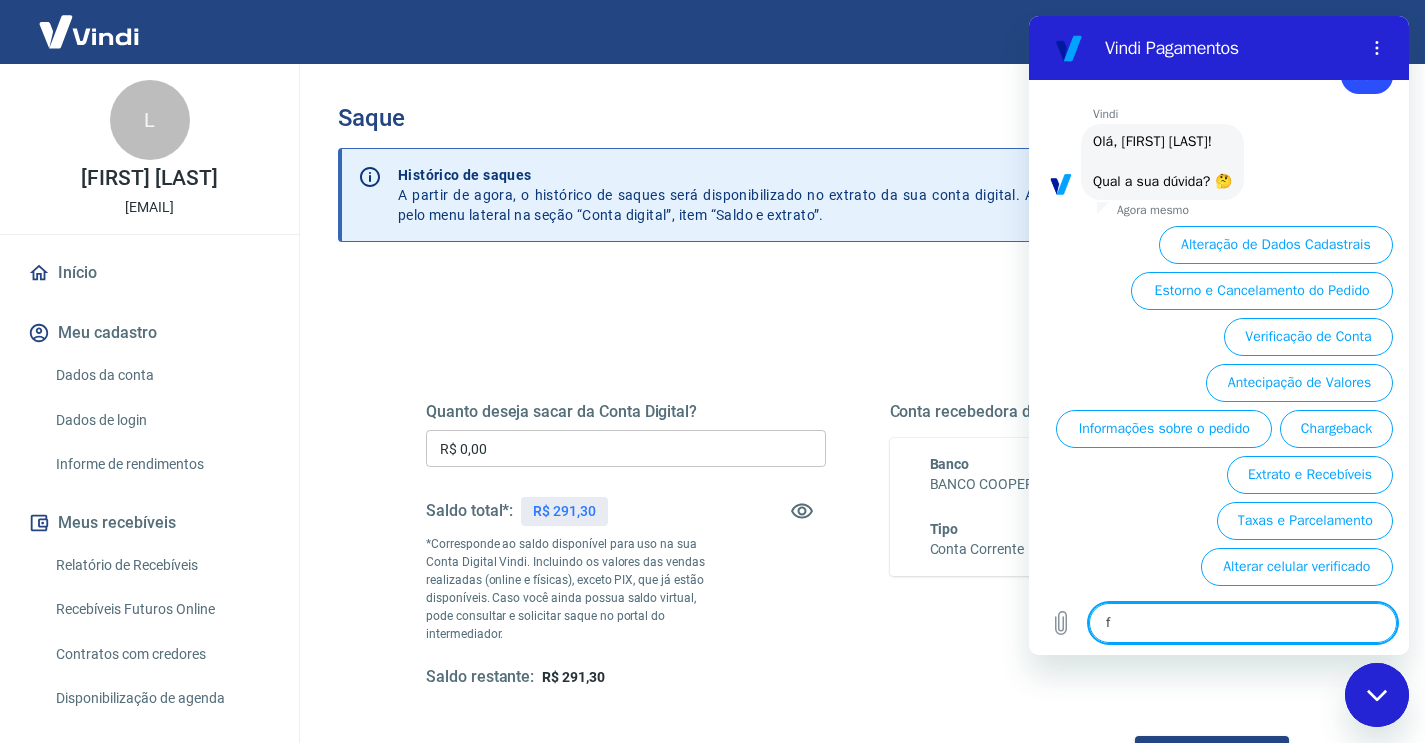 type on "fa" 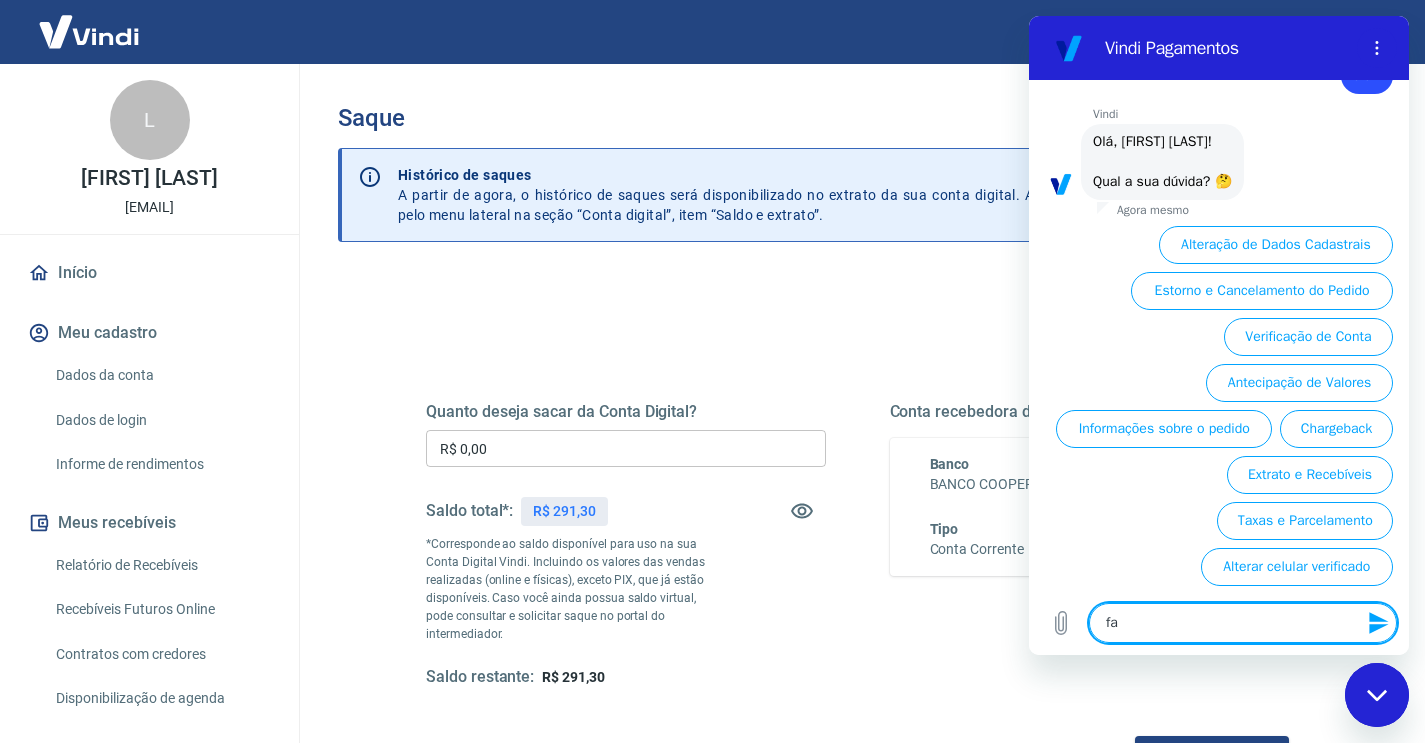 type on "fal" 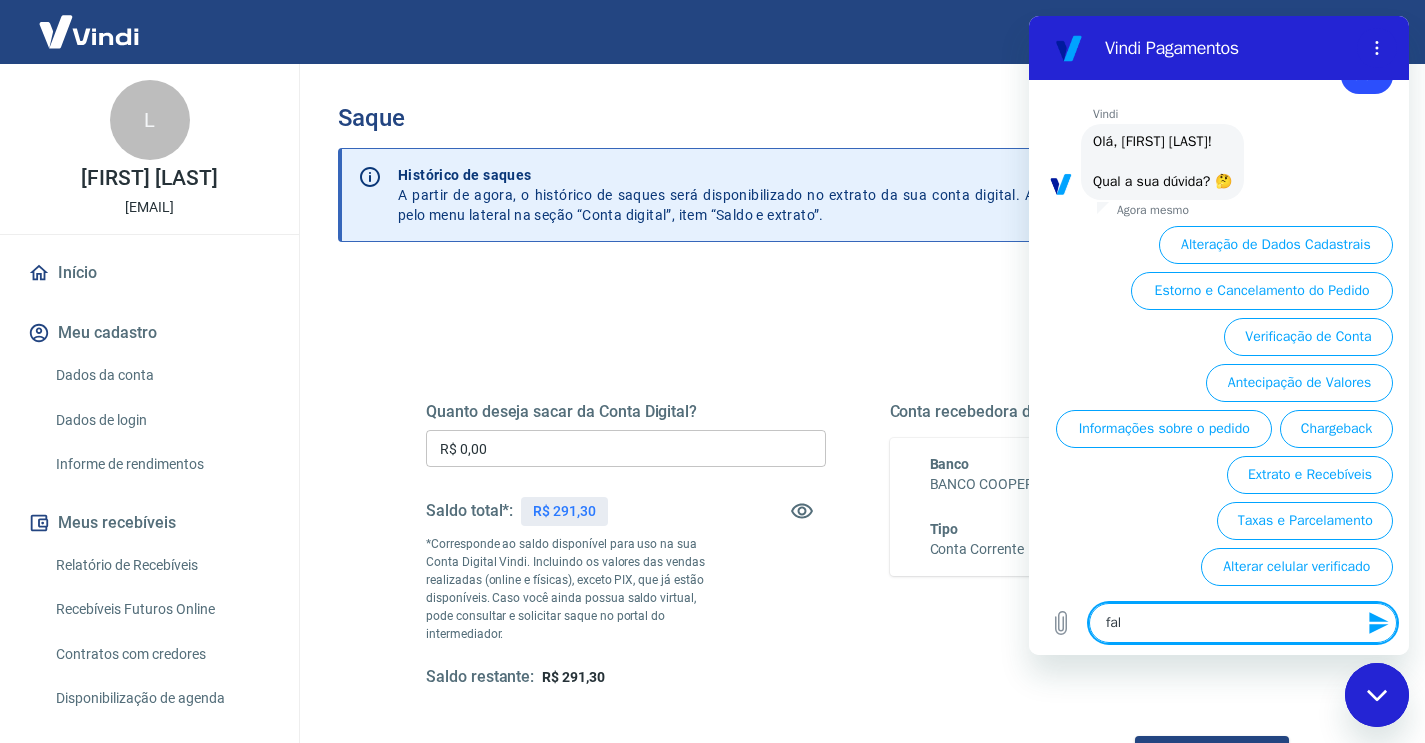 type on "fala" 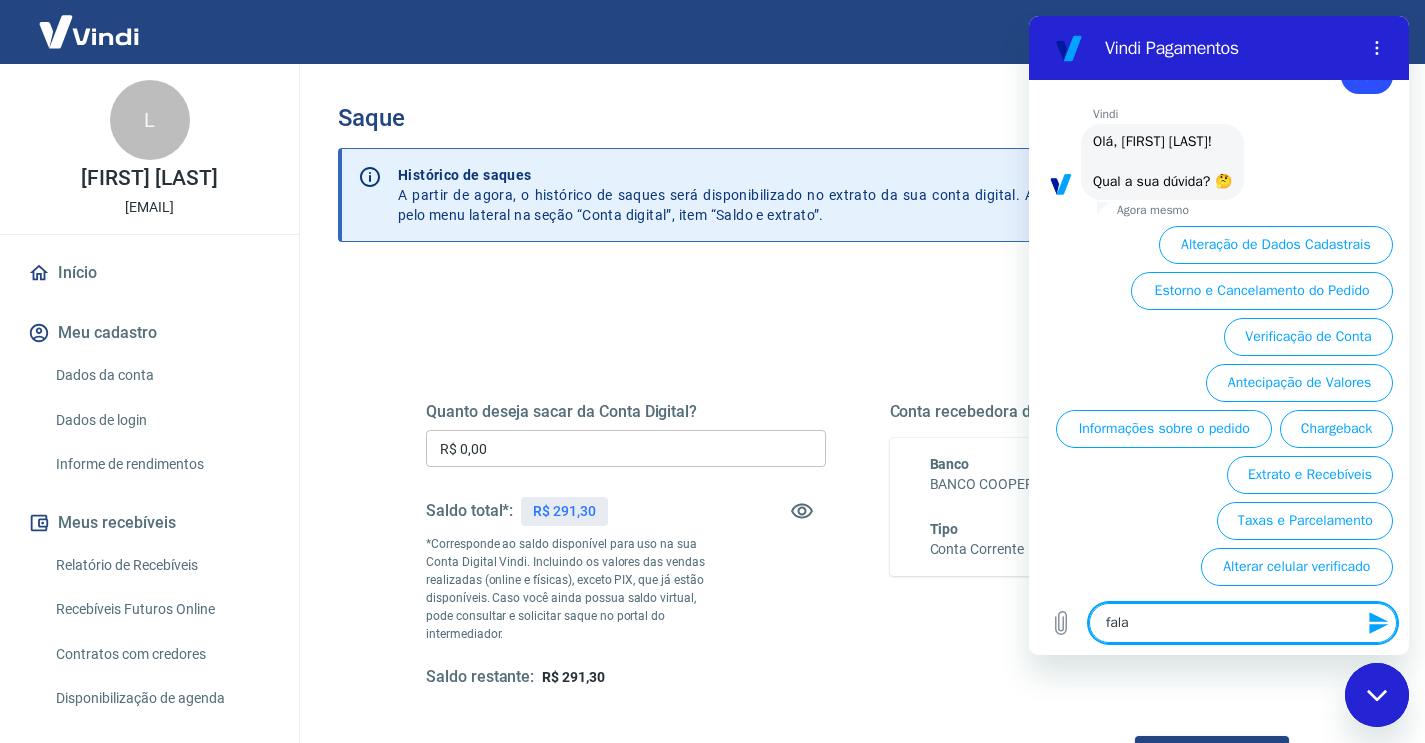 type on "falar" 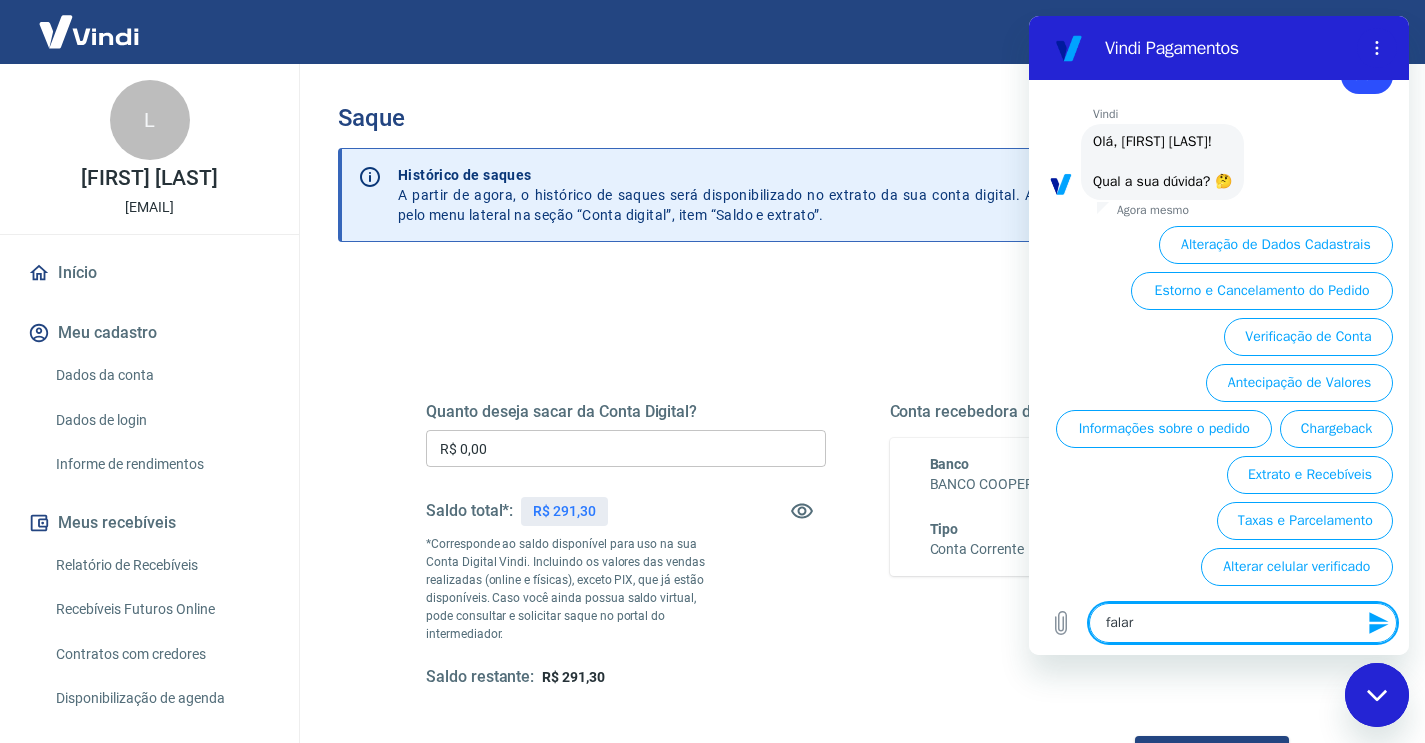 type on "falar" 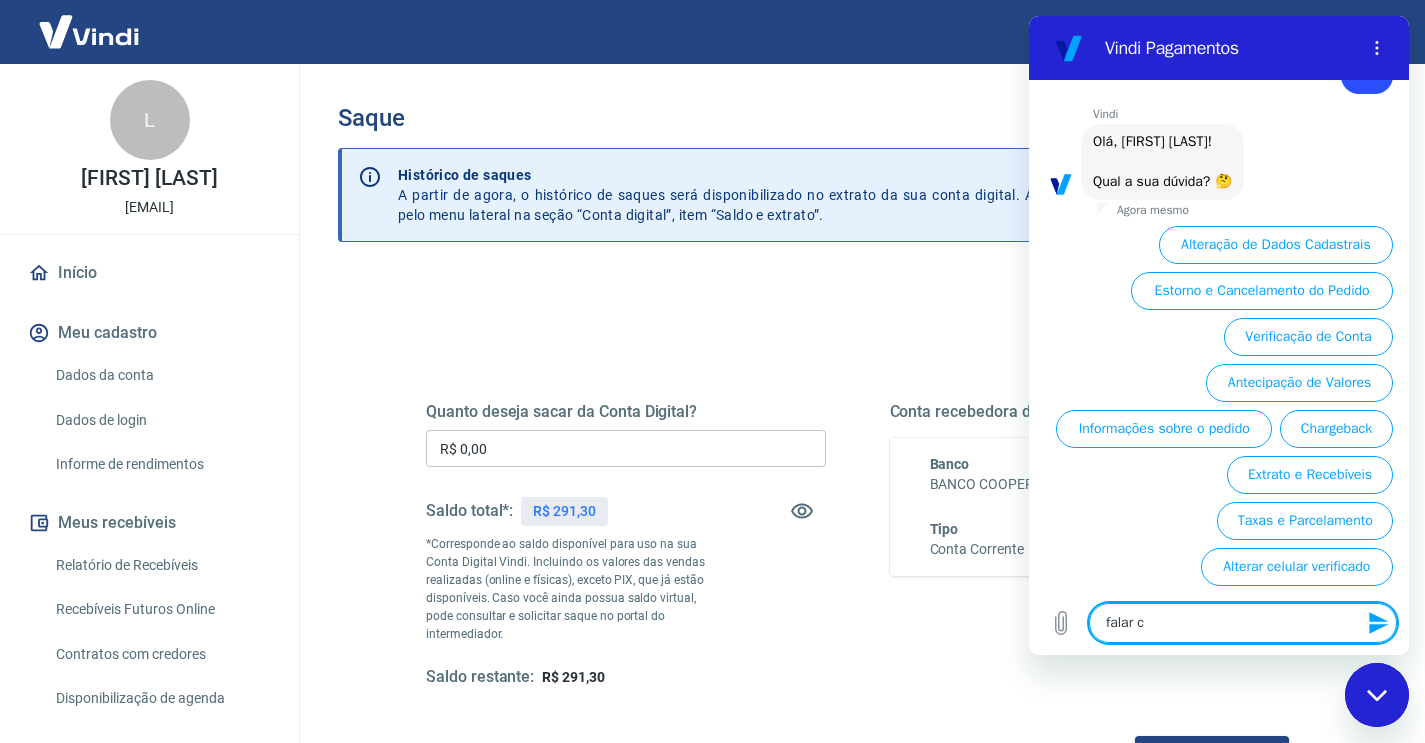 type on "falar co" 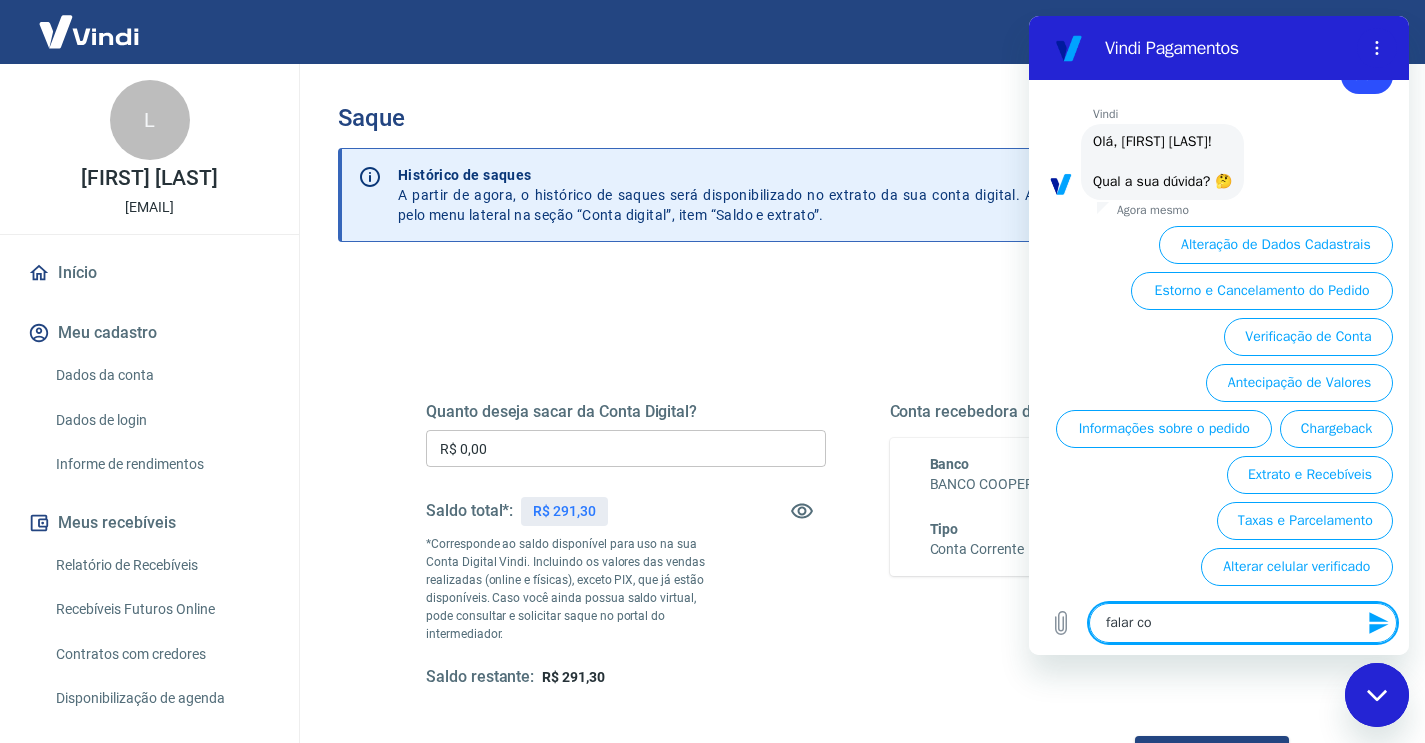 type on "falar com" 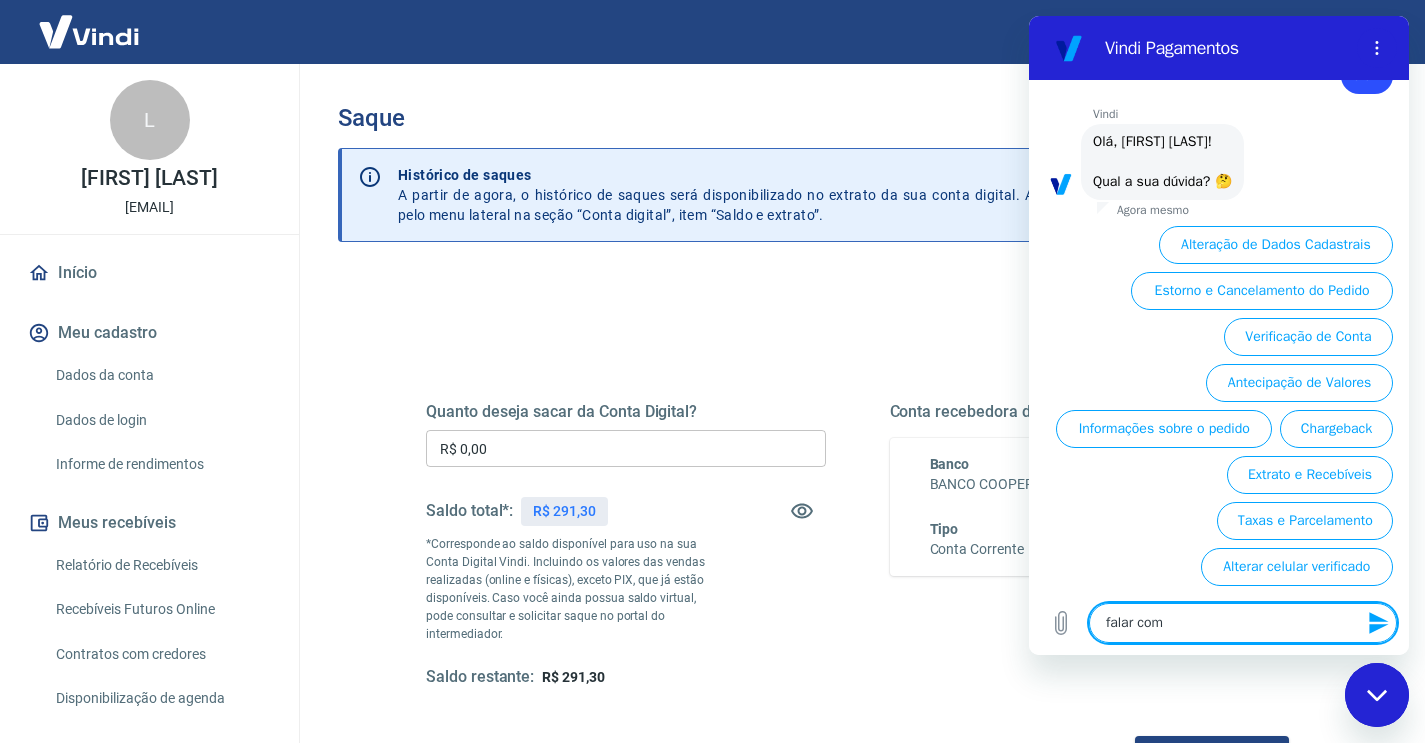 type on "falar com" 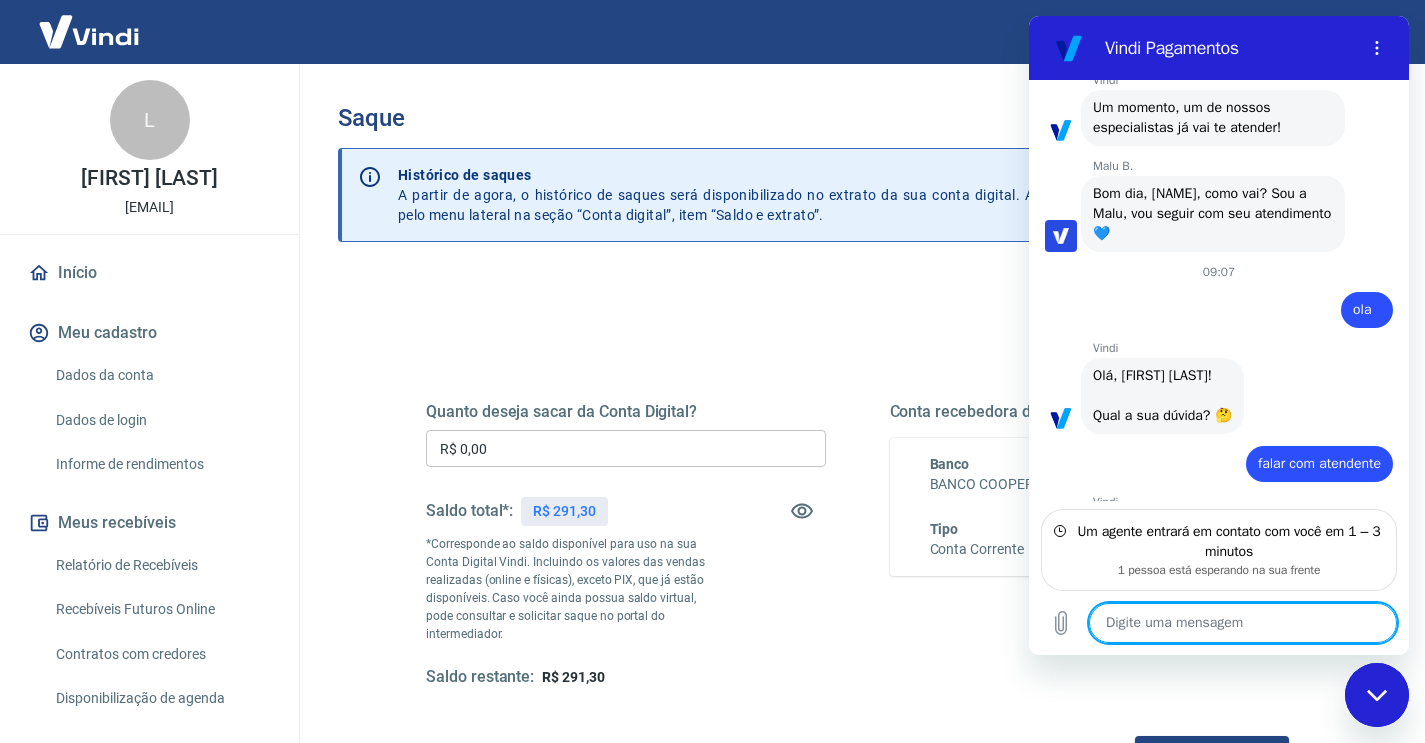 scroll, scrollTop: 340, scrollLeft: 0, axis: vertical 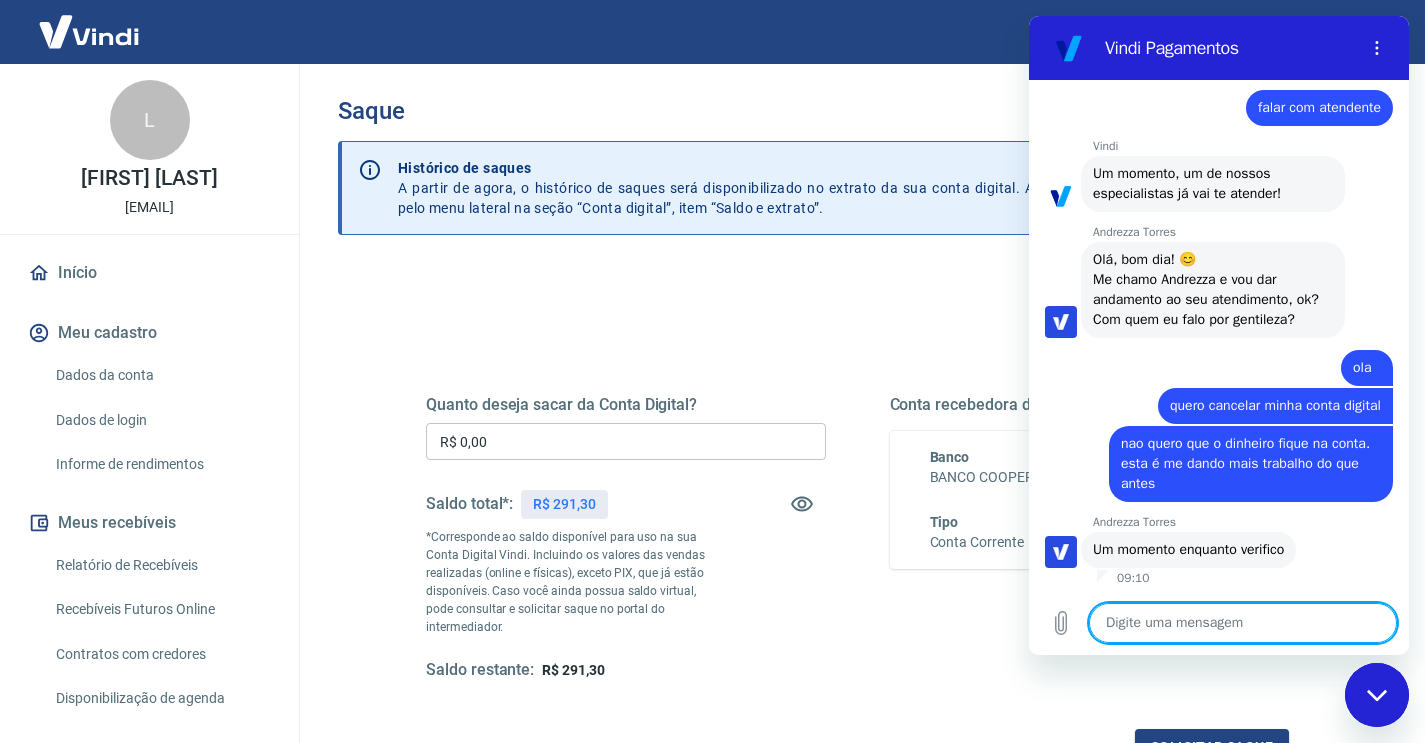 click on "Saque Histórico de saques   A partir de agora, o histórico de saques será disponibilizado no extrato da sua conta digital. Acesse pelo link ao lado ou pelo menu lateral na seção “Conta digital”, item “Saldo e extrato”. Acessar extrato Quanto deseja sacar da Conta Digital? R$ 0,00 ​ Saldo total*: R$ 291,30 *Corresponde ao saldo disponível para uso na sua Conta Digital Vindi. Incluindo os valores das vendas realizadas (online e físicas), exceto PIX, que já estão disponíveis. Caso você ainda possua saldo virtual, pode consultar e solicitar saque no portal do intermediador. Saldo restante: R$ 291,30 Conta recebedora do saque Banco BANCO COOPERATIVO DO BRASIL S.A. - BANCOOB Tipo Conta Corrente Agência 3173 Conta 57650-6 Solicitar saque" at bounding box center [857, 455] 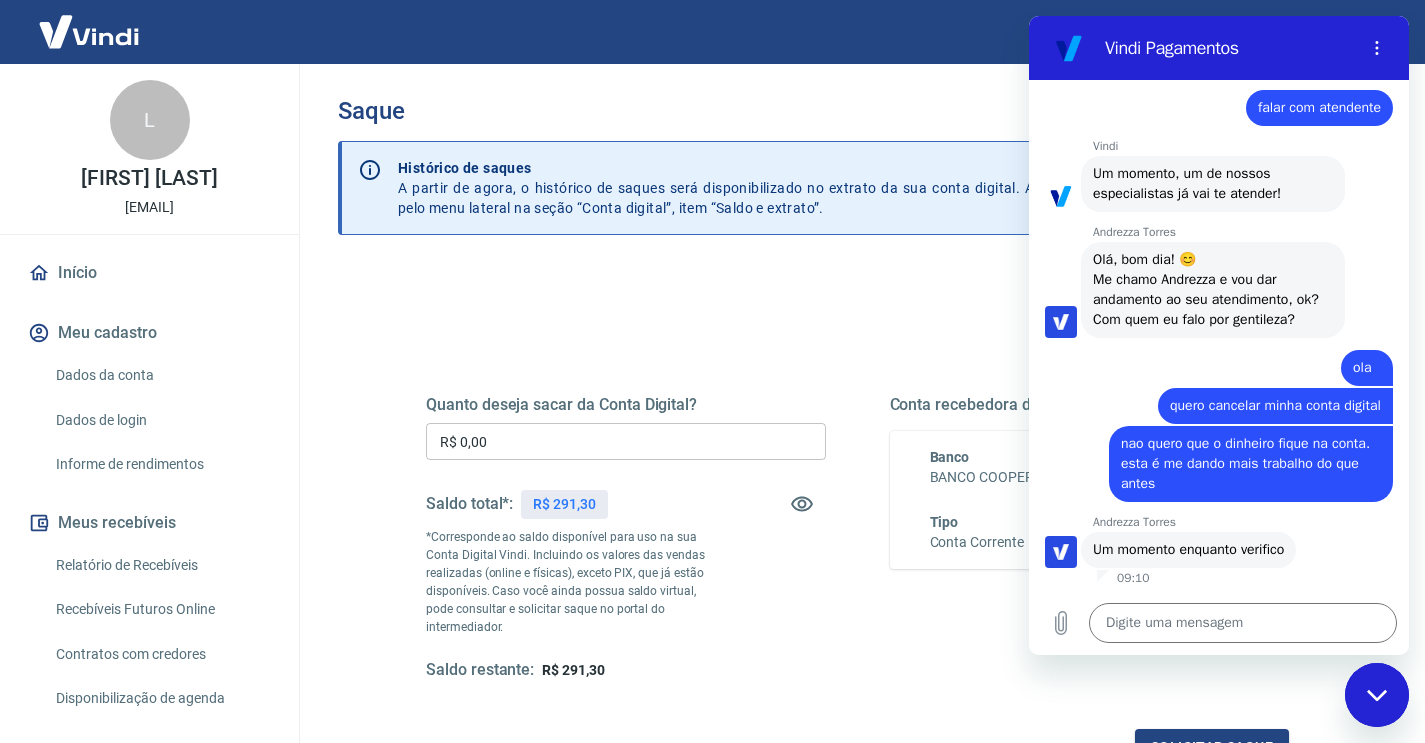 scroll, scrollTop: 9, scrollLeft: 0, axis: vertical 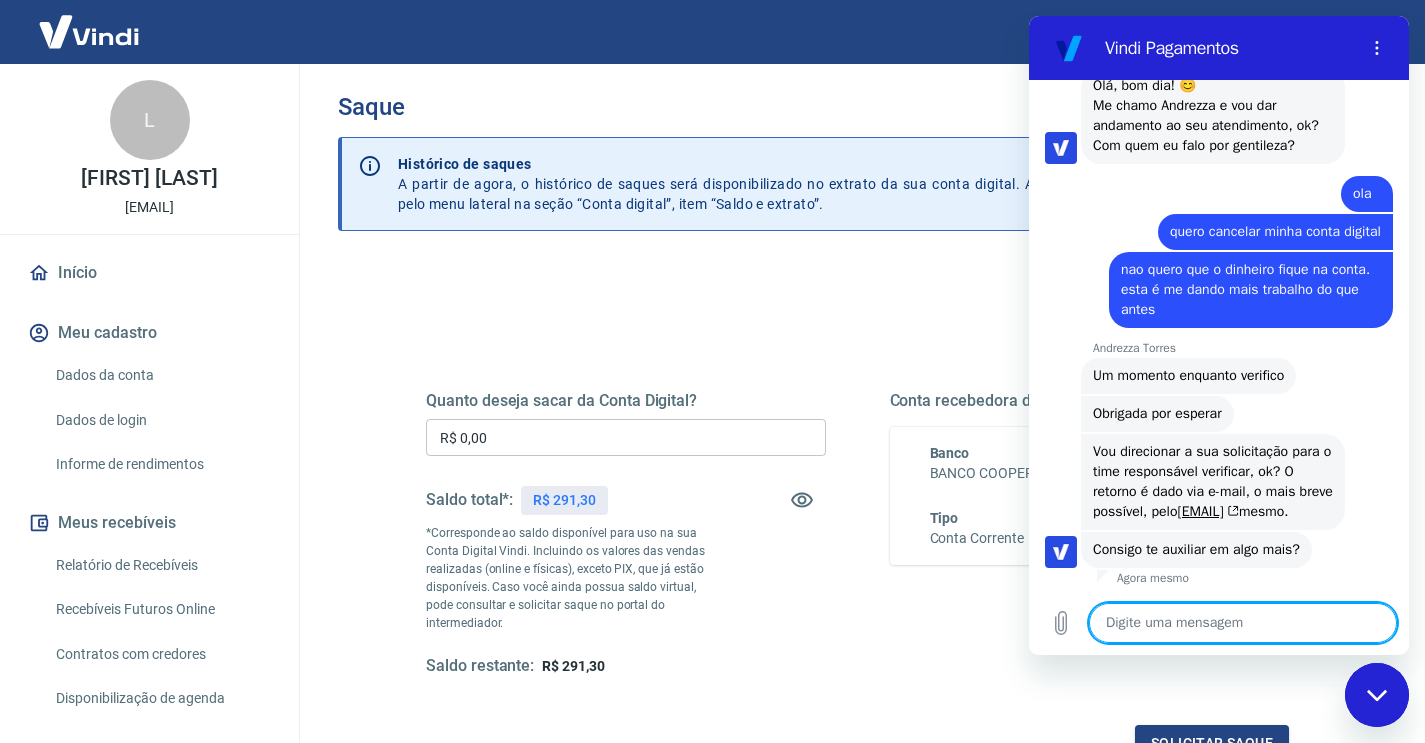 click at bounding box center (1243, 623) 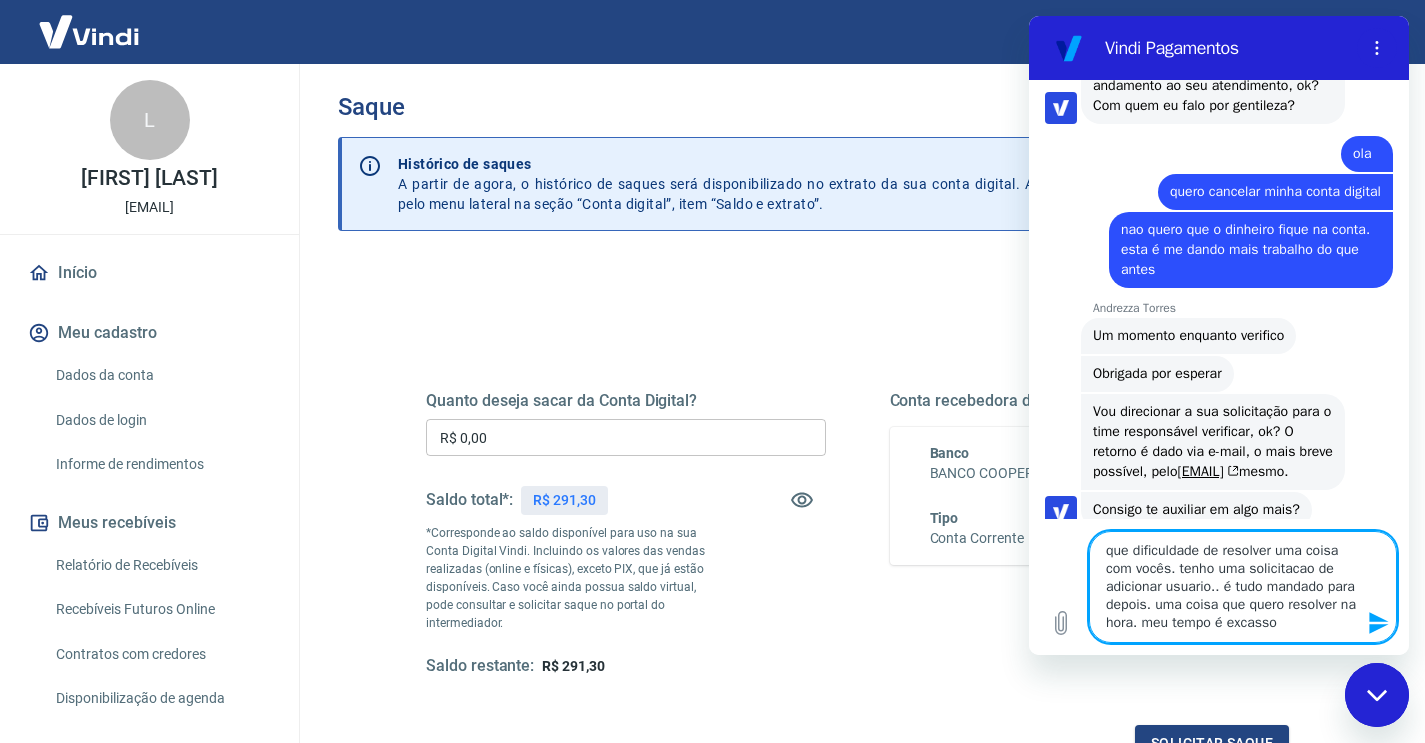 scroll, scrollTop: 7, scrollLeft: 0, axis: vertical 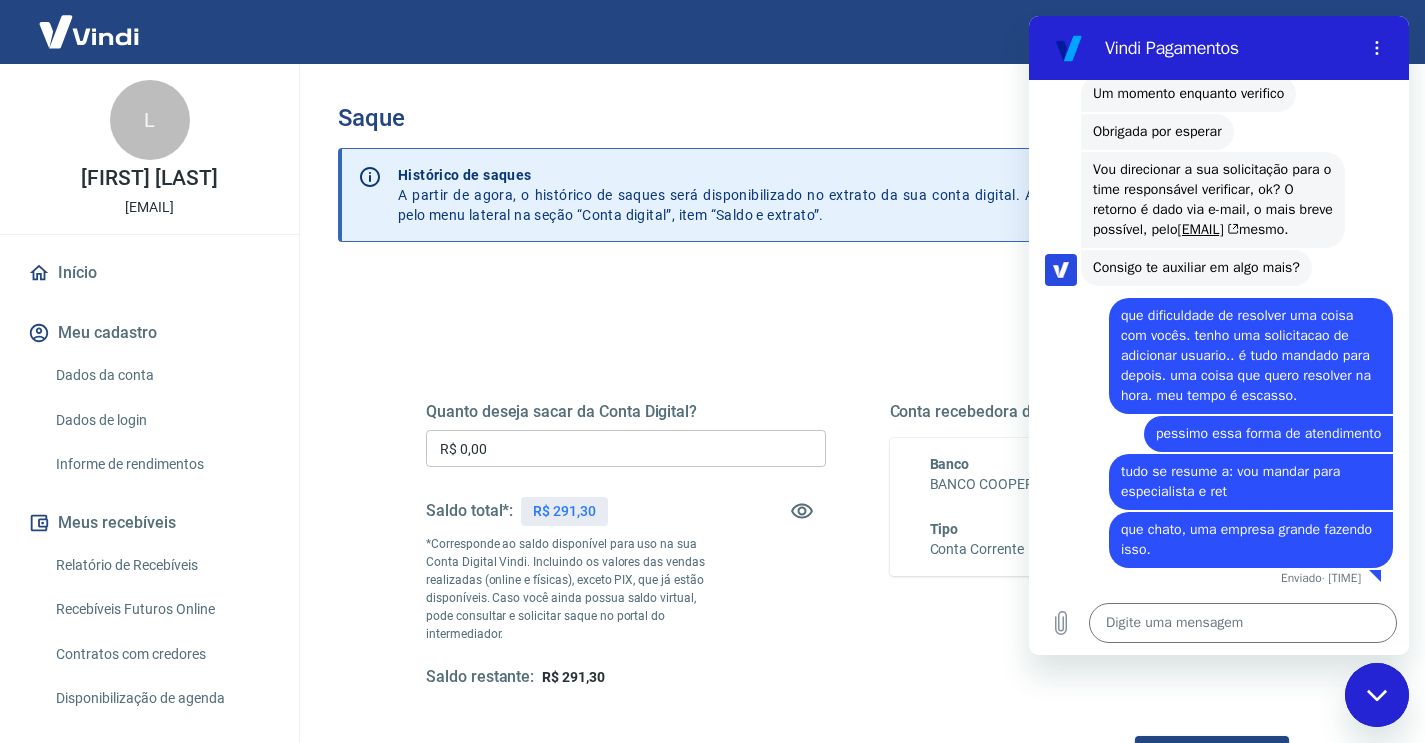 click at bounding box center (1377, 695) 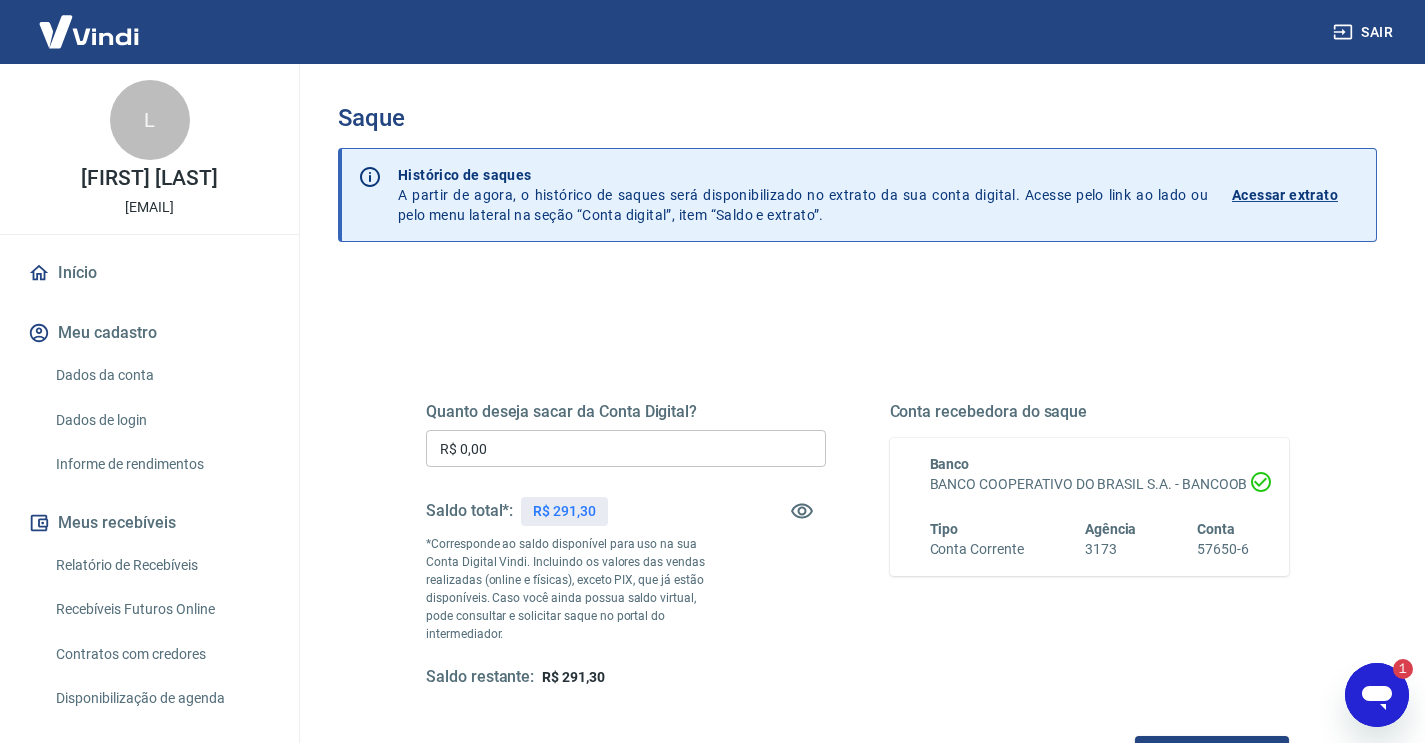 scroll, scrollTop: 0, scrollLeft: 0, axis: both 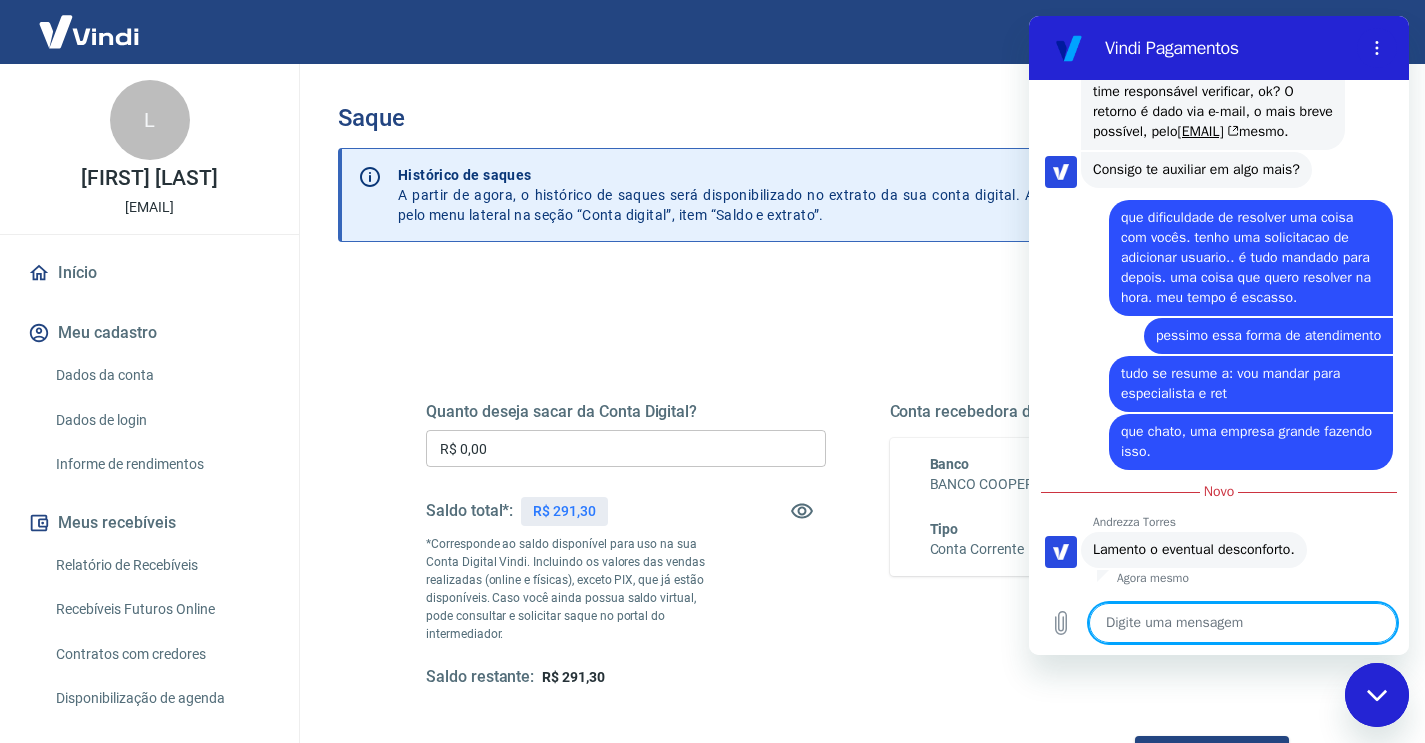 click at bounding box center [1243, 623] 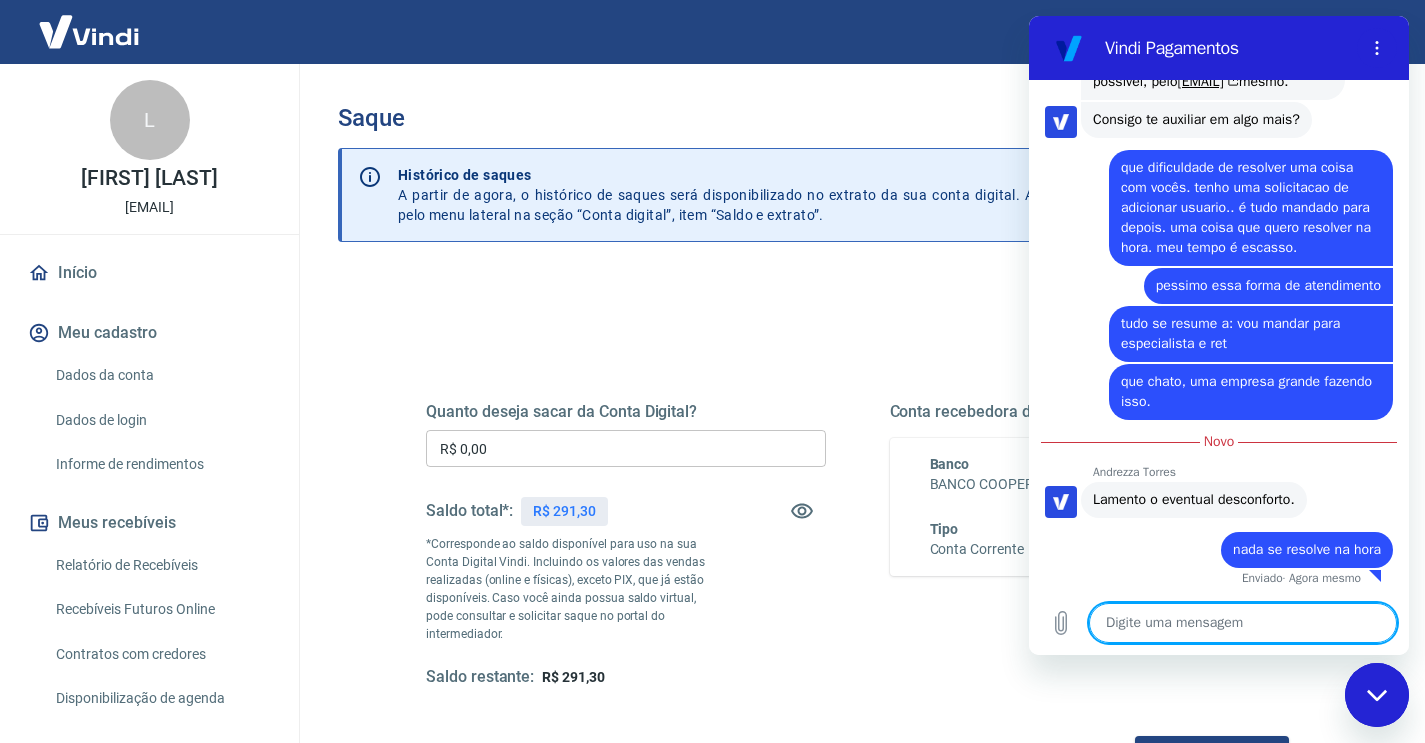 scroll, scrollTop: 1268, scrollLeft: 0, axis: vertical 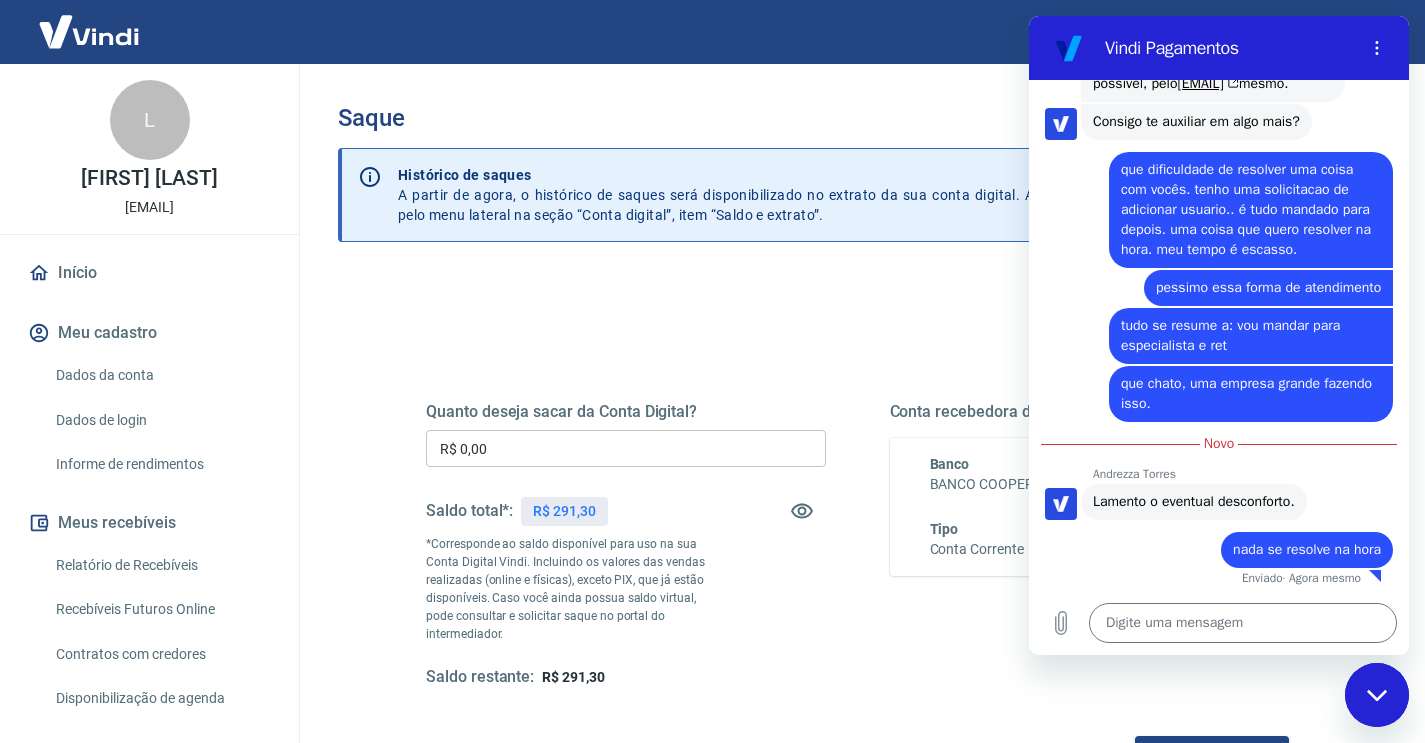 click at bounding box center (1377, 695) 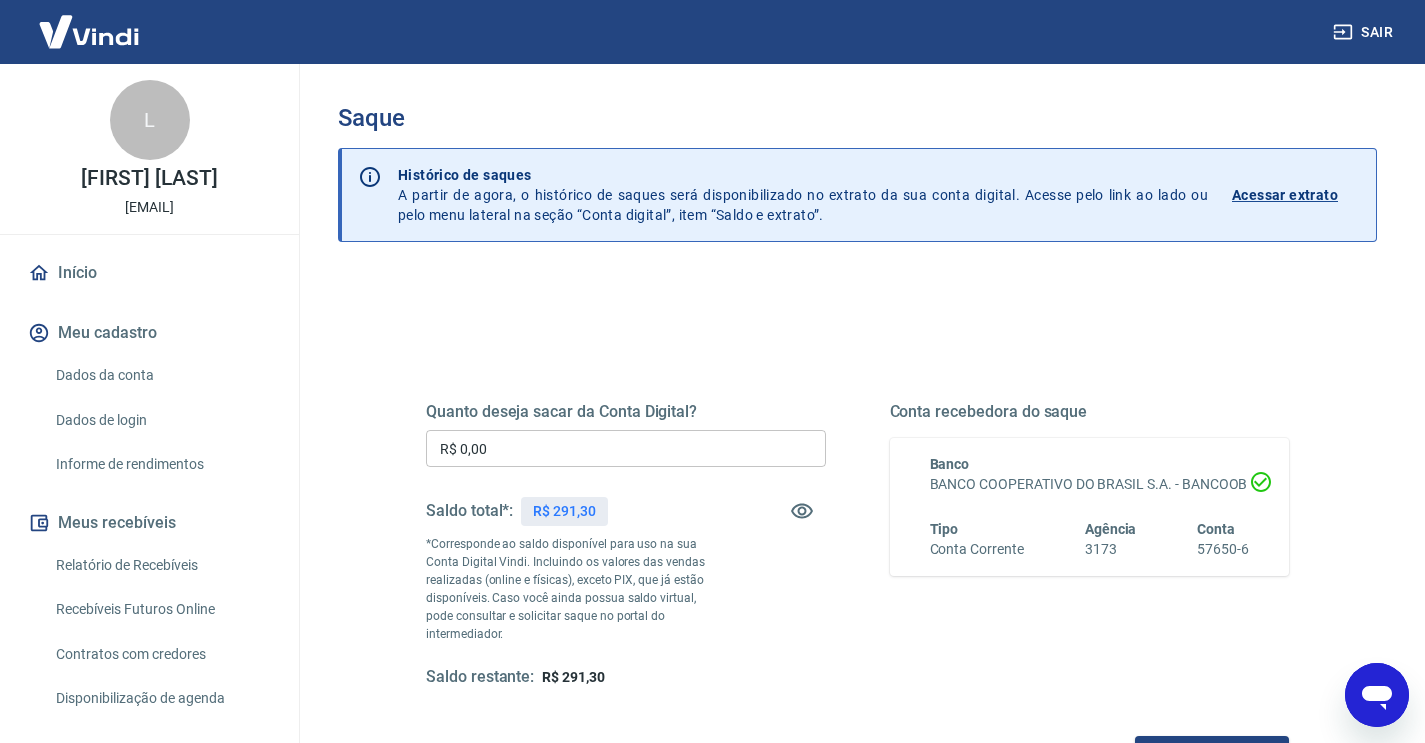 click 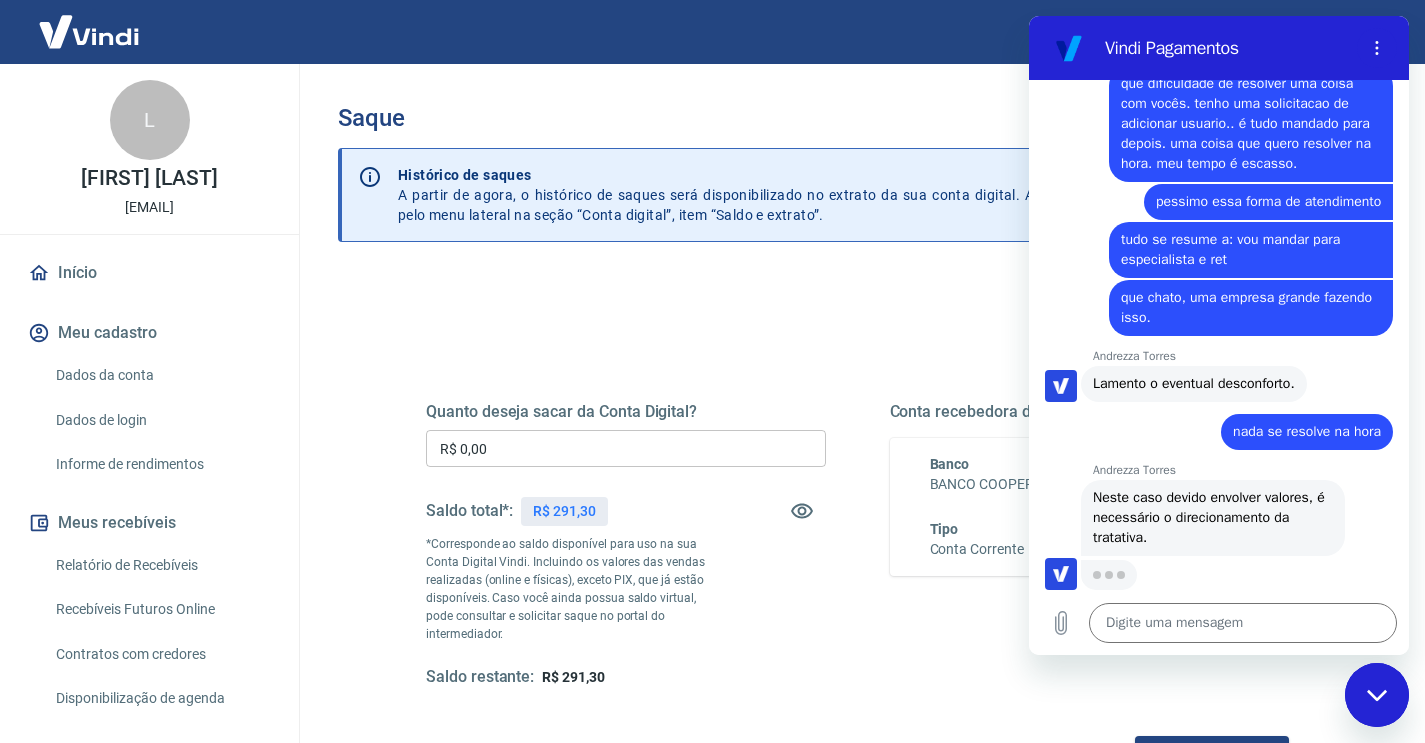 scroll, scrollTop: 1352, scrollLeft: 0, axis: vertical 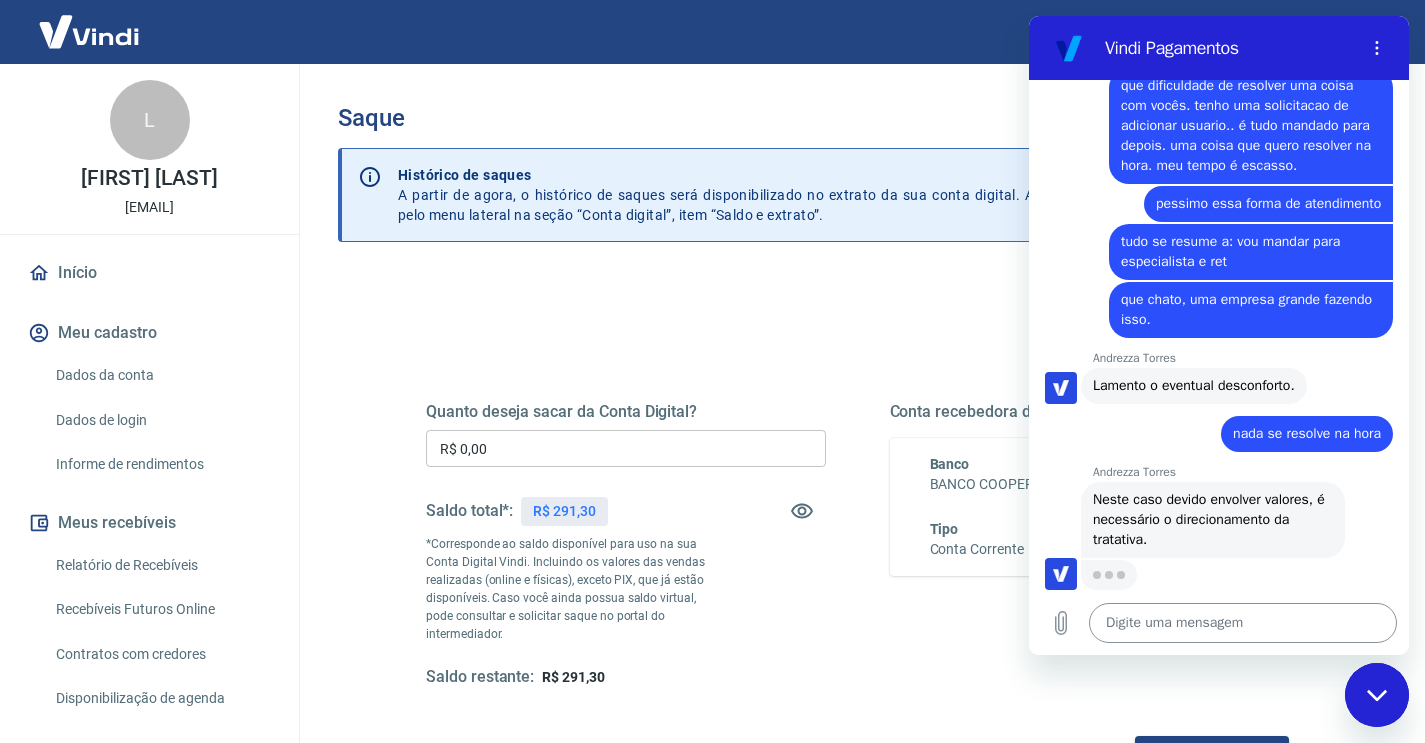 click at bounding box center [1243, 623] 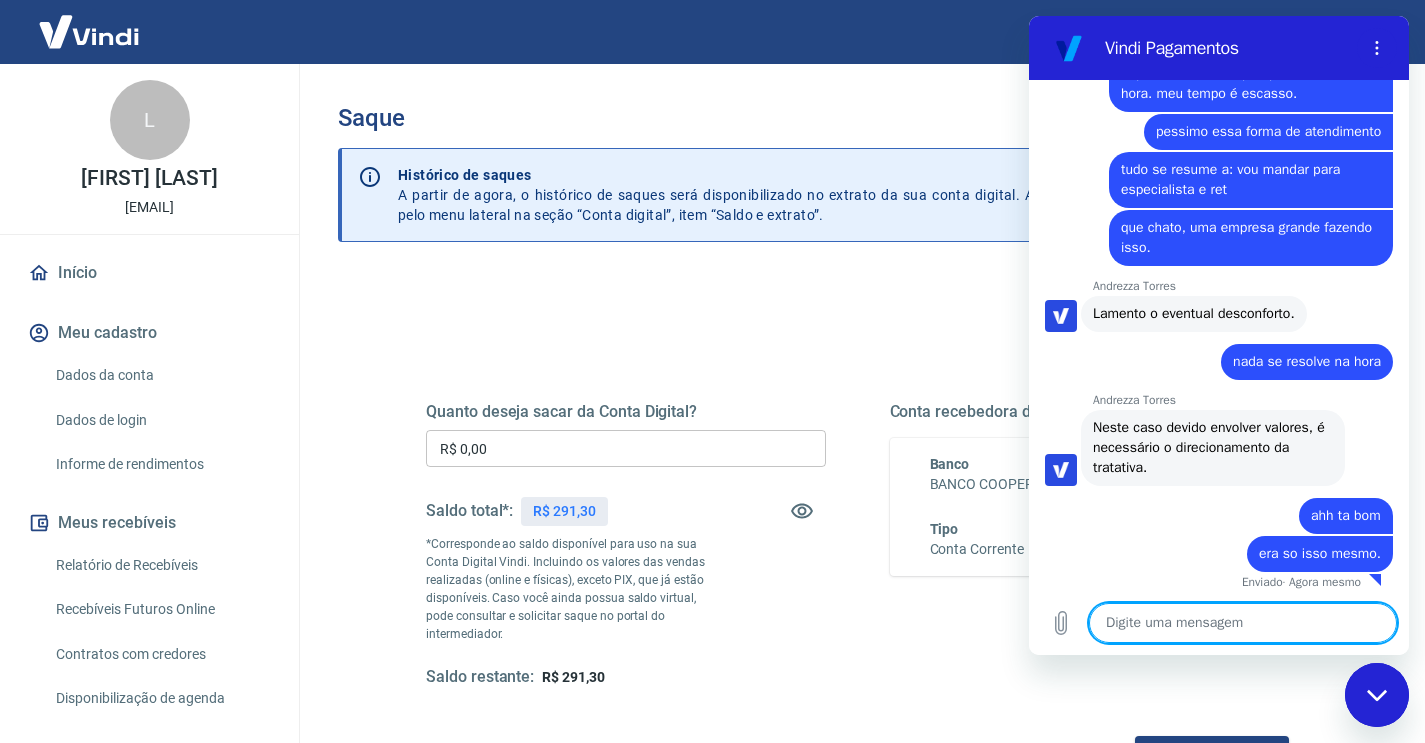 scroll, scrollTop: 1428, scrollLeft: 0, axis: vertical 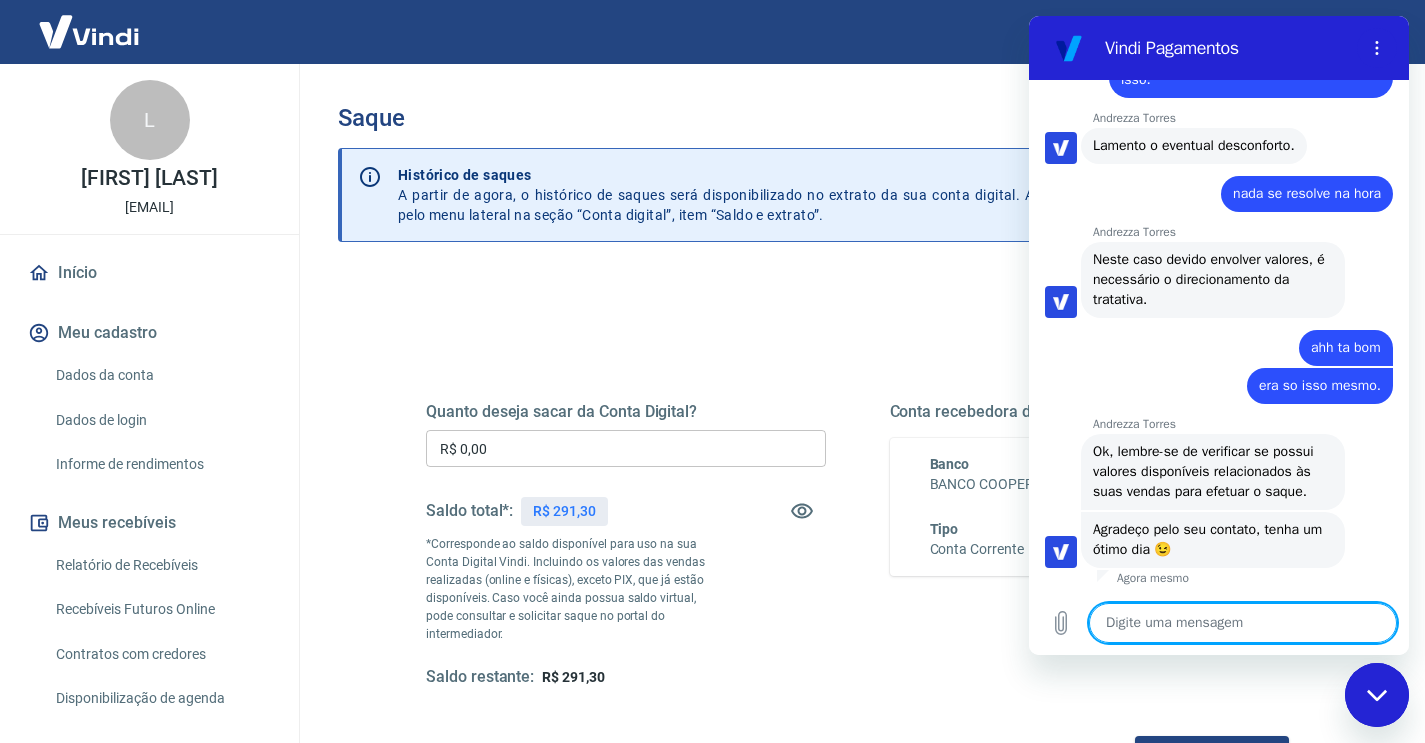 click on "R$ 0,00" at bounding box center (626, 448) 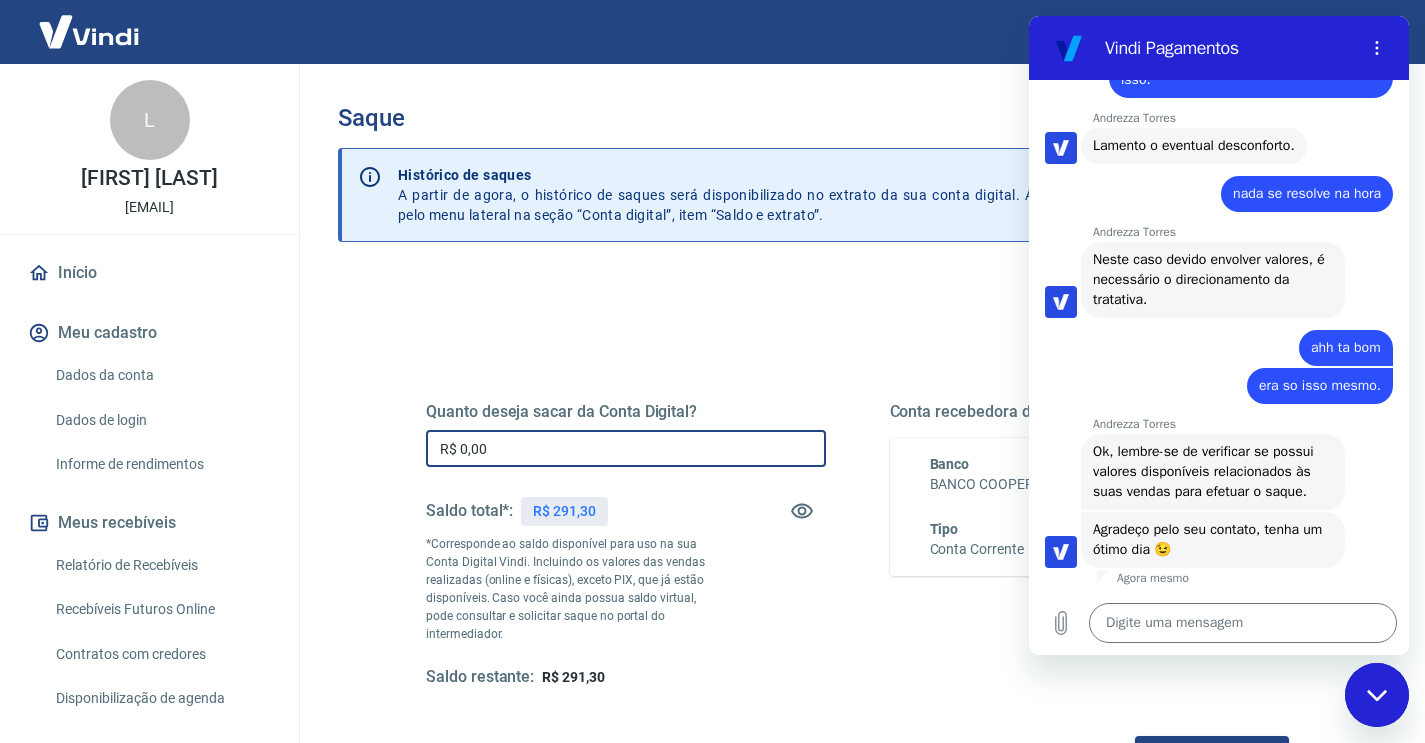 click on "R$ 0,00" at bounding box center [626, 448] 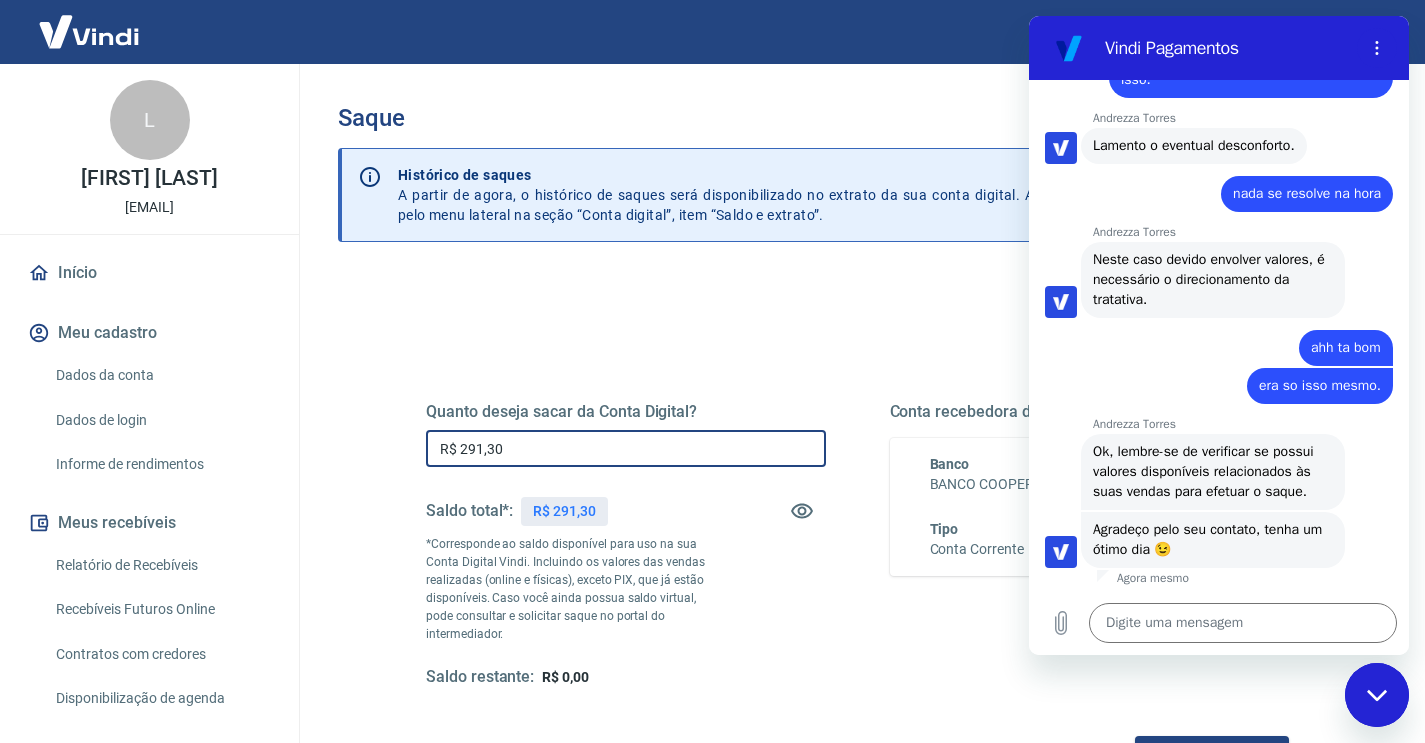 scroll, scrollTop: 21, scrollLeft: 0, axis: vertical 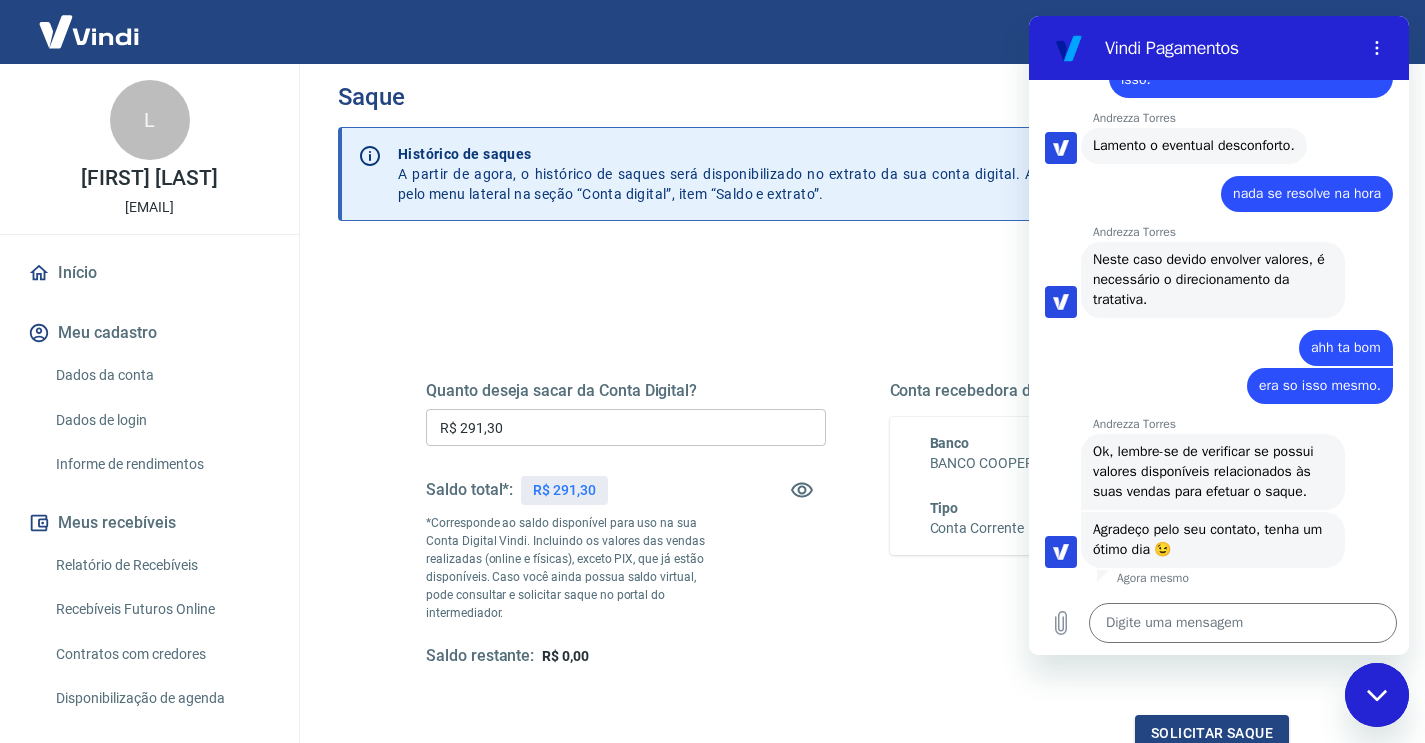 drag, startPoint x: 1377, startPoint y: 697, endPoint x: 1358, endPoint y: 698, distance: 19.026299 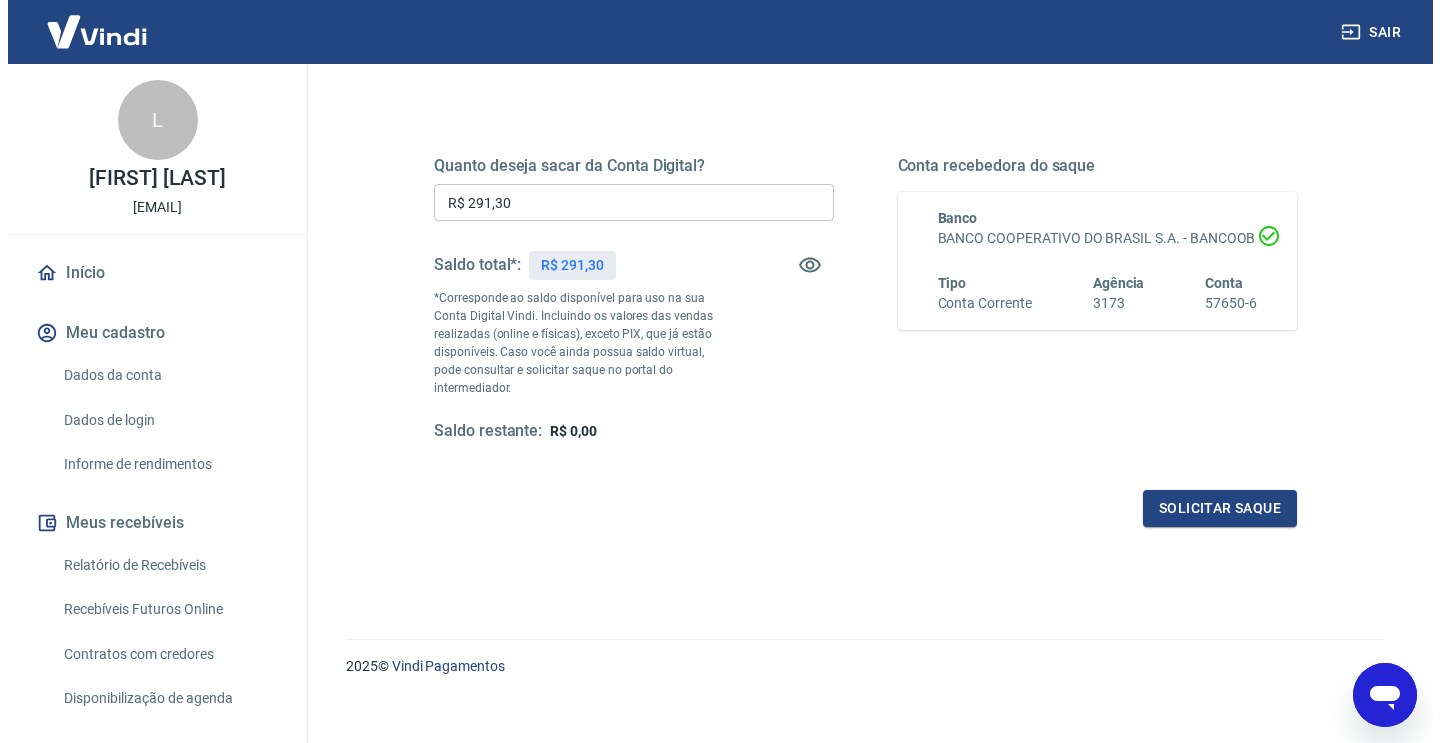 scroll, scrollTop: 245, scrollLeft: 0, axis: vertical 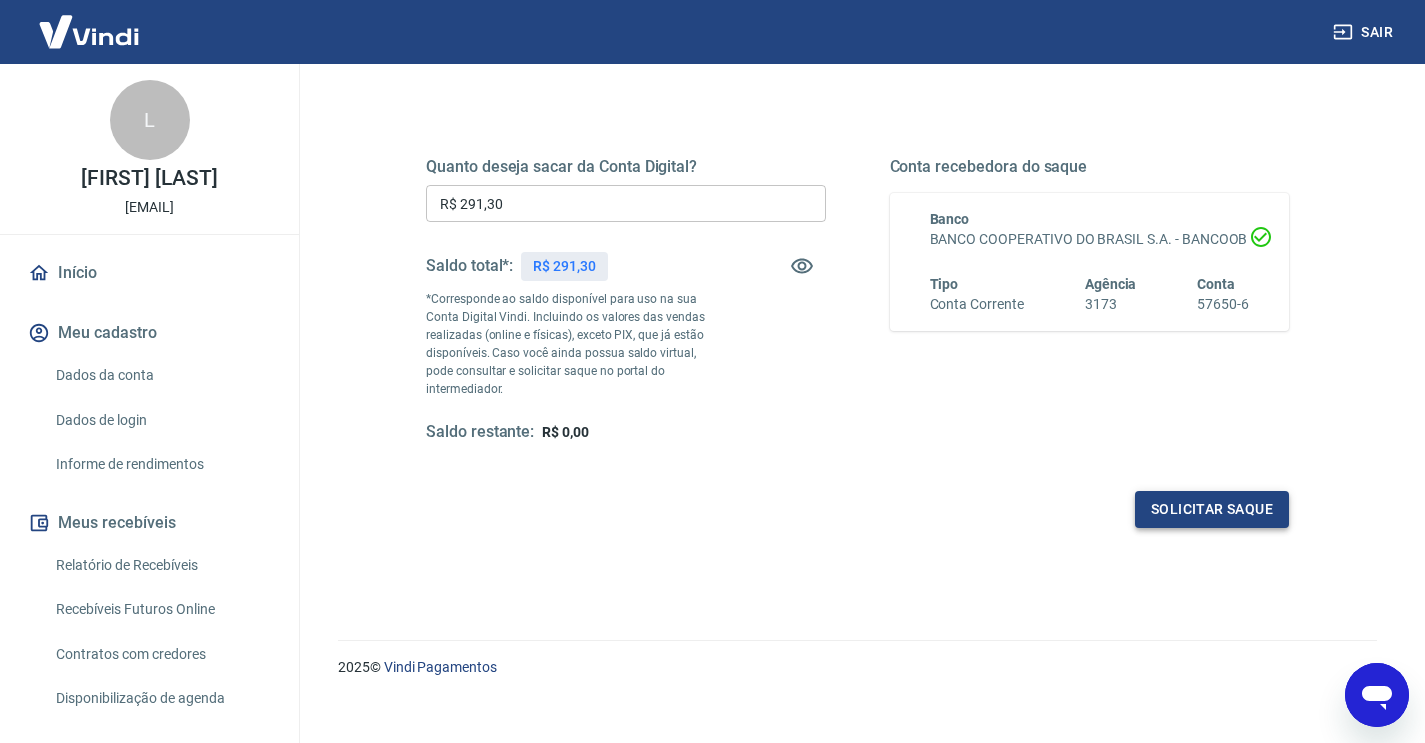 click on "Solicitar saque" at bounding box center [1212, 509] 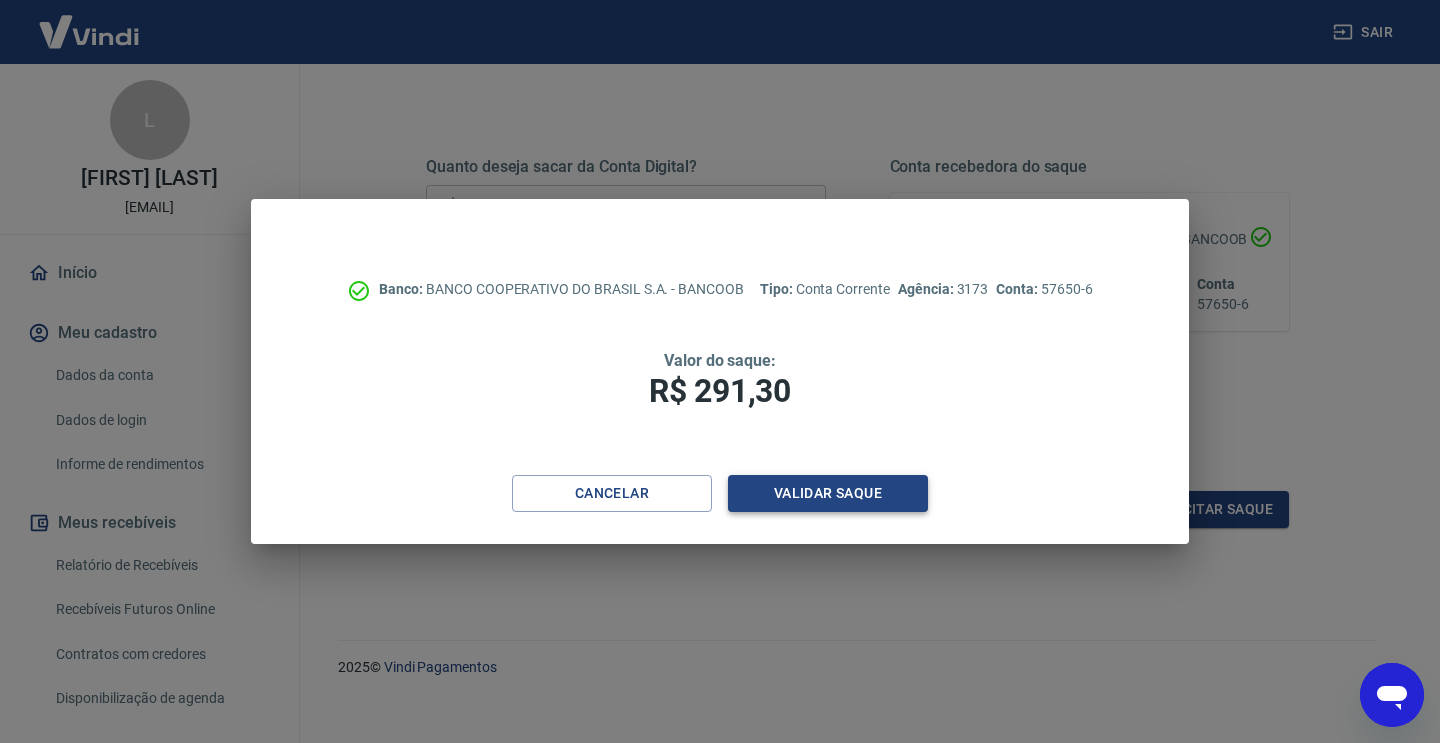 click on "Validar saque" at bounding box center [828, 493] 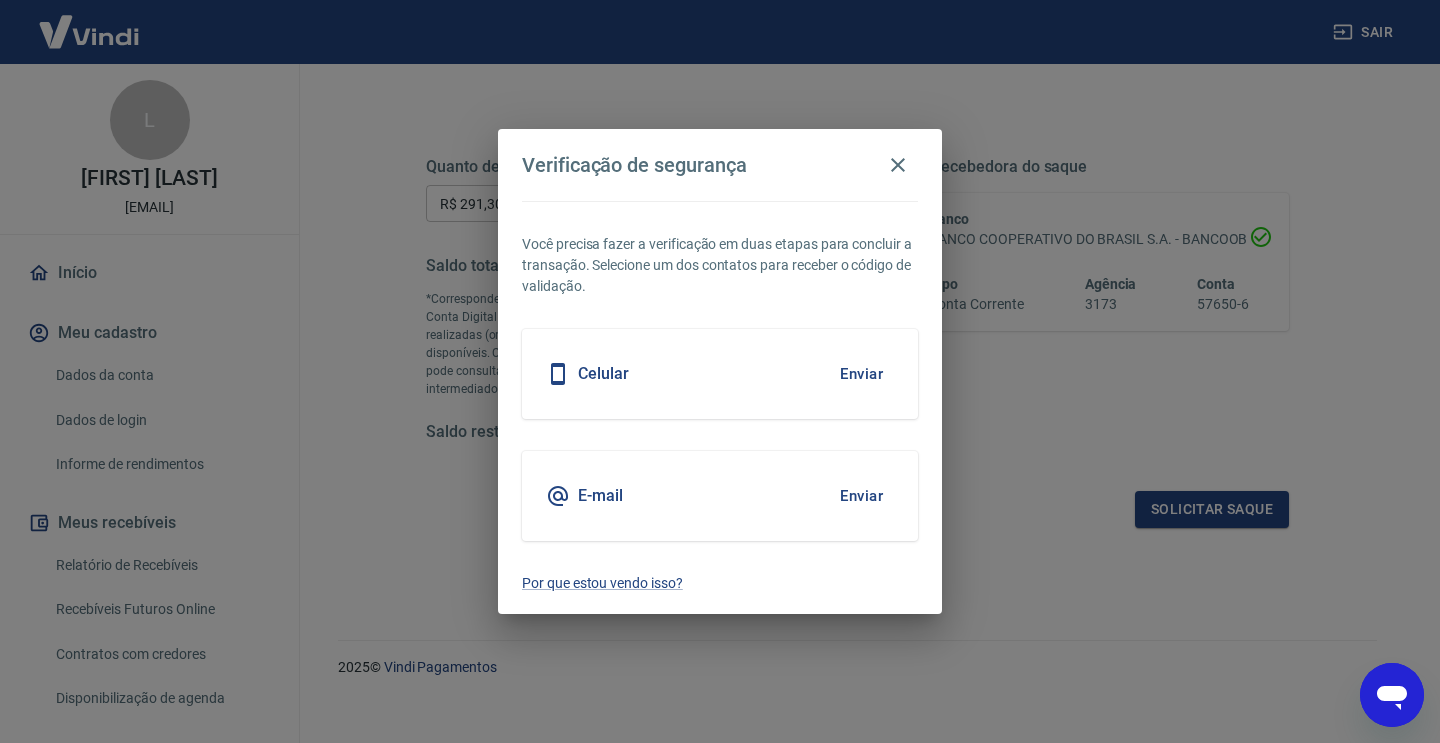 click on "Enviar" at bounding box center (861, 374) 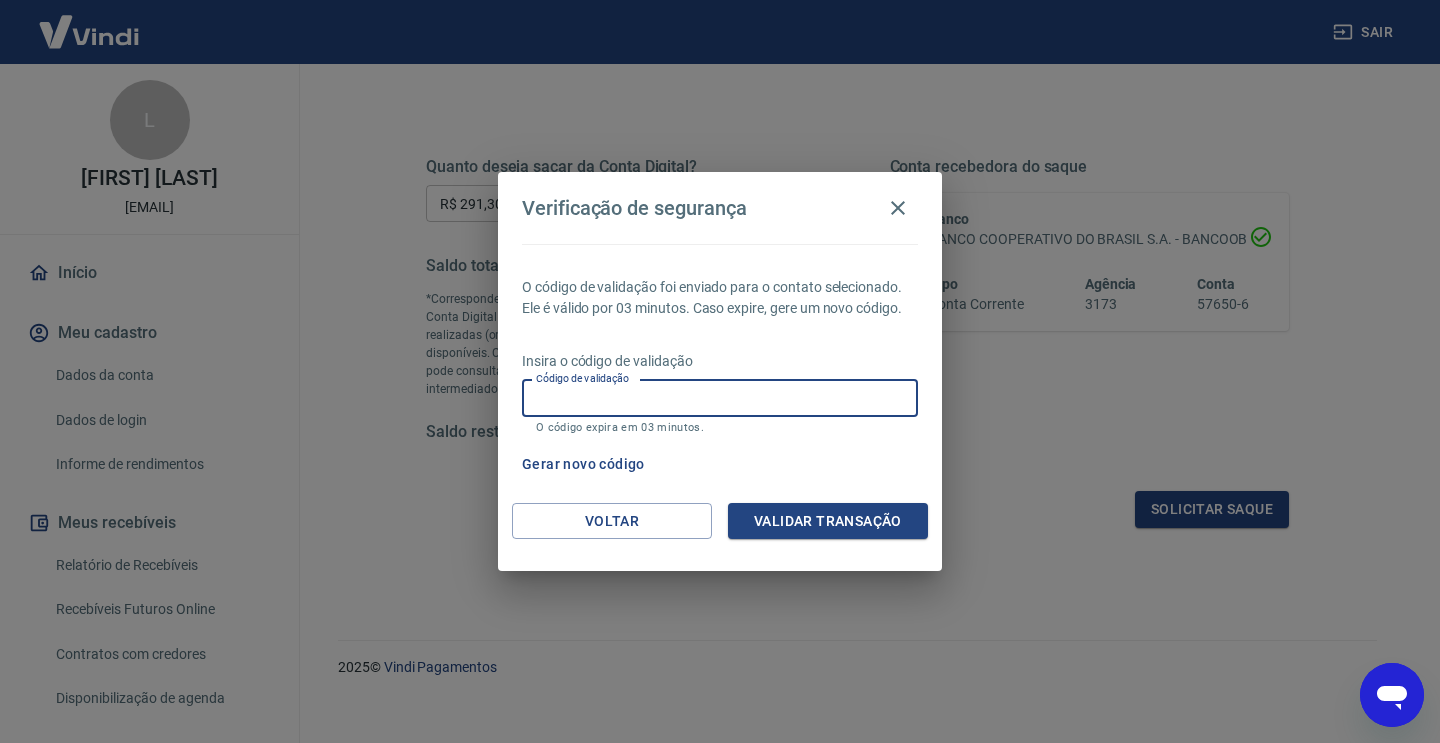 click on "Código de validação" at bounding box center [720, 398] 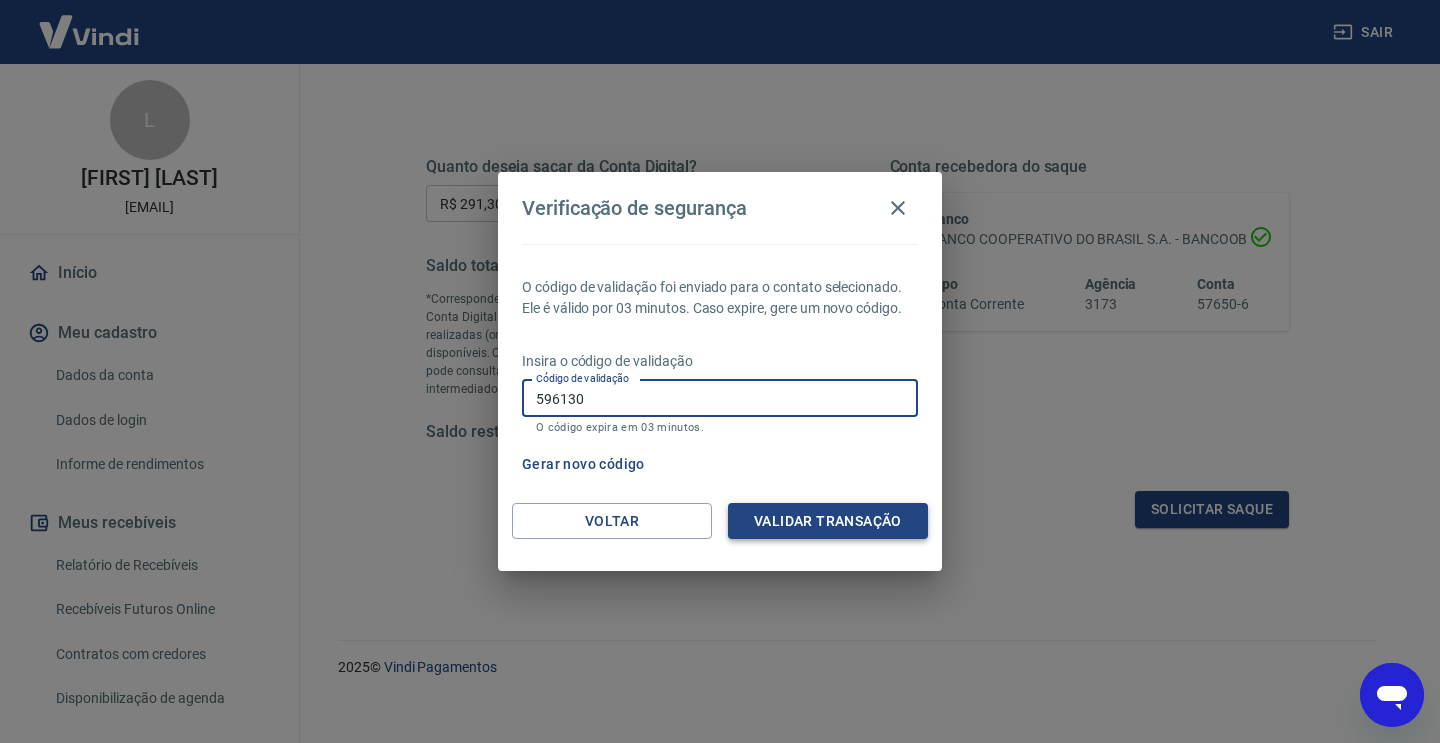click on "Voltar Validar transação" at bounding box center [720, 537] 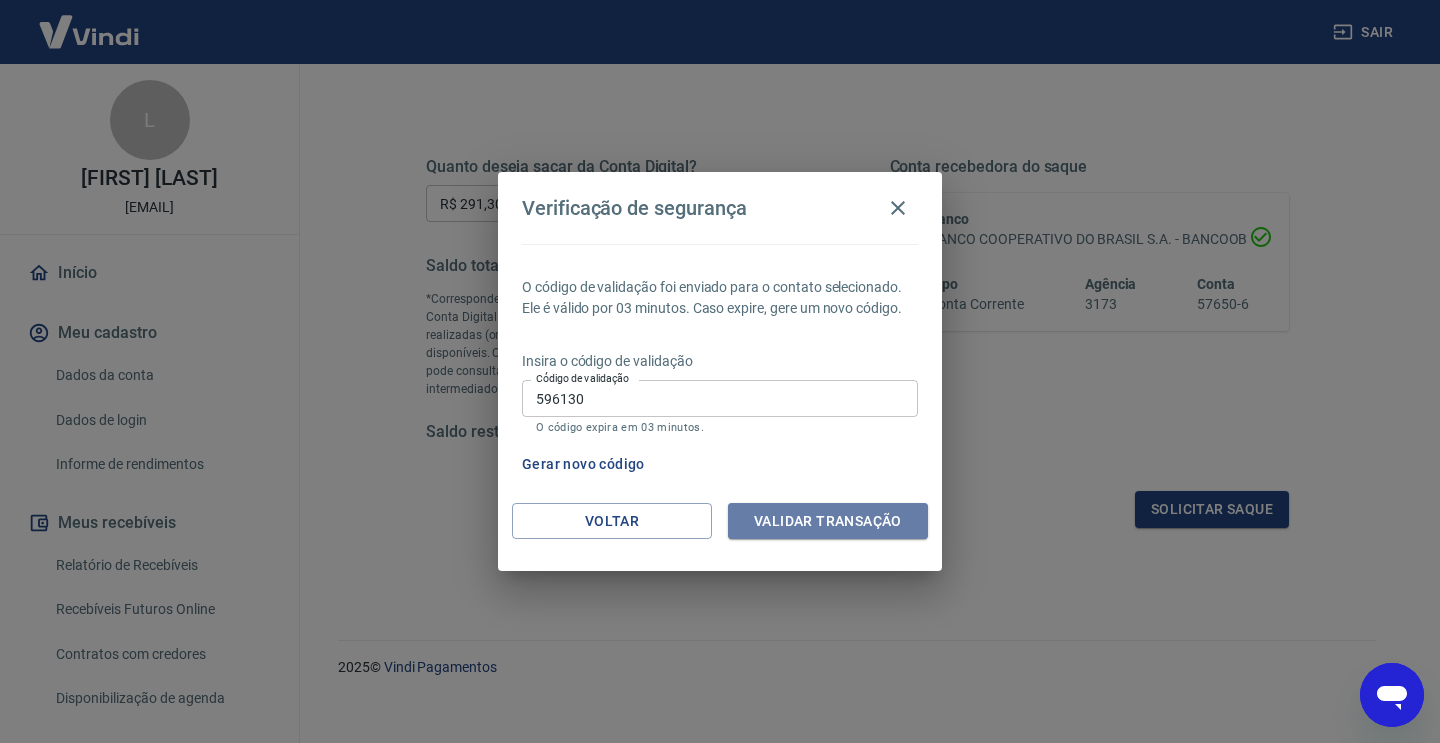 click on "Validar transação" at bounding box center [828, 521] 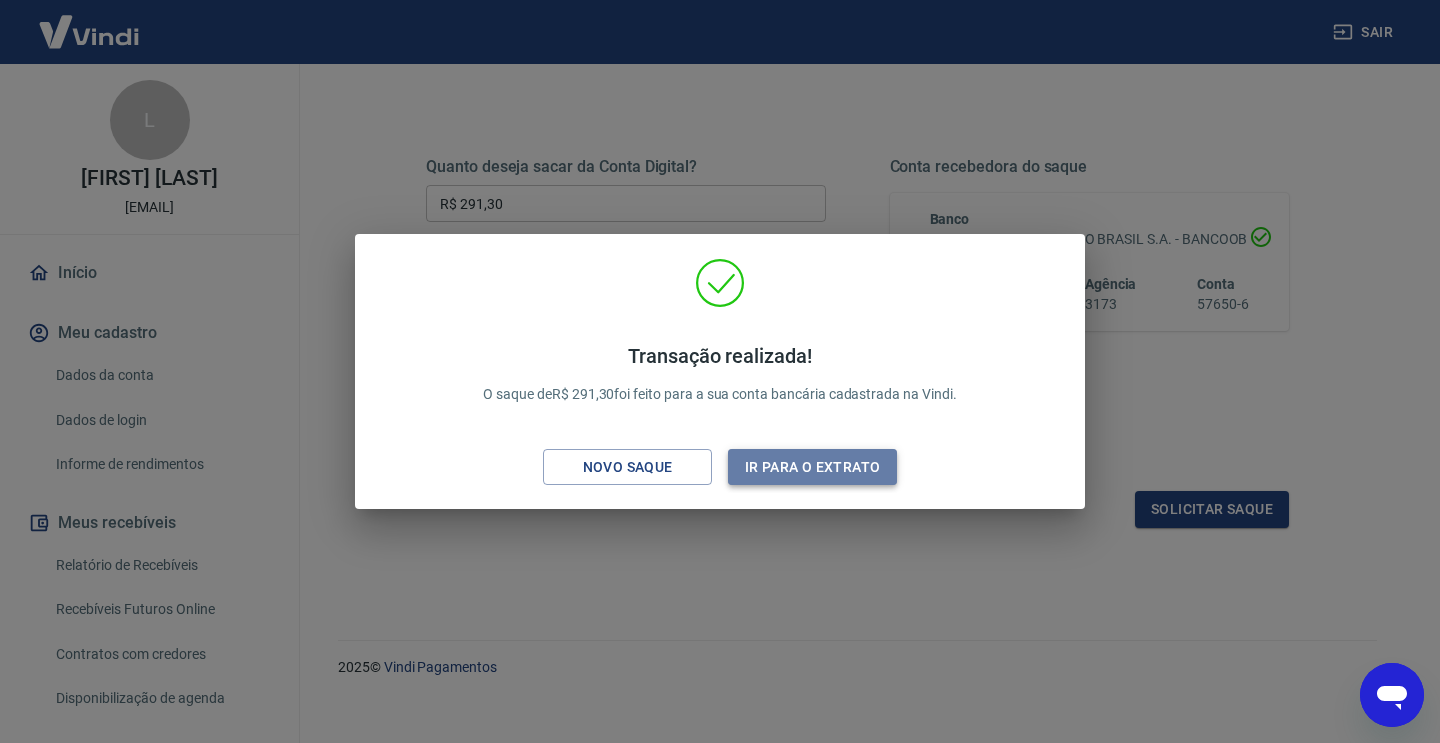 click on "Ir para o extrato" at bounding box center (812, 467) 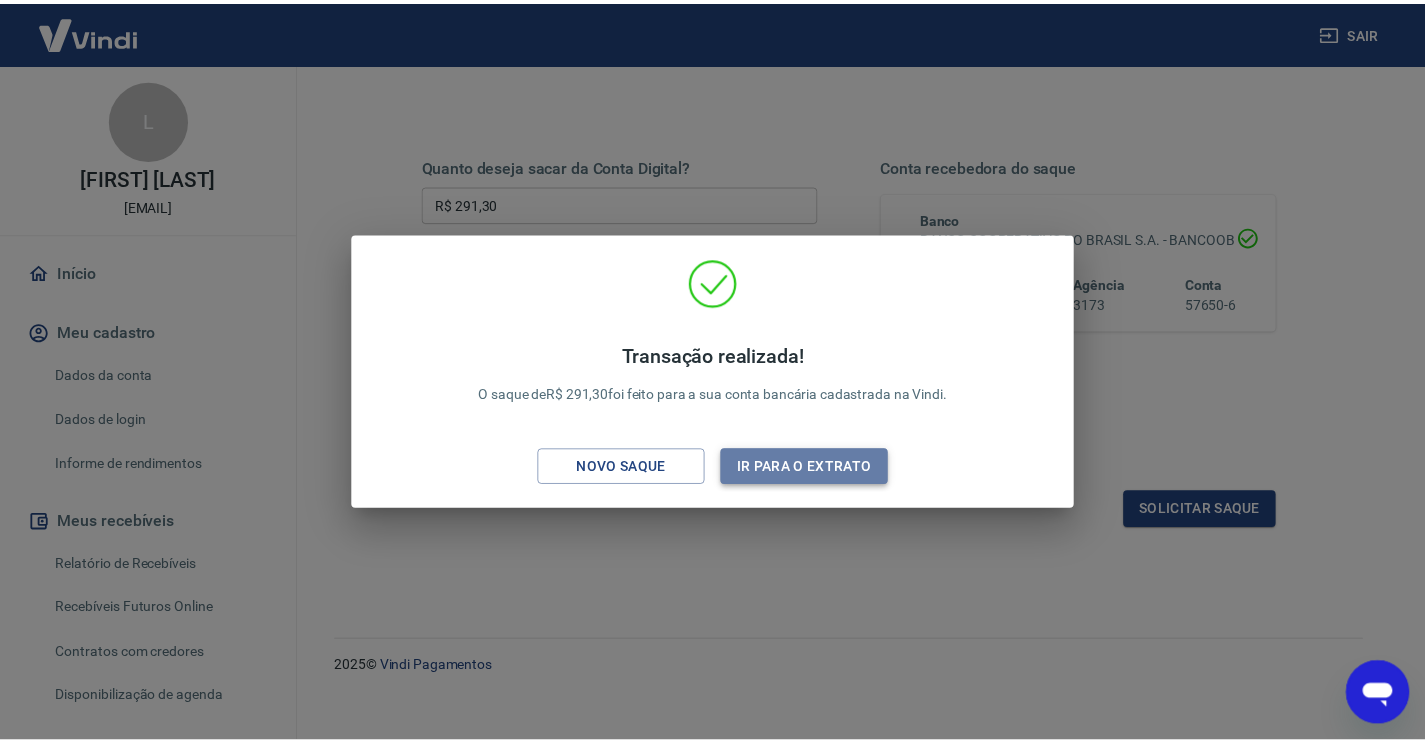 scroll, scrollTop: 0, scrollLeft: 0, axis: both 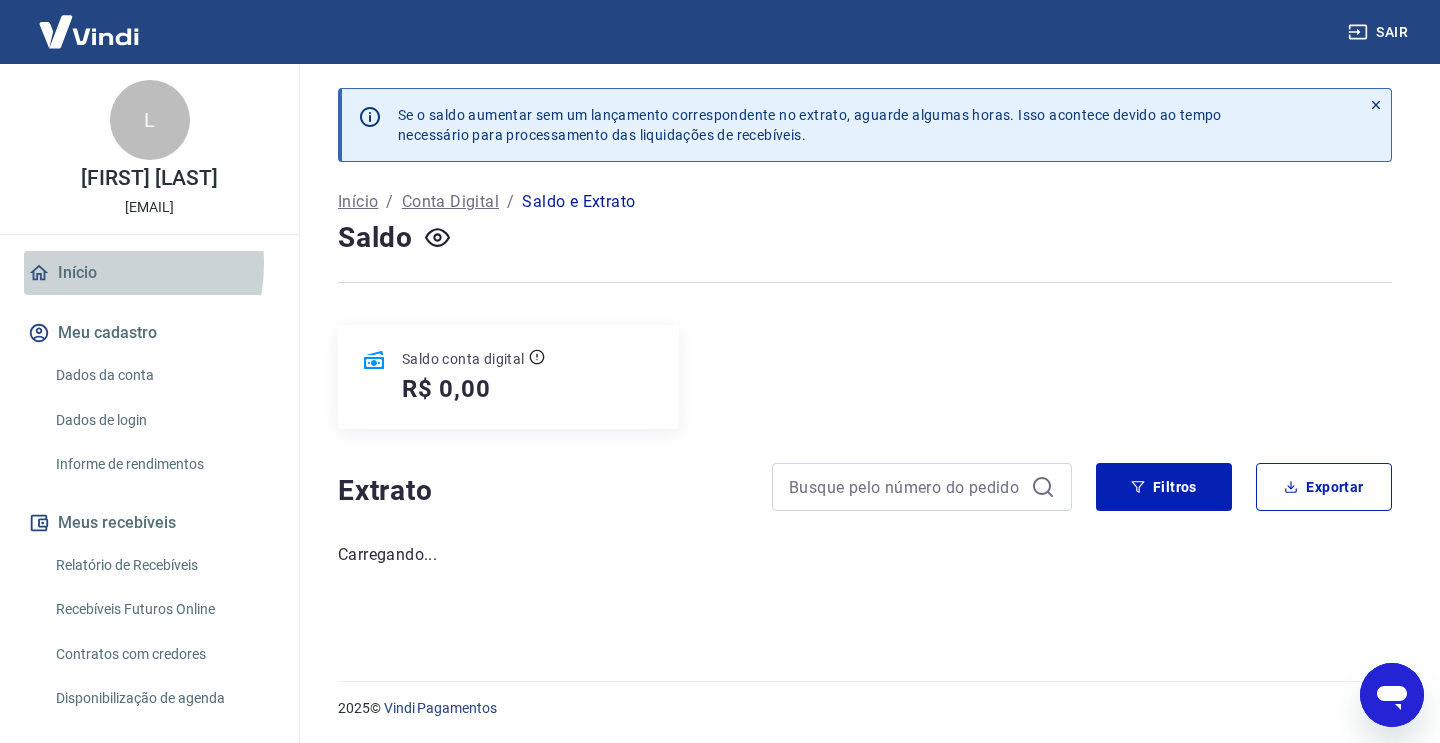 drag, startPoint x: 84, startPoint y: 264, endPoint x: 95, endPoint y: 265, distance: 11.045361 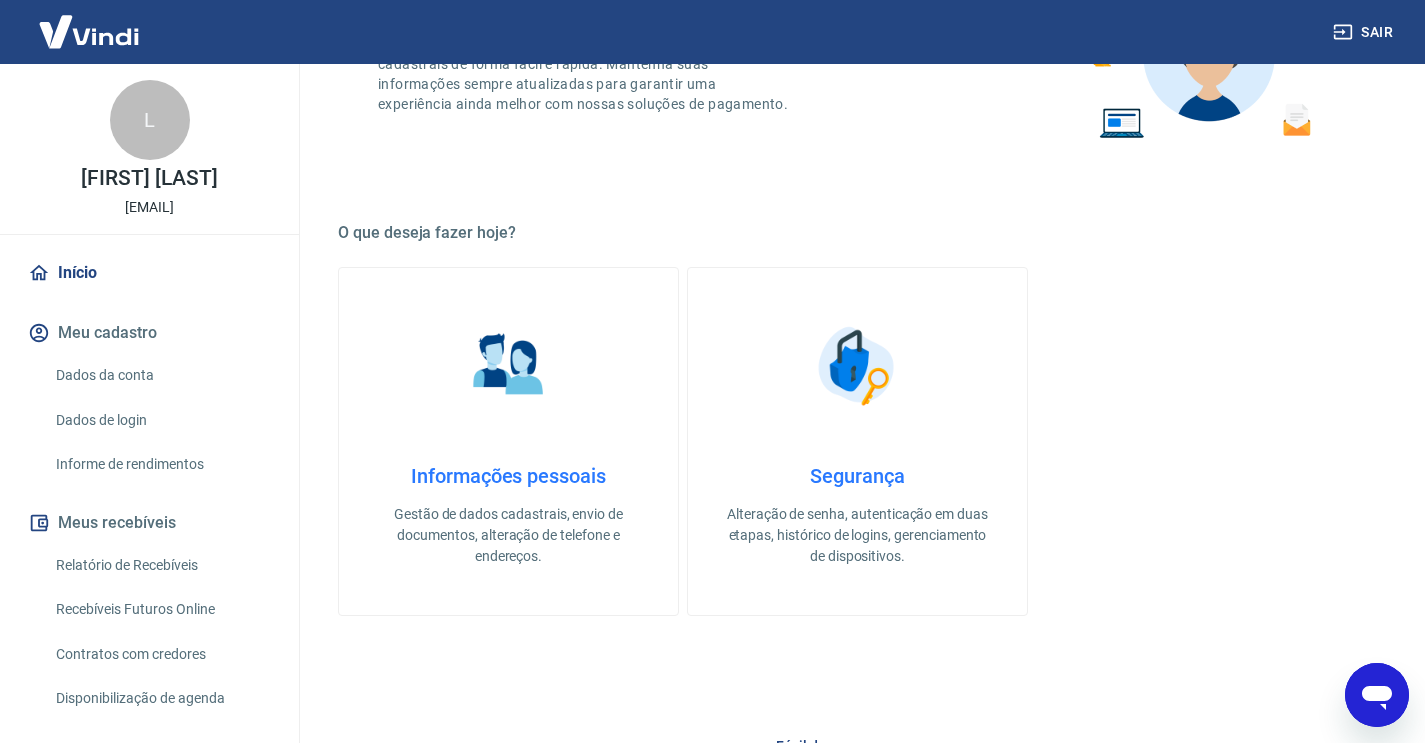 scroll, scrollTop: 286, scrollLeft: 0, axis: vertical 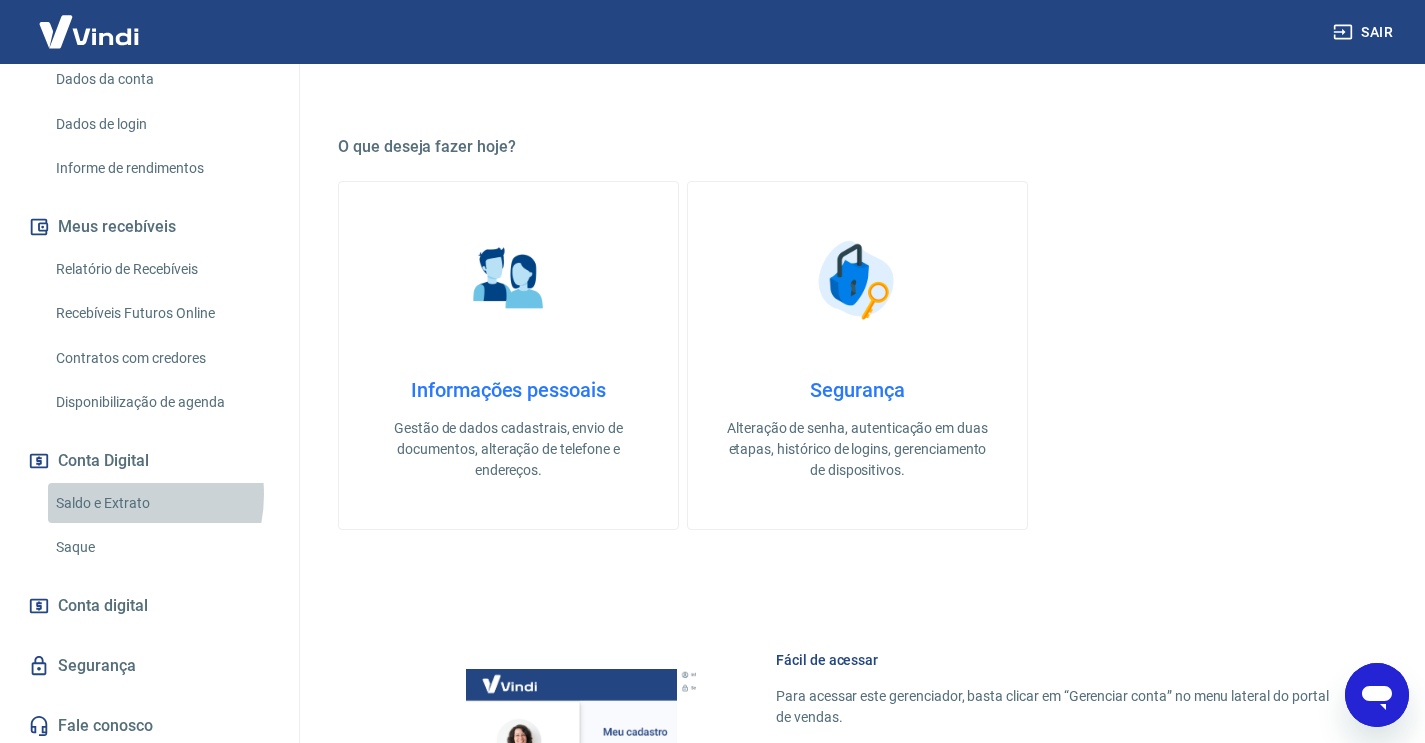 click on "Saldo e Extrato" at bounding box center (161, 503) 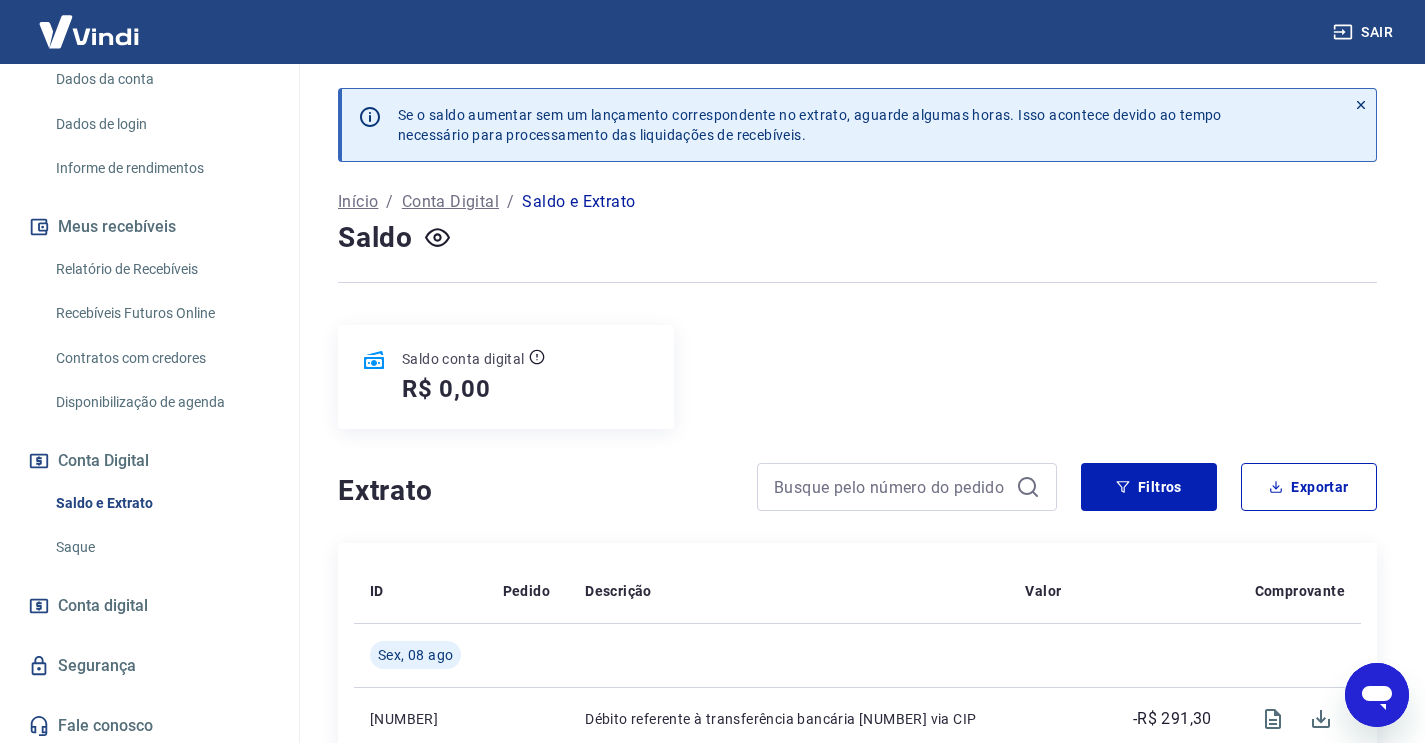scroll, scrollTop: 0, scrollLeft: 0, axis: both 